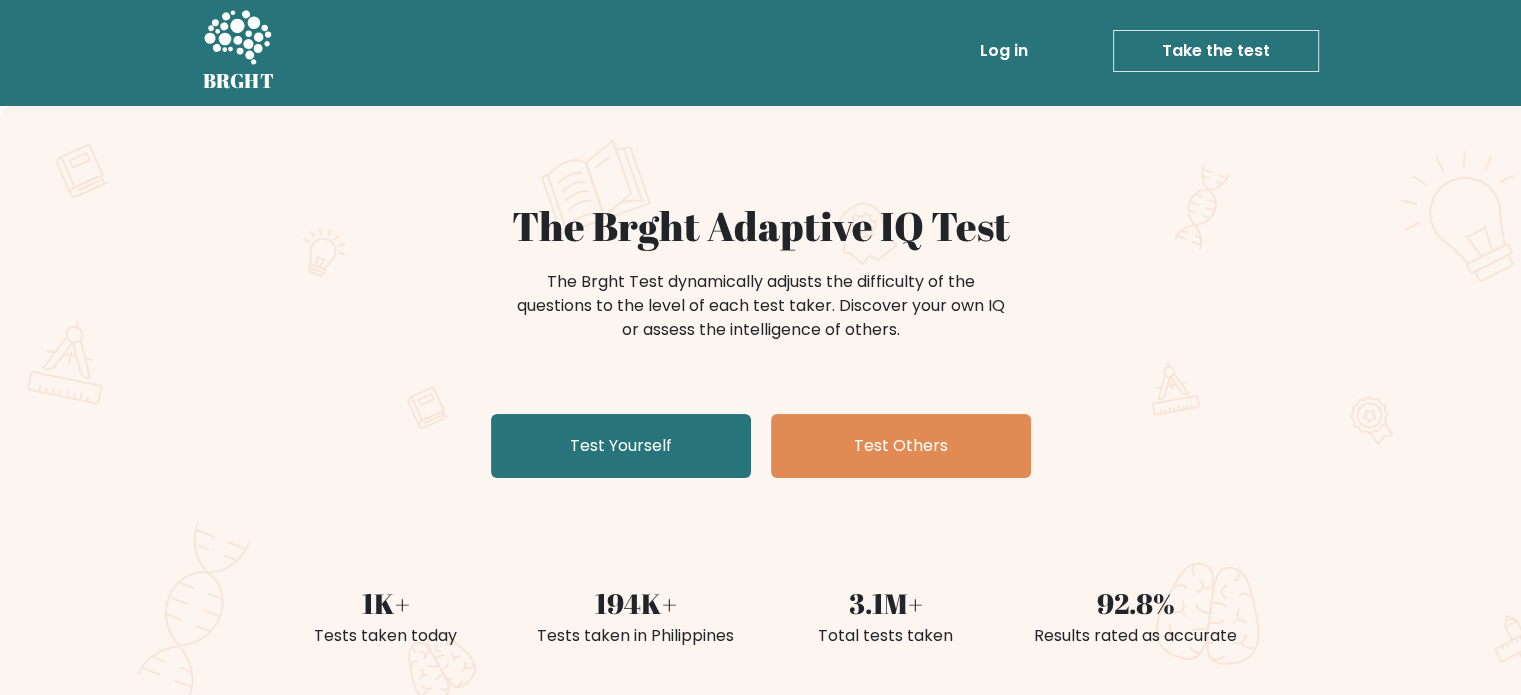 scroll, scrollTop: 0, scrollLeft: 0, axis: both 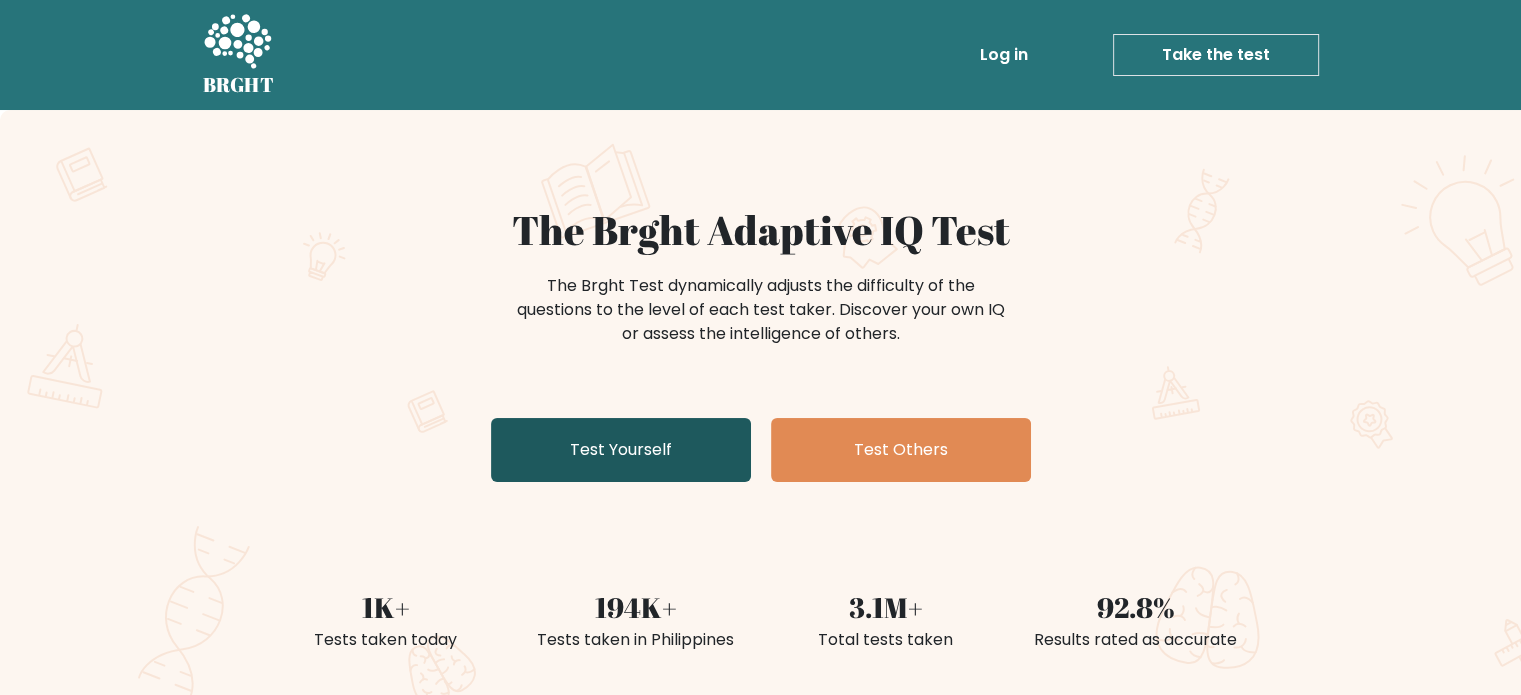 click on "Test Yourself" at bounding box center [621, 450] 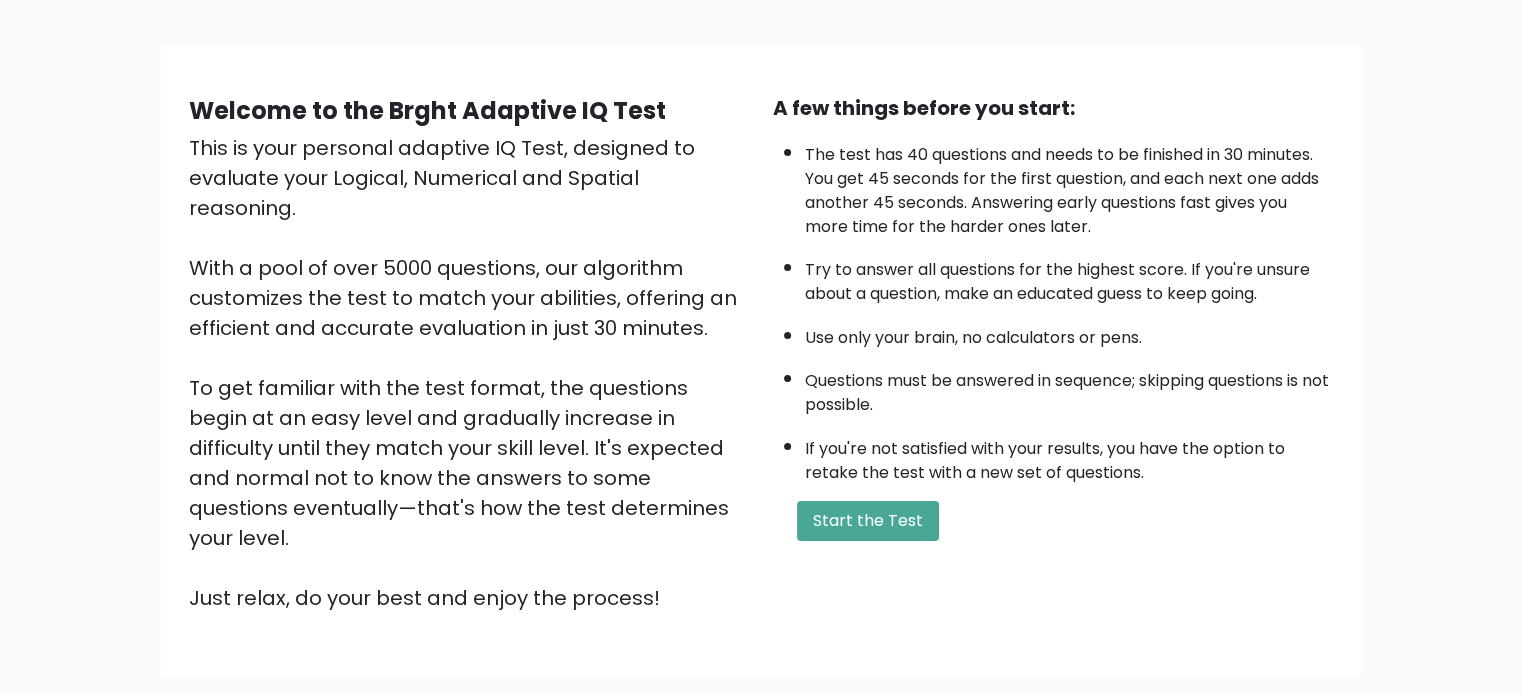 scroll, scrollTop: 220, scrollLeft: 0, axis: vertical 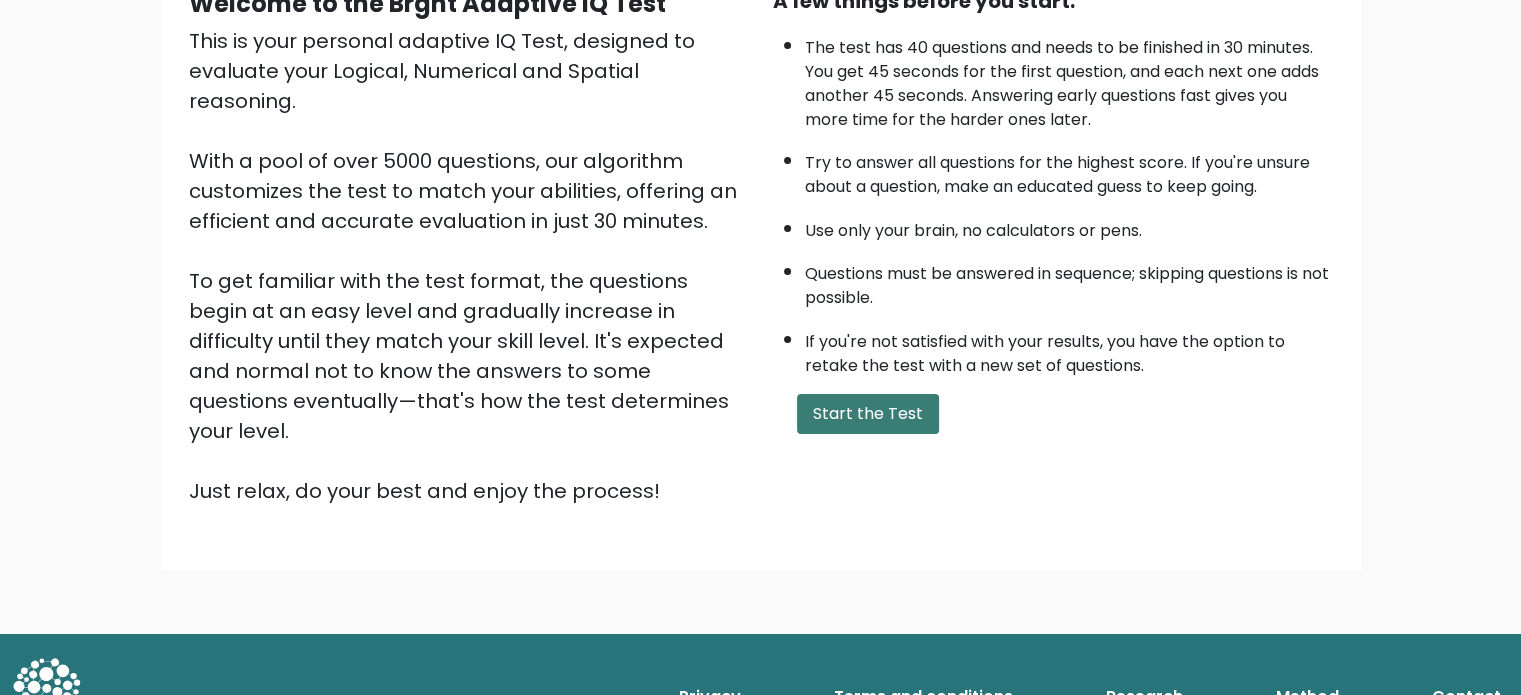 click on "Start the Test" at bounding box center [868, 414] 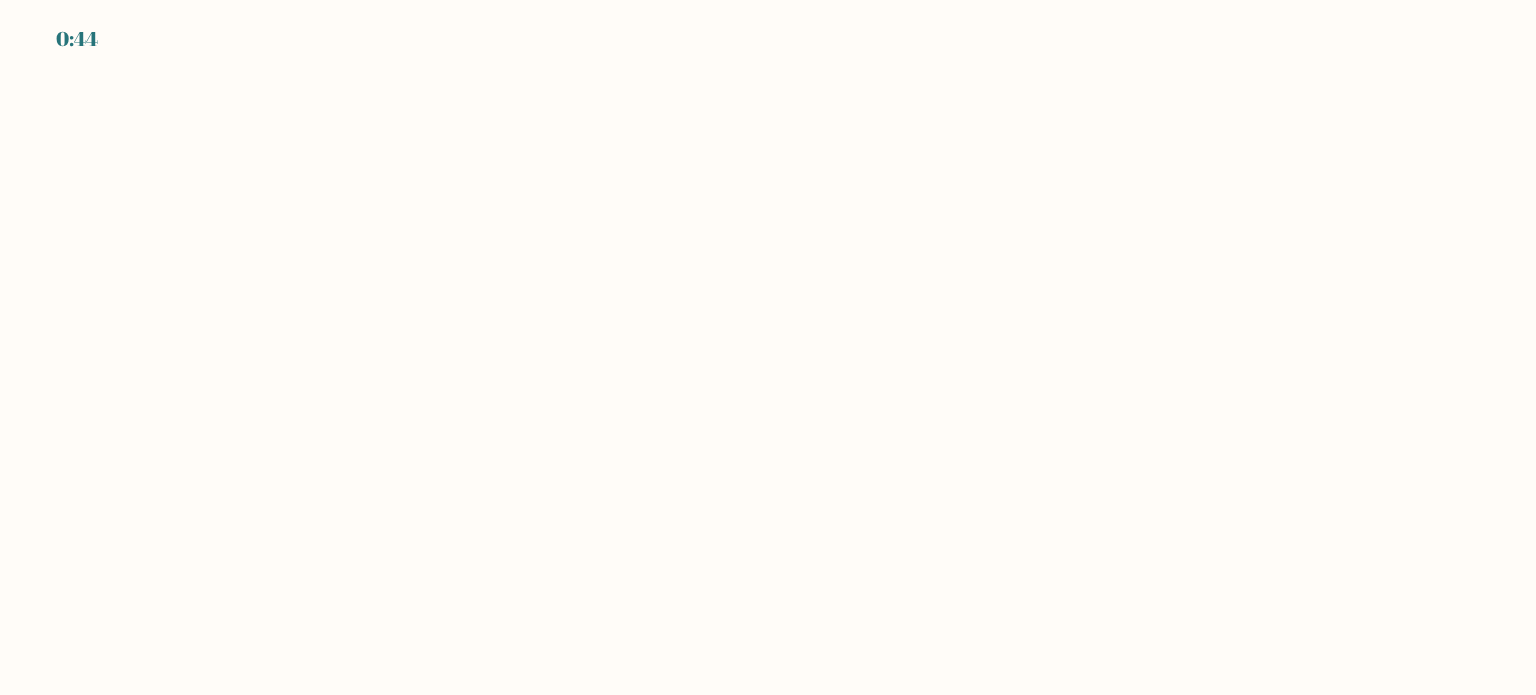 scroll, scrollTop: 0, scrollLeft: 0, axis: both 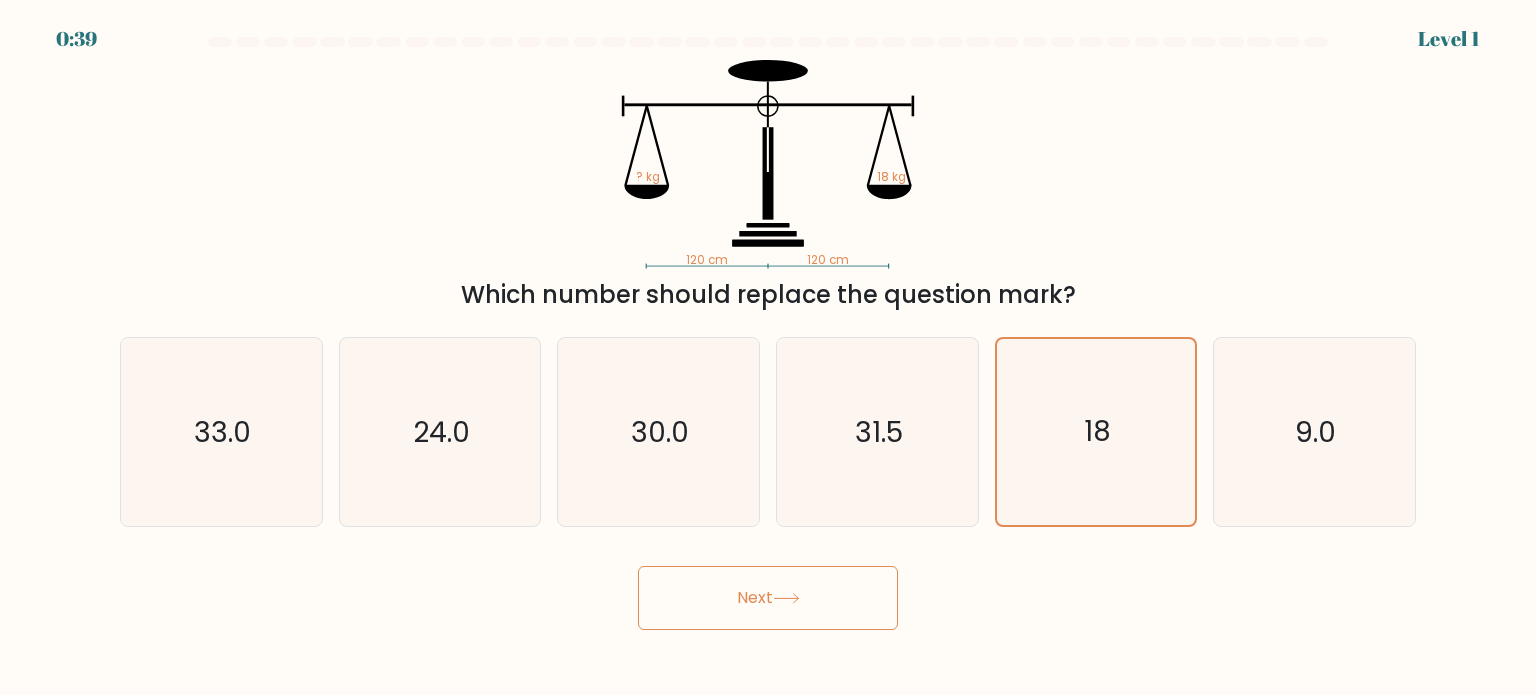 click at bounding box center [786, 598] 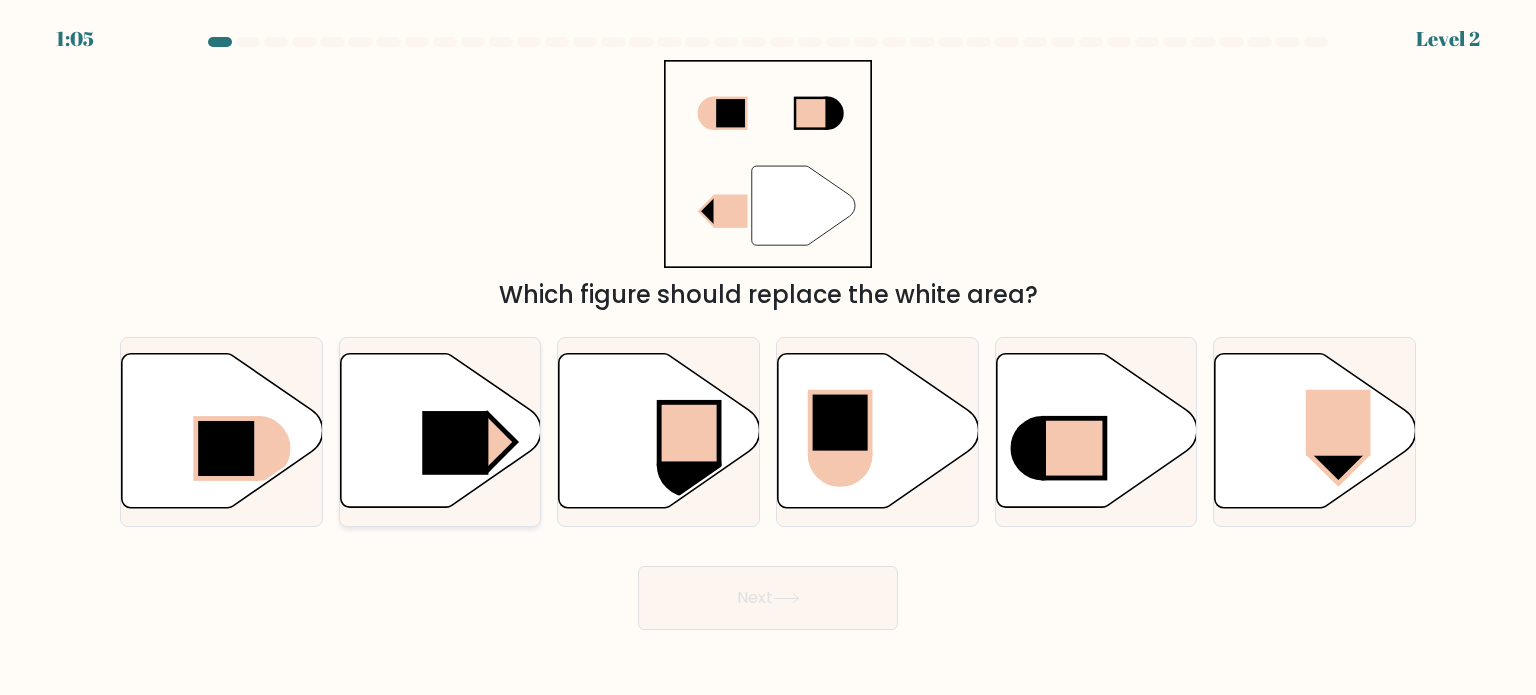 click at bounding box center (455, 443) 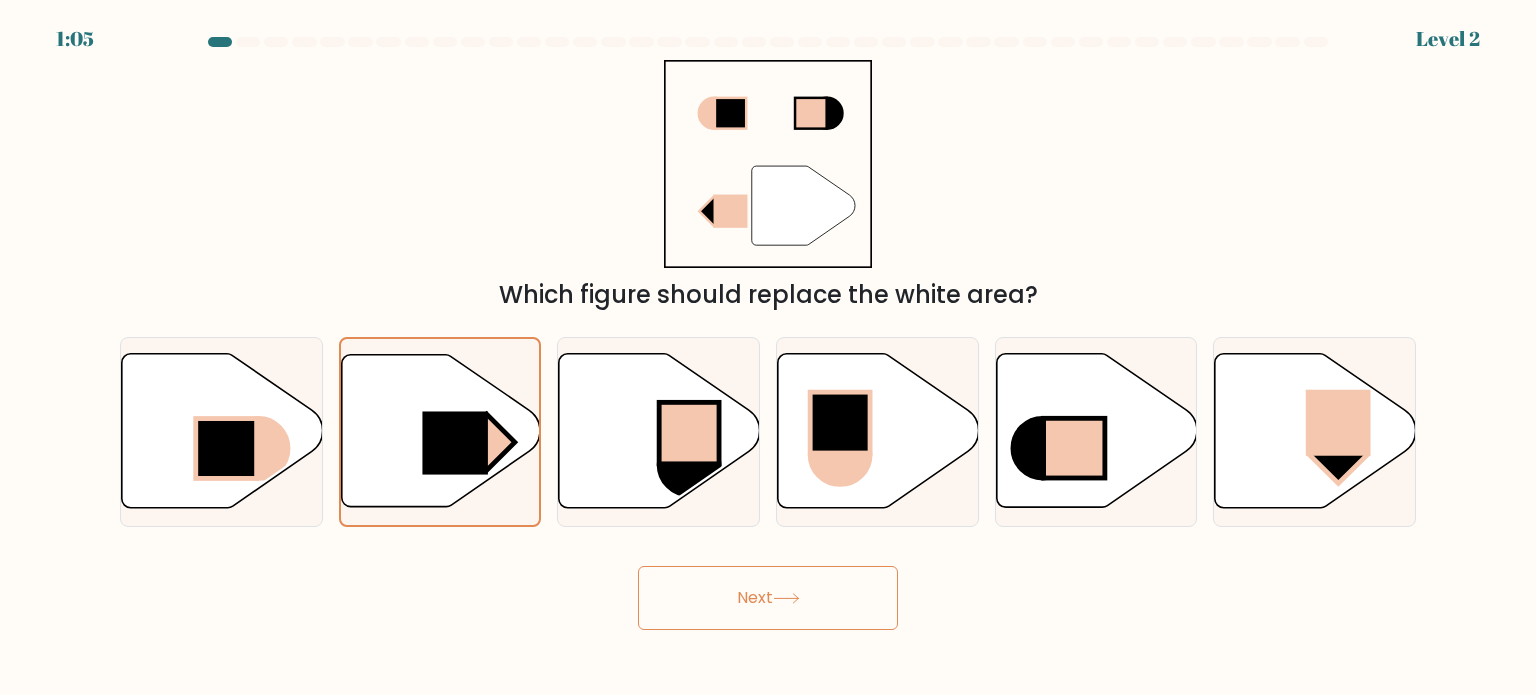 click on "Next" at bounding box center [768, 598] 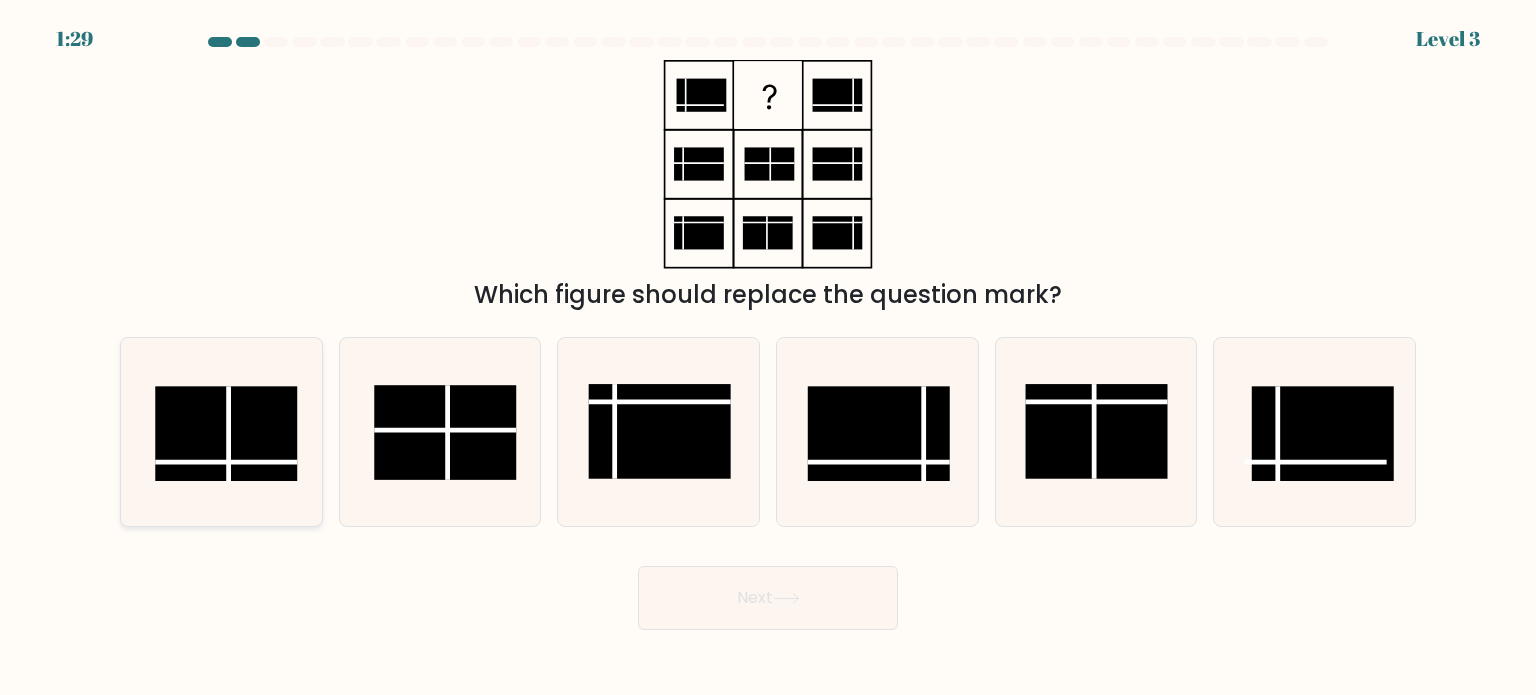 click at bounding box center [226, 433] 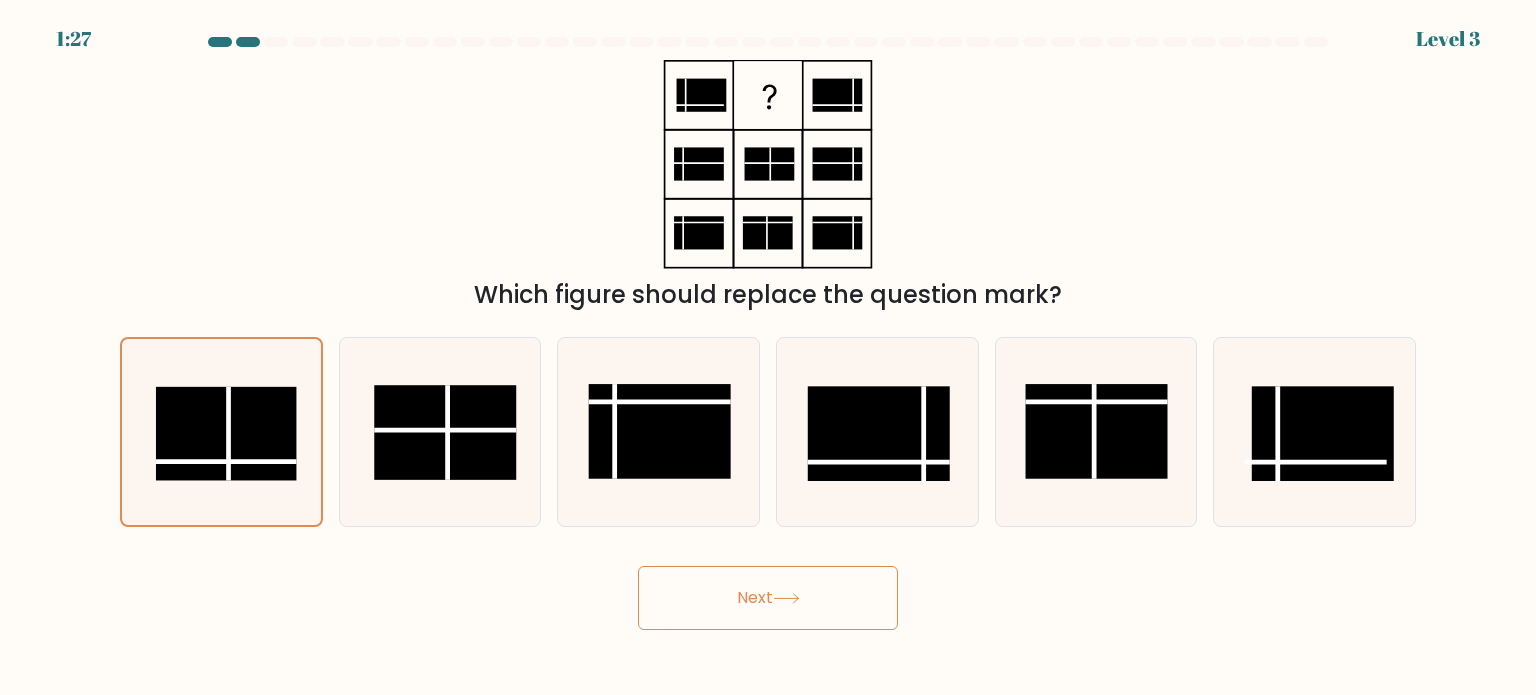 click on "Next" at bounding box center (768, 598) 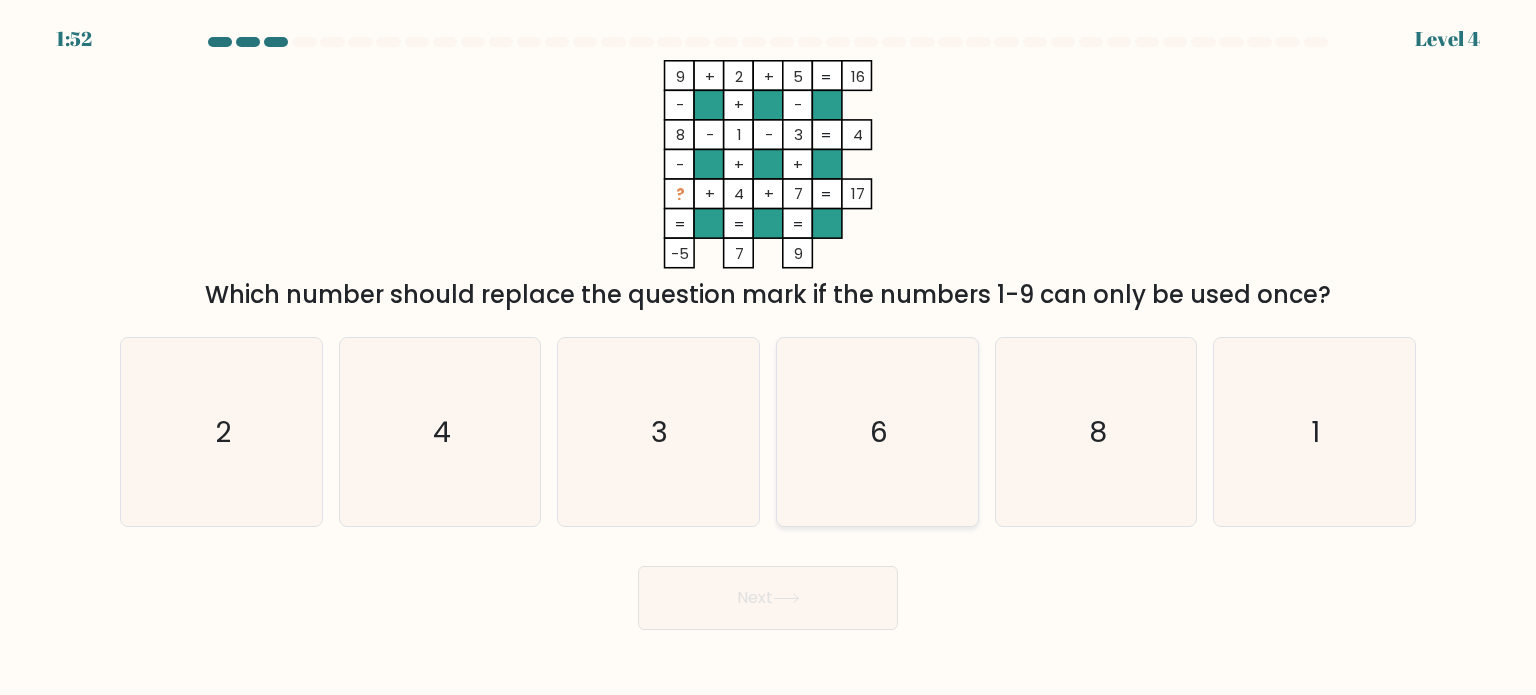 click on "6" at bounding box center [877, 432] 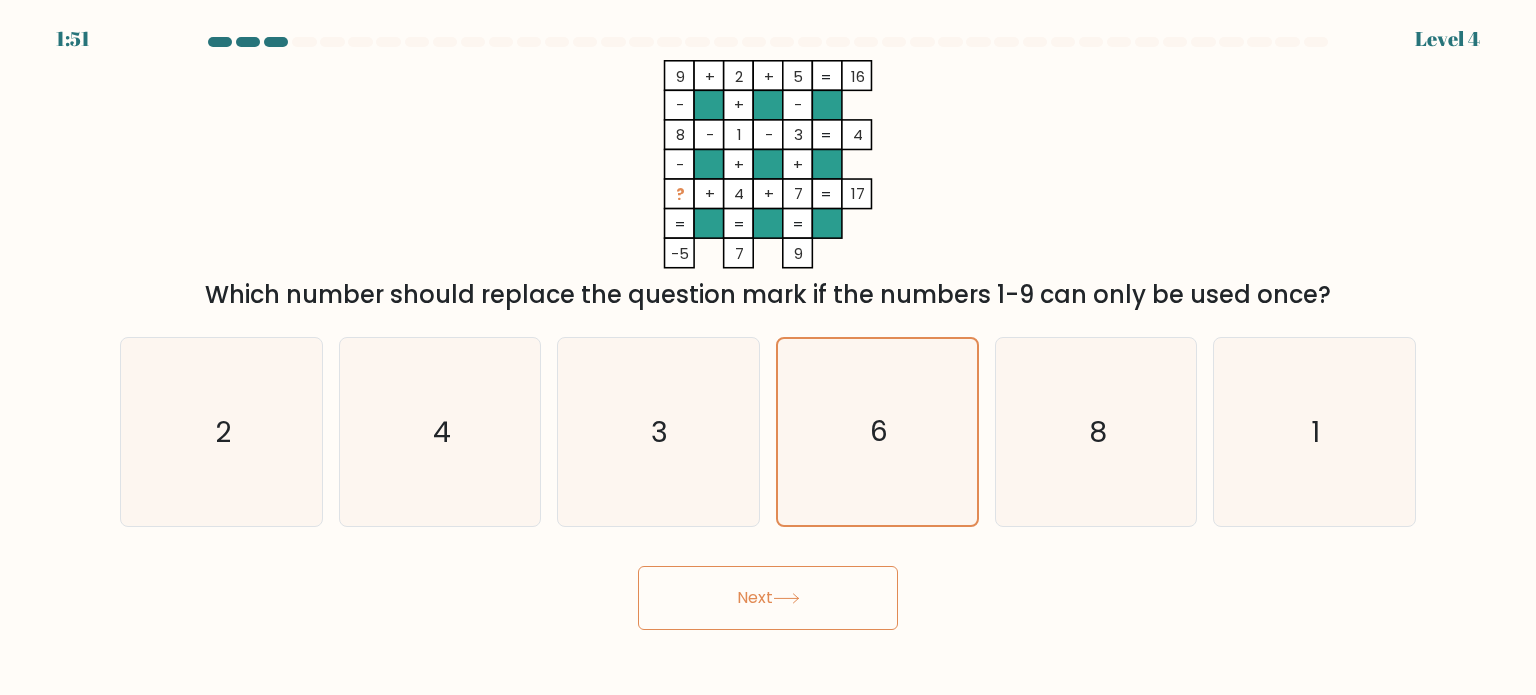 click on "Next" at bounding box center (768, 598) 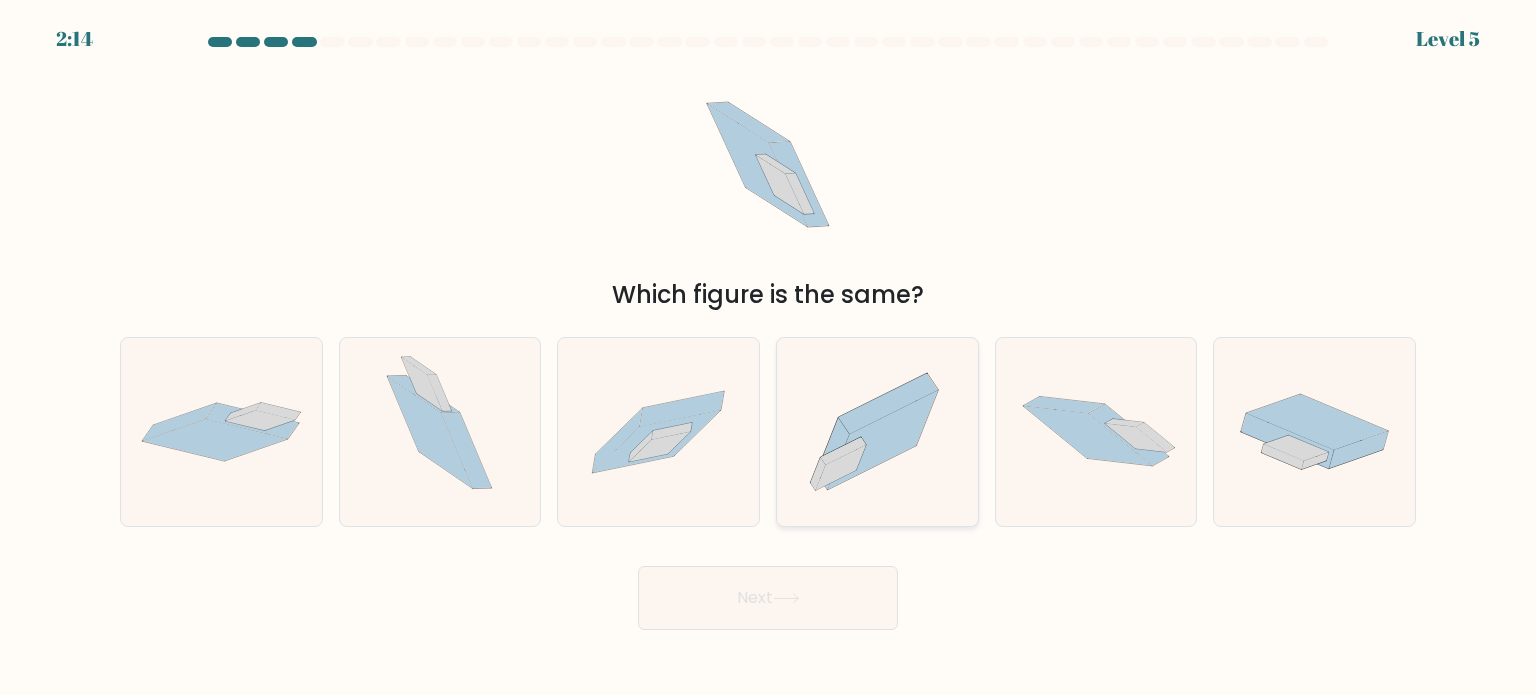 drag, startPoint x: 862, startPoint y: 435, endPoint x: 845, endPoint y: 516, distance: 82.764725 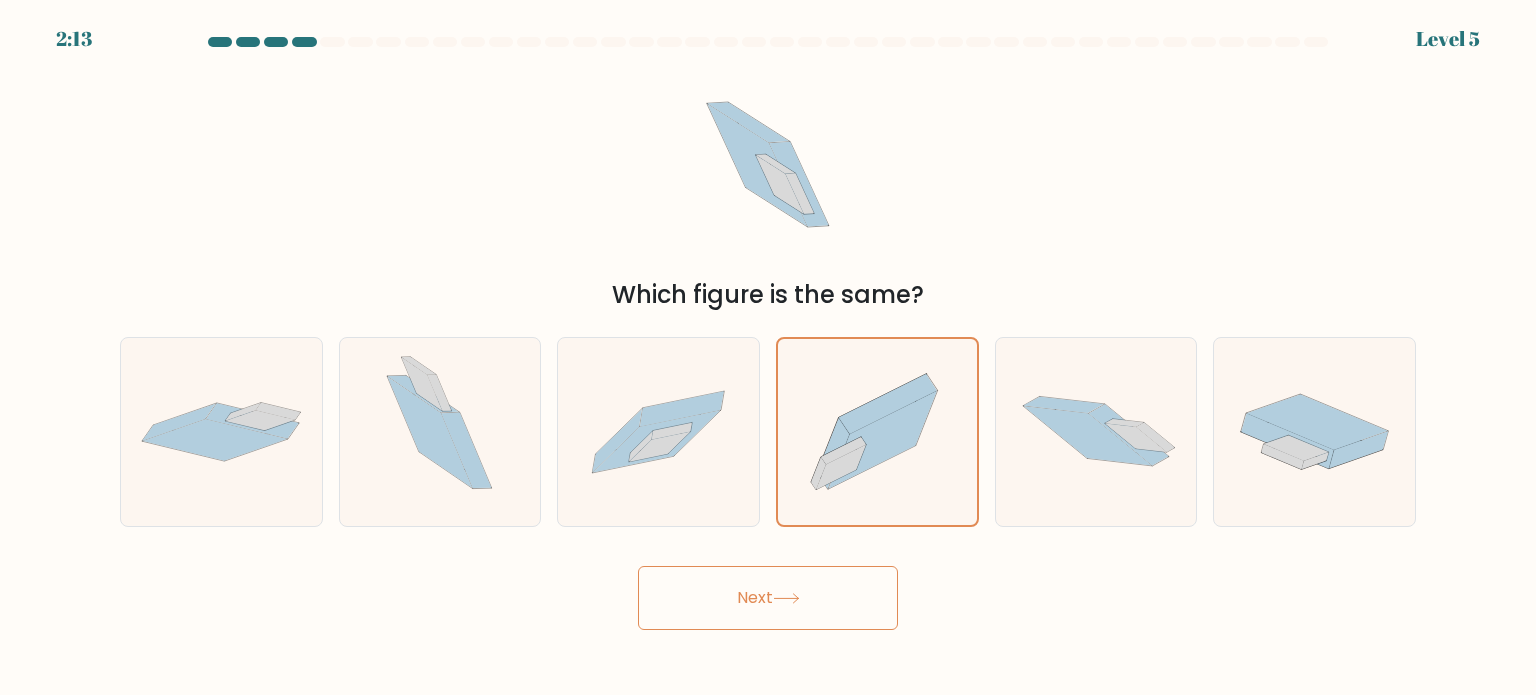 click on "Next" at bounding box center [768, 598] 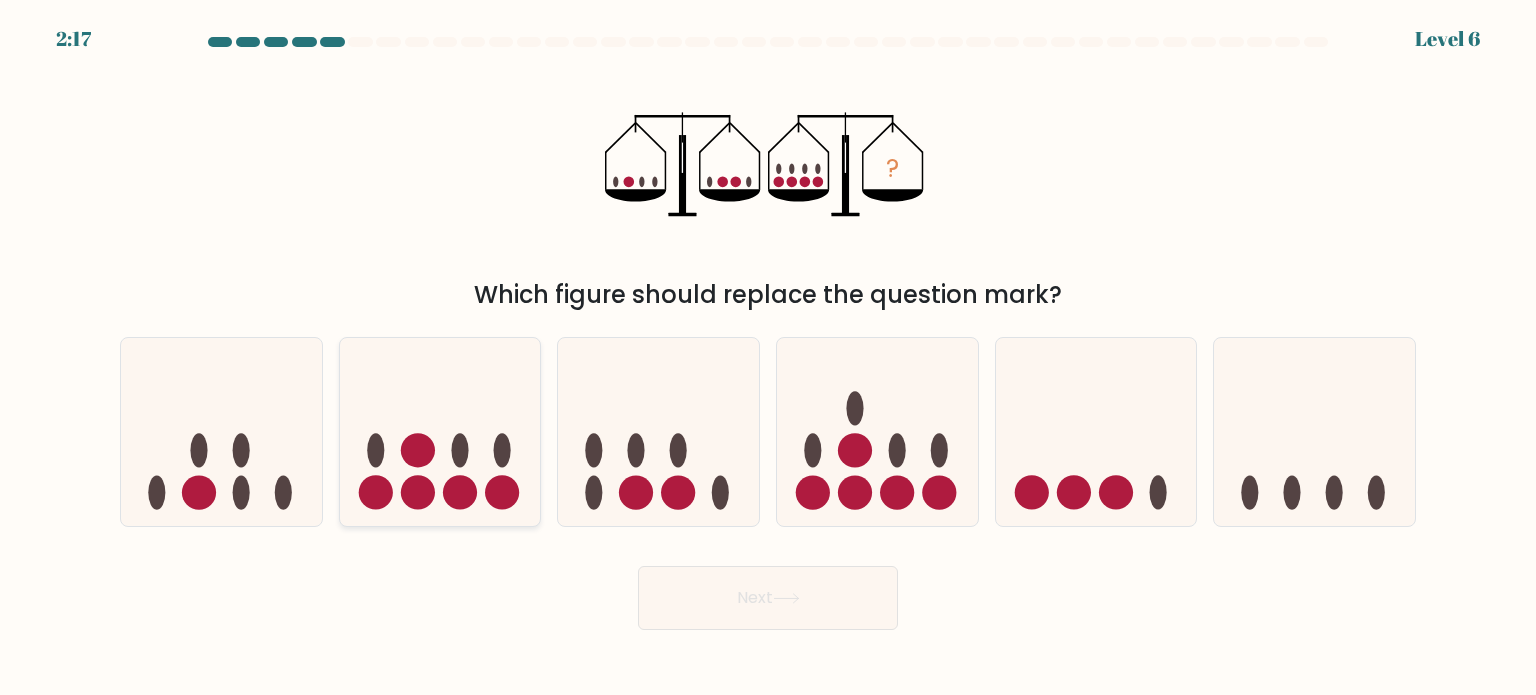 click at bounding box center (440, 432) 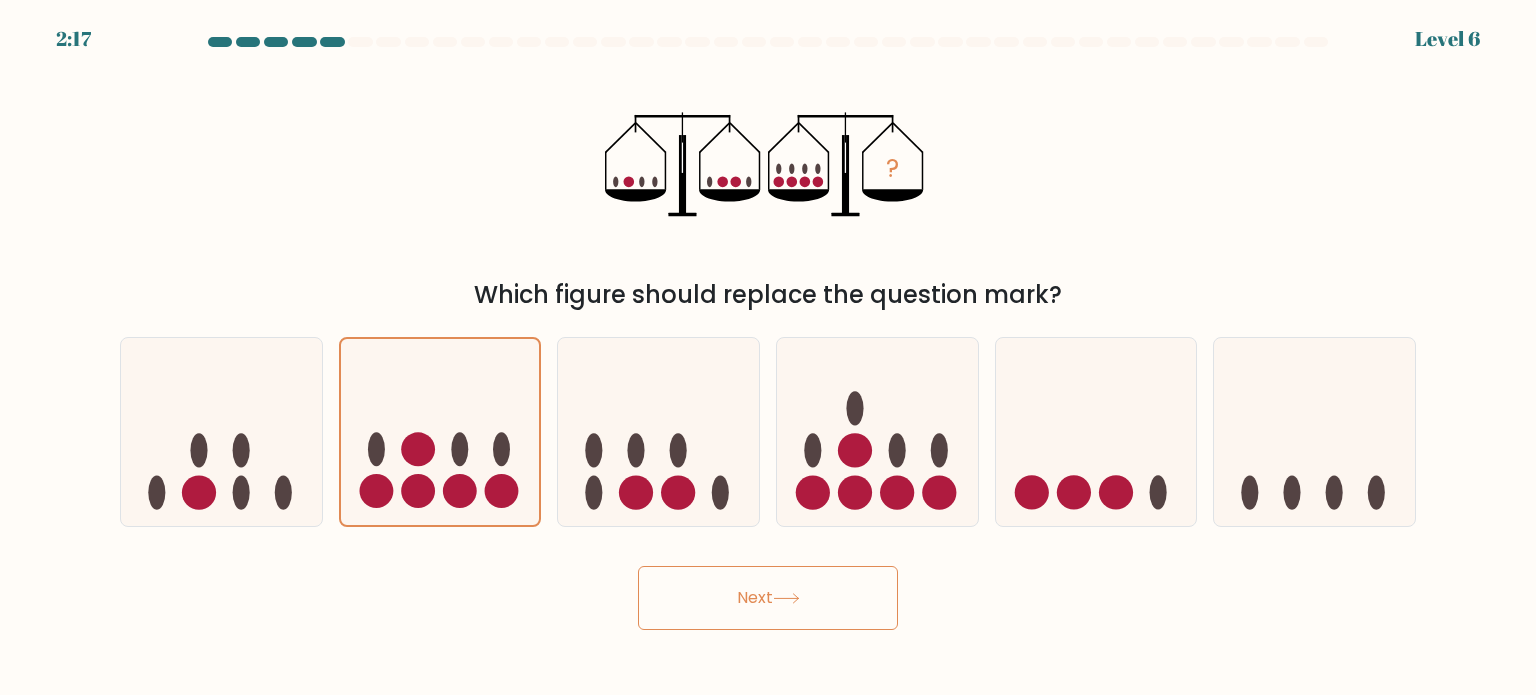 click on "Next" at bounding box center (768, 598) 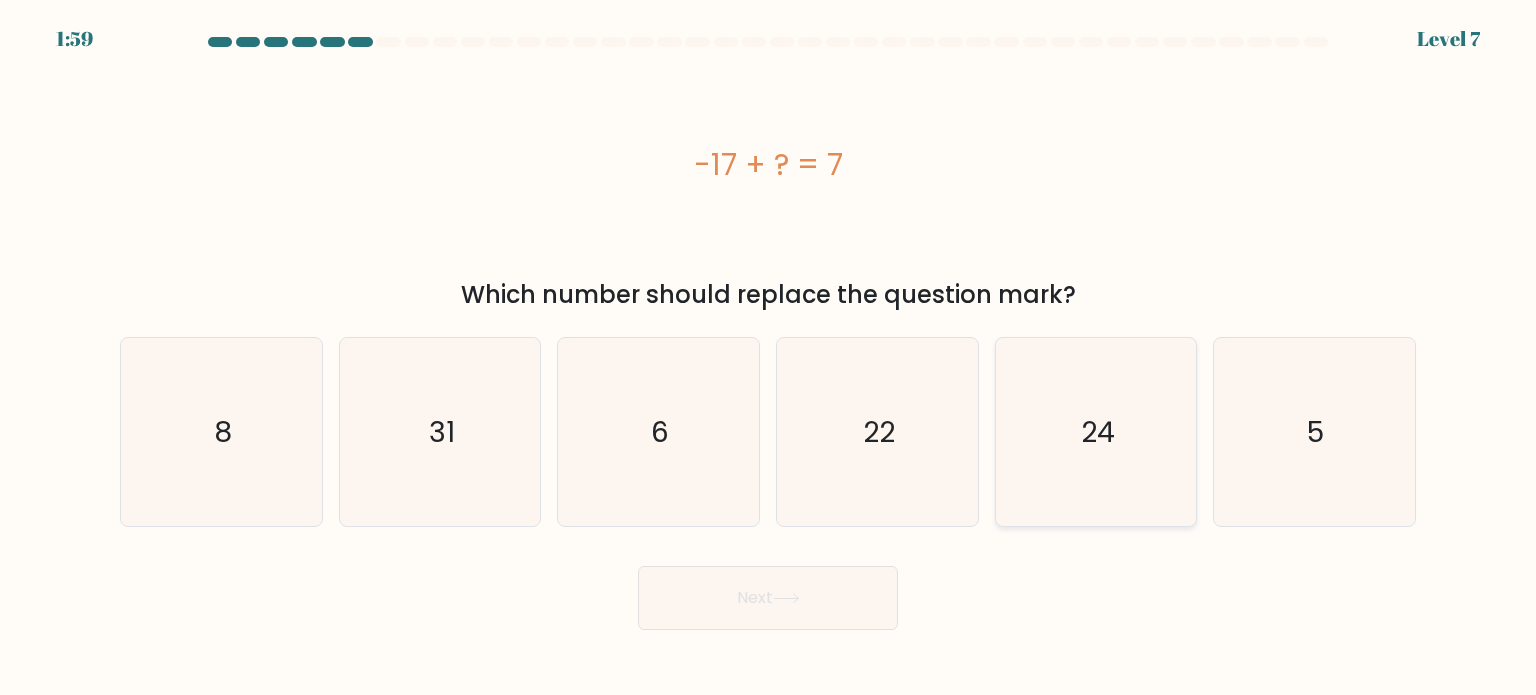 click on "24" at bounding box center [1096, 432] 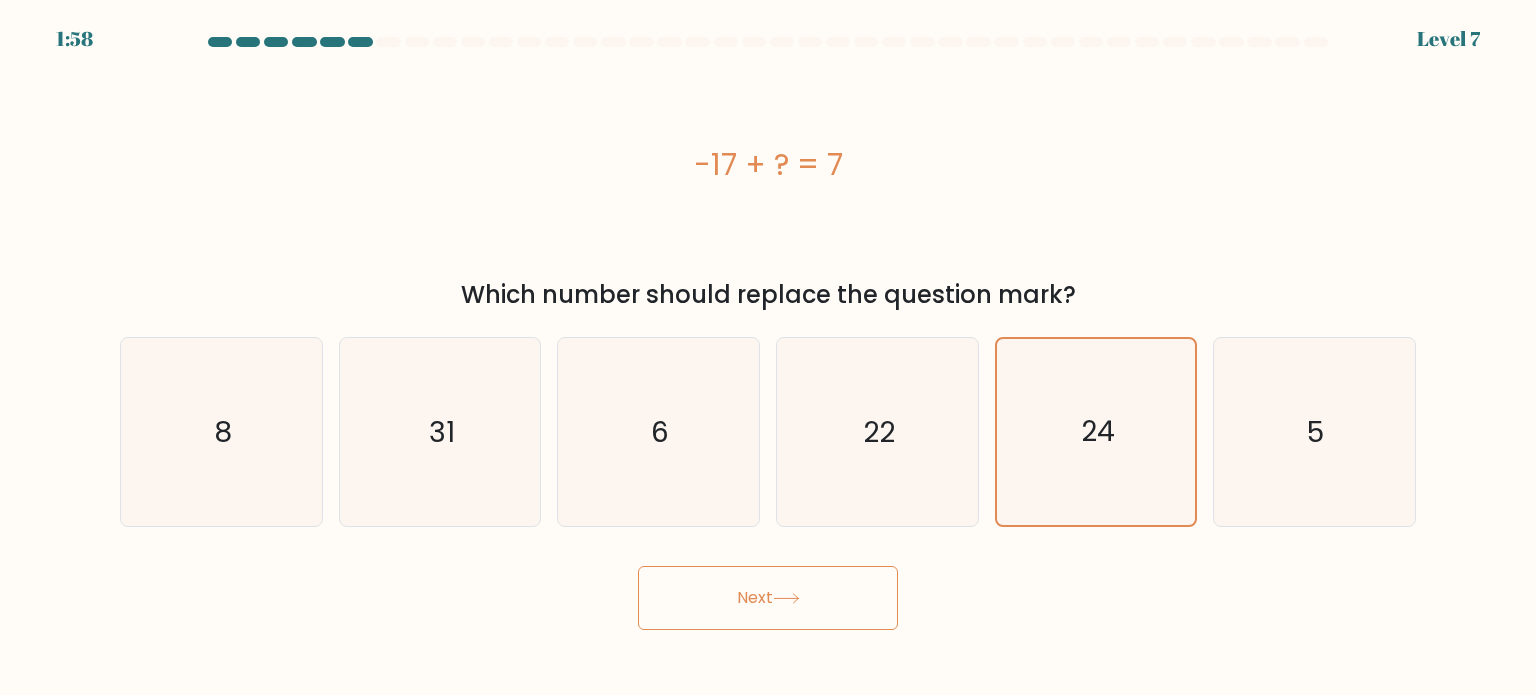 click on "Next" at bounding box center [768, 598] 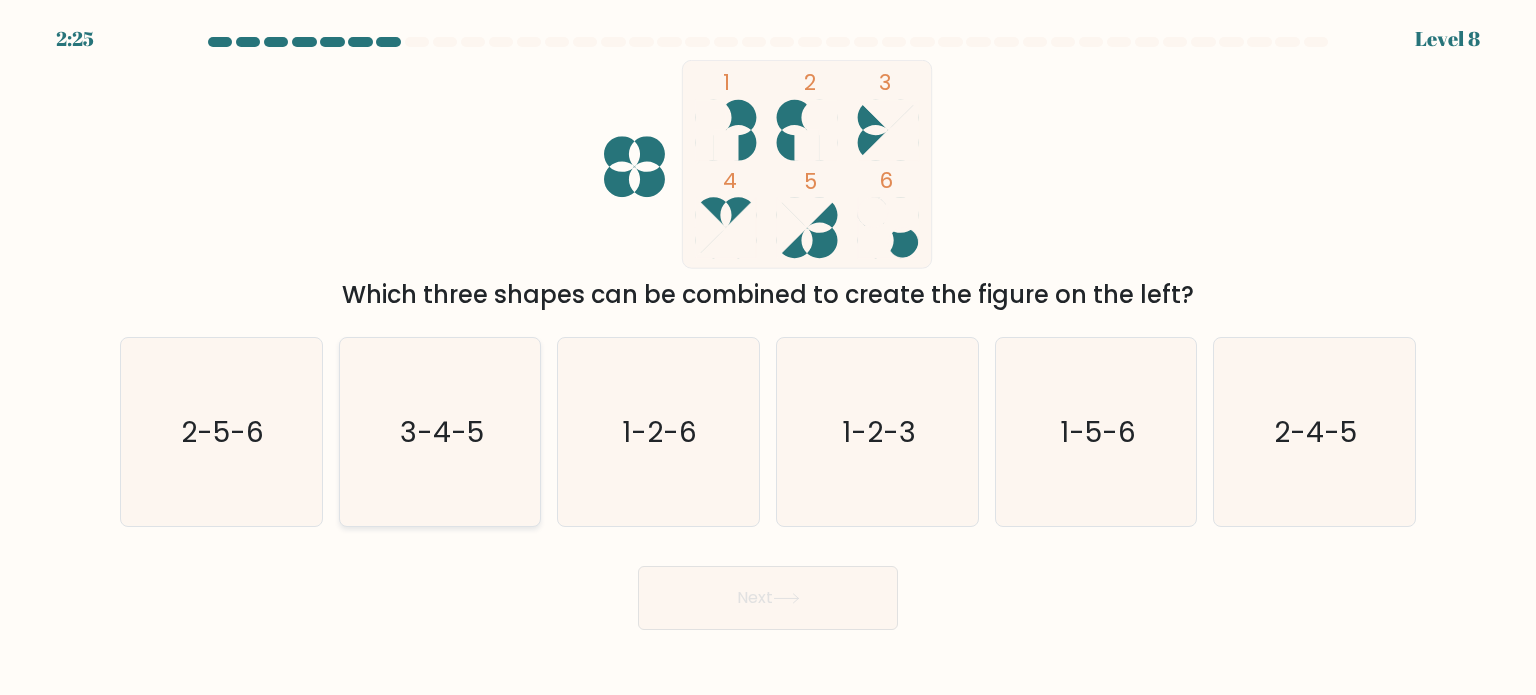 click on "3-4-5" at bounding box center [440, 432] 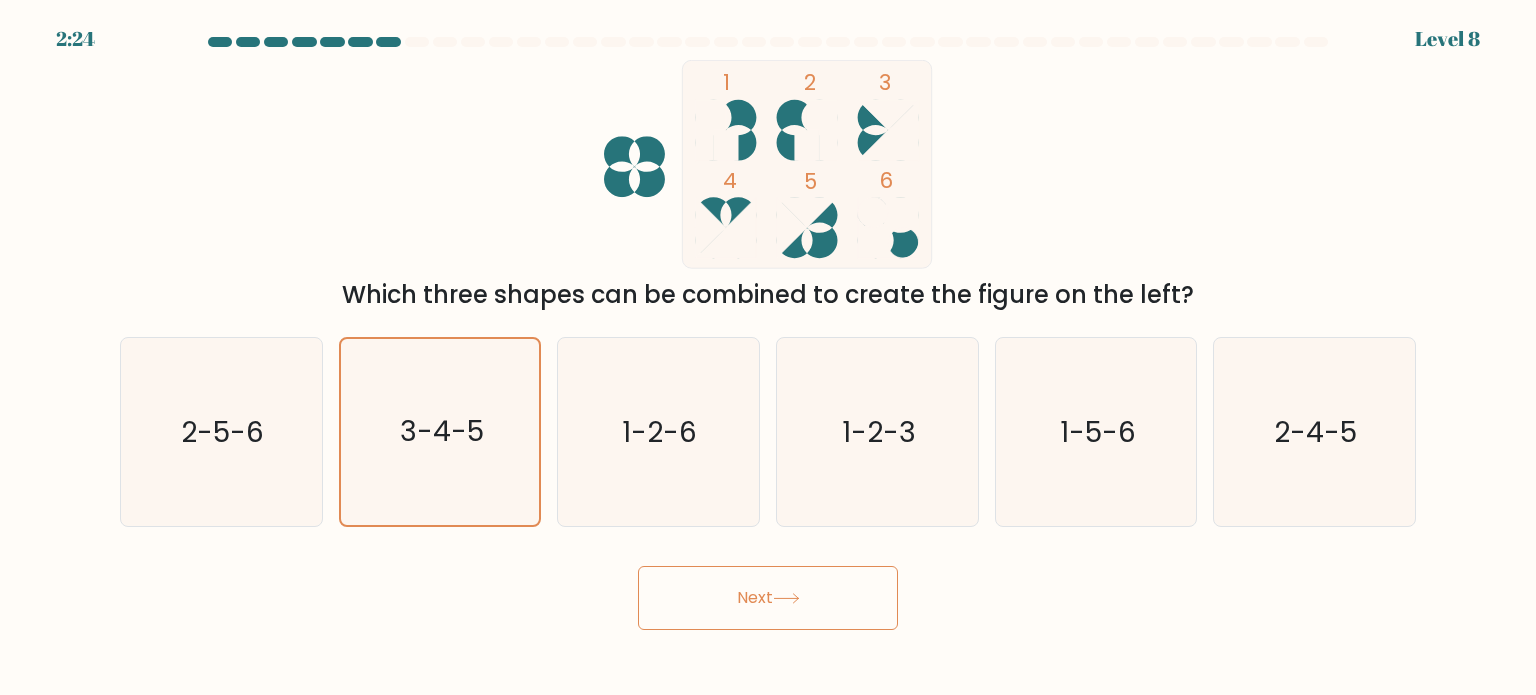 click on "Next" at bounding box center (768, 598) 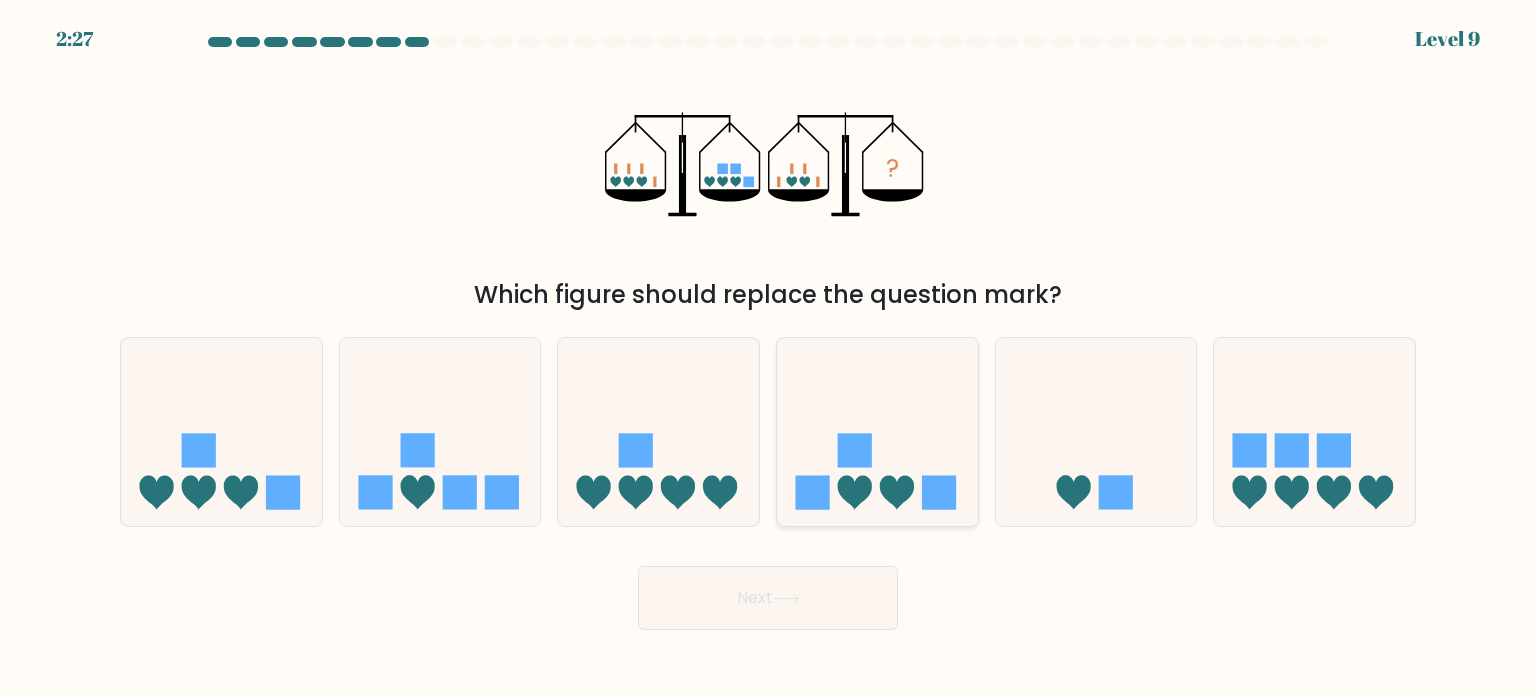 drag, startPoint x: 871, startPoint y: 439, endPoint x: 853, endPoint y: 473, distance: 38.470768 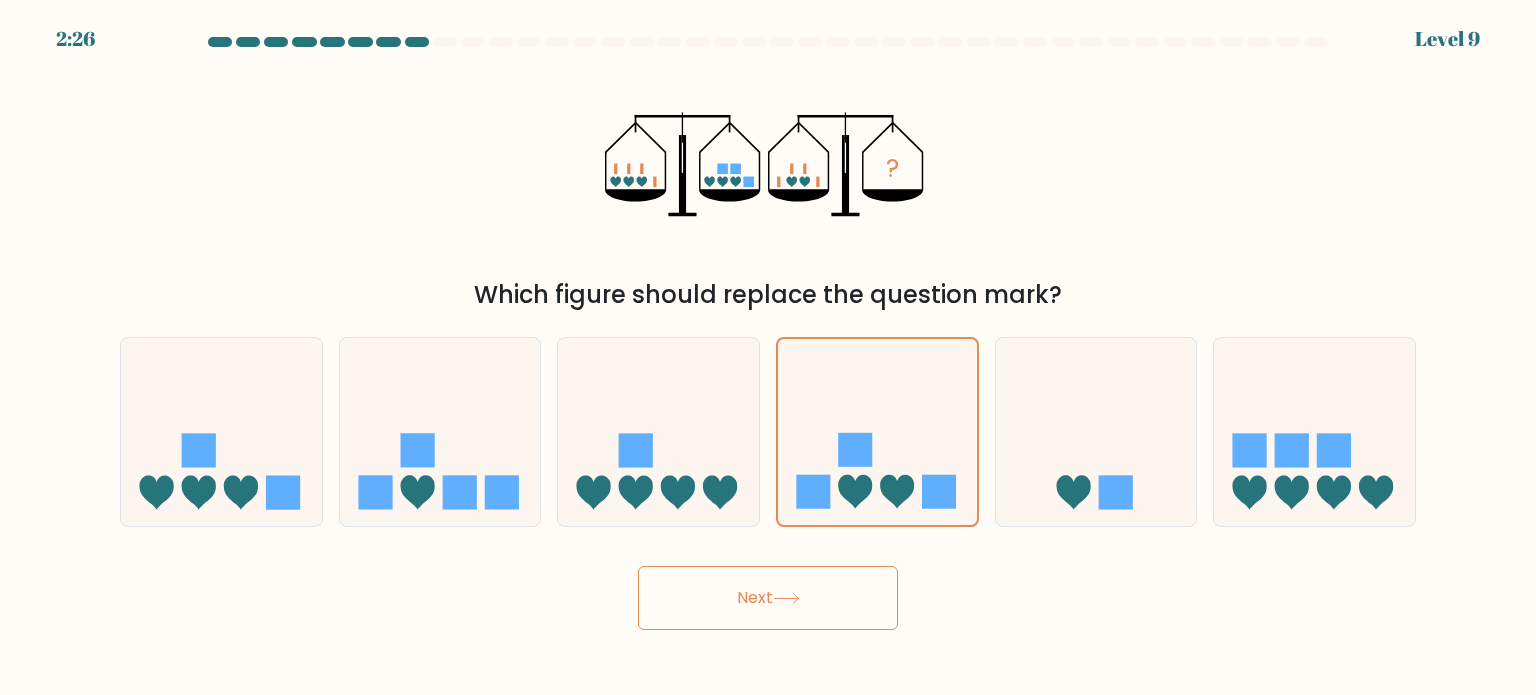 click on "Next" at bounding box center [768, 598] 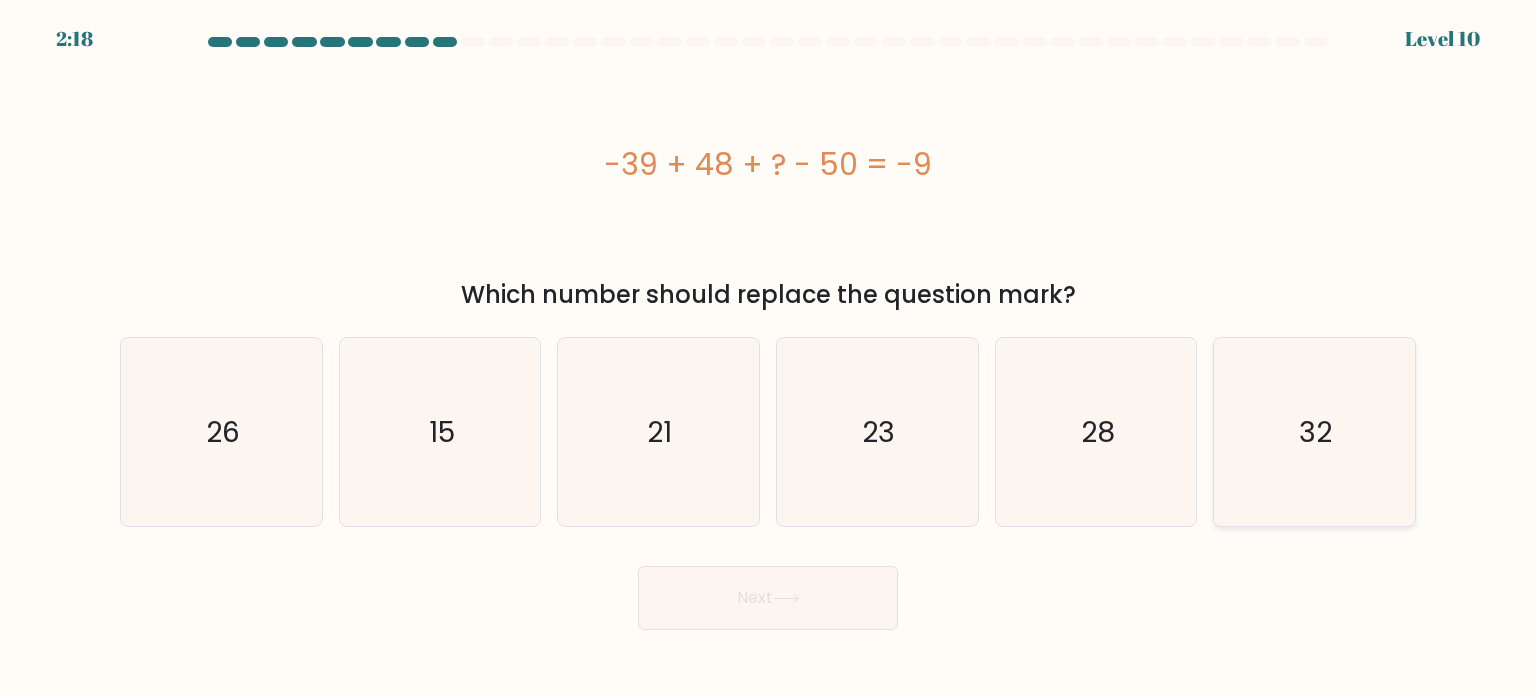 click on "32" at bounding box center (1314, 432) 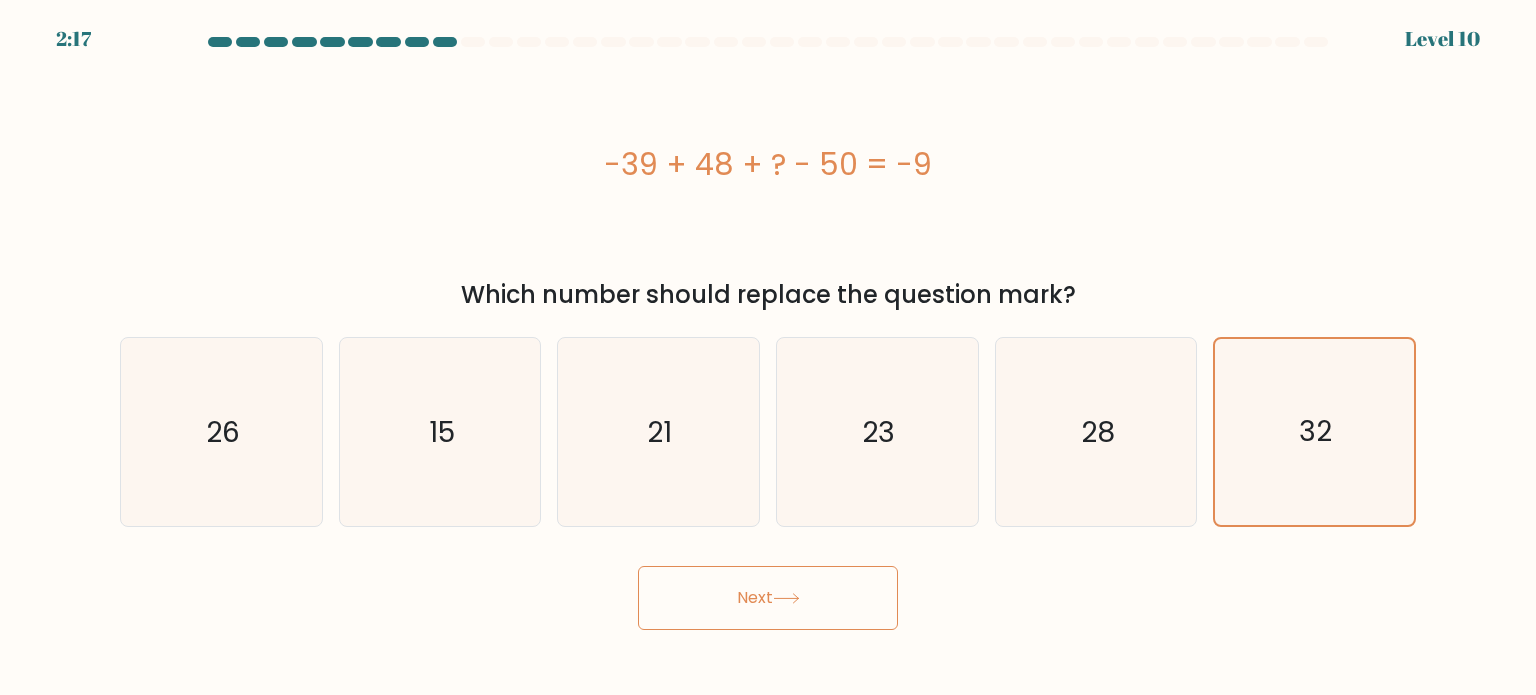 click on "Next" at bounding box center (768, 598) 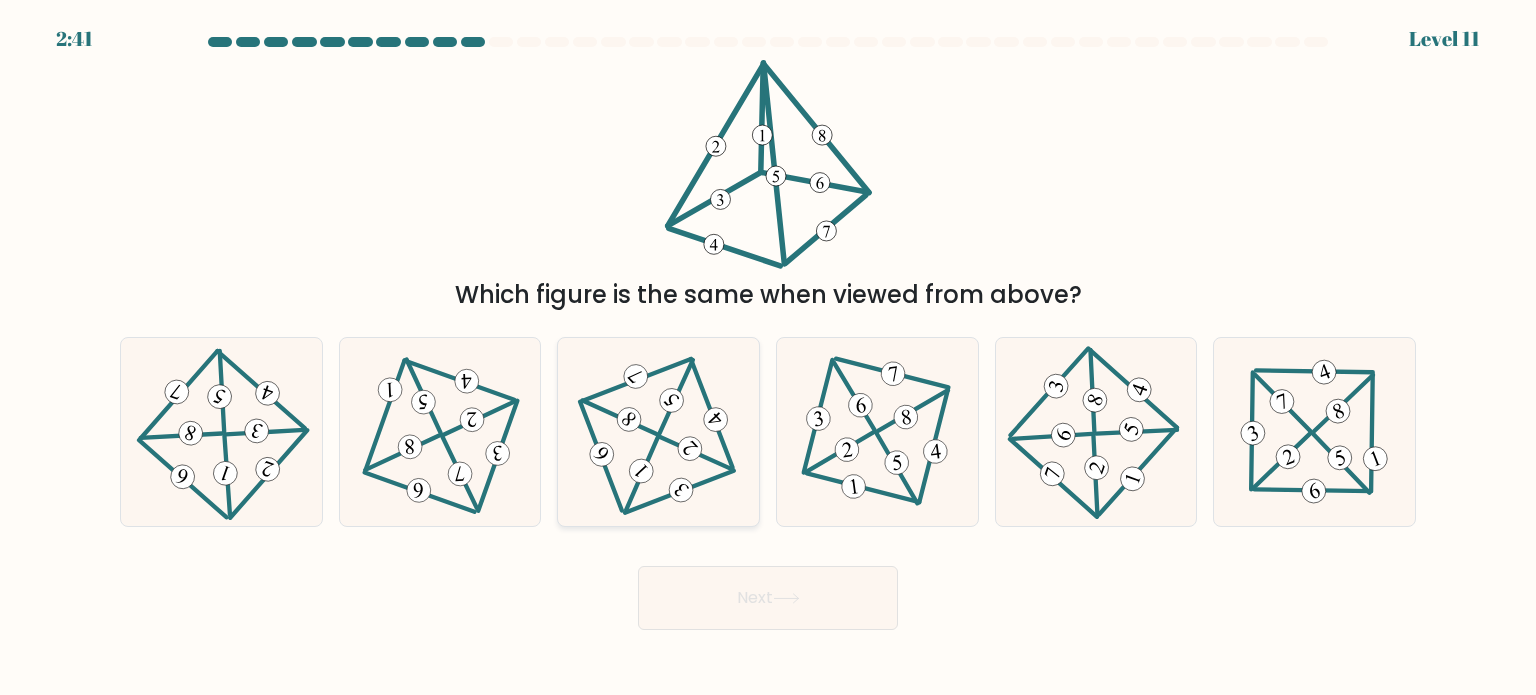 click at bounding box center [671, 401] 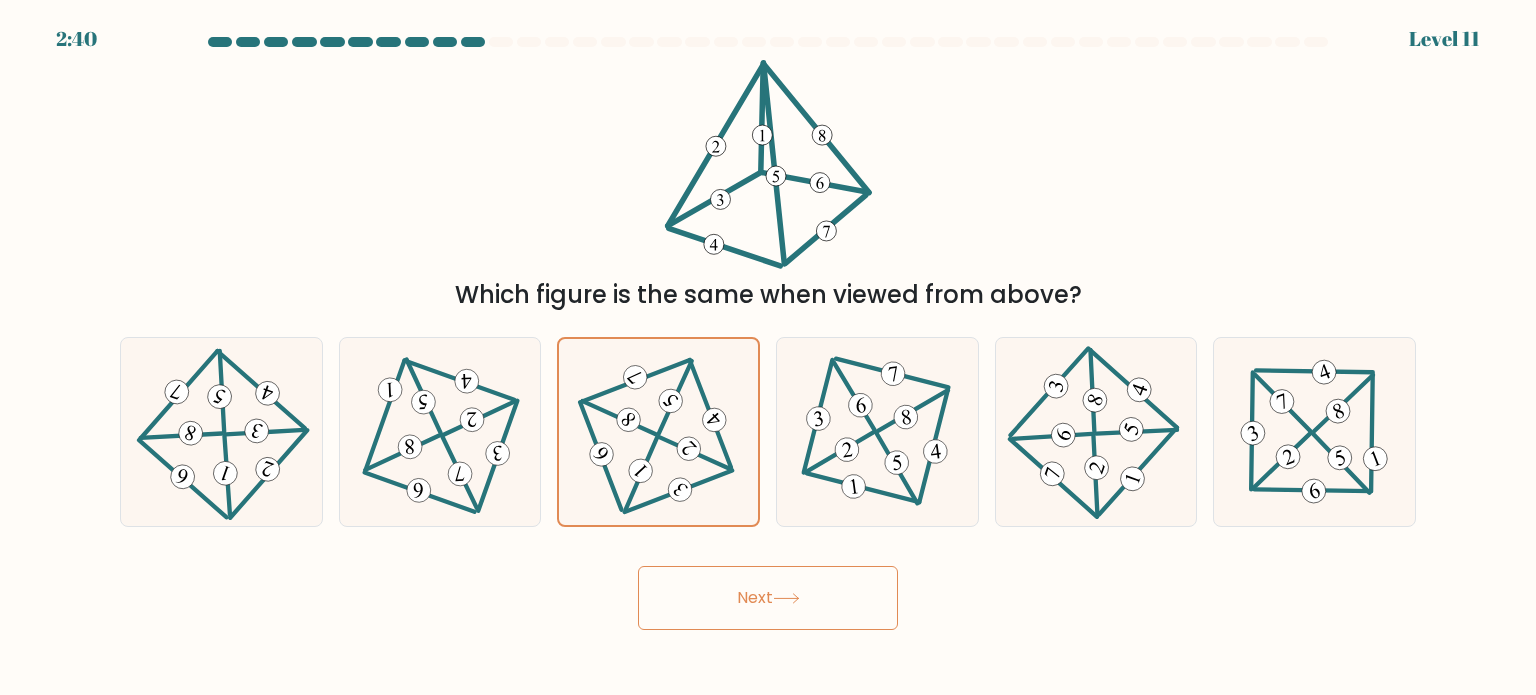click on "Next" at bounding box center (768, 598) 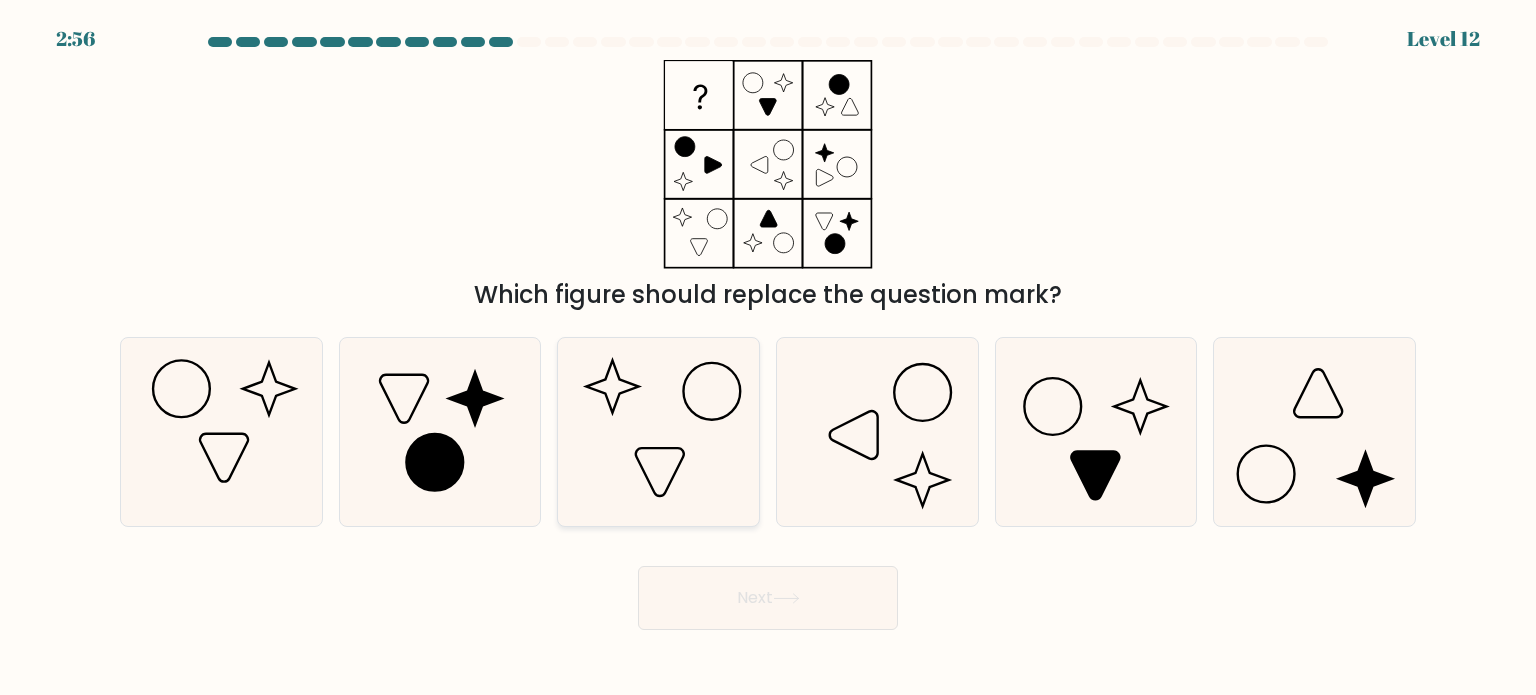 click at bounding box center [658, 432] 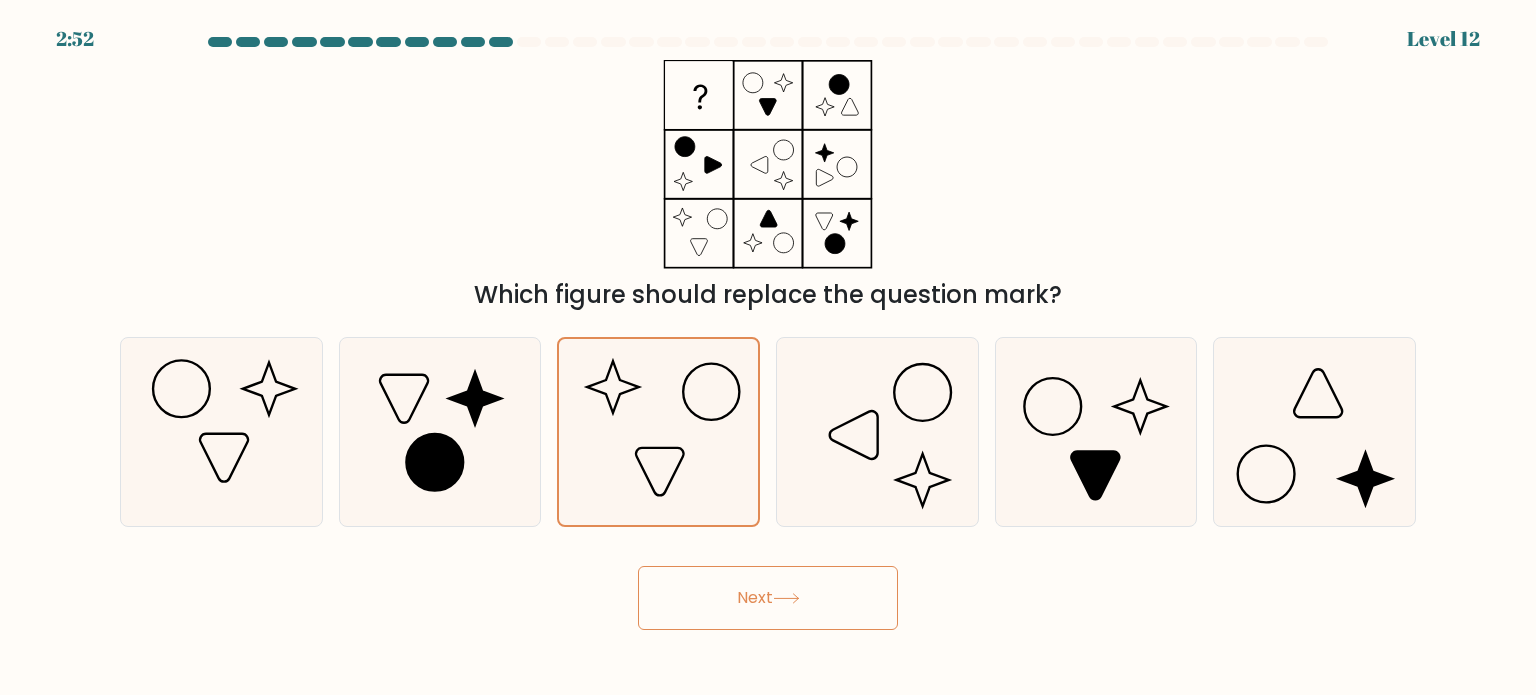 click on "Next" at bounding box center (768, 598) 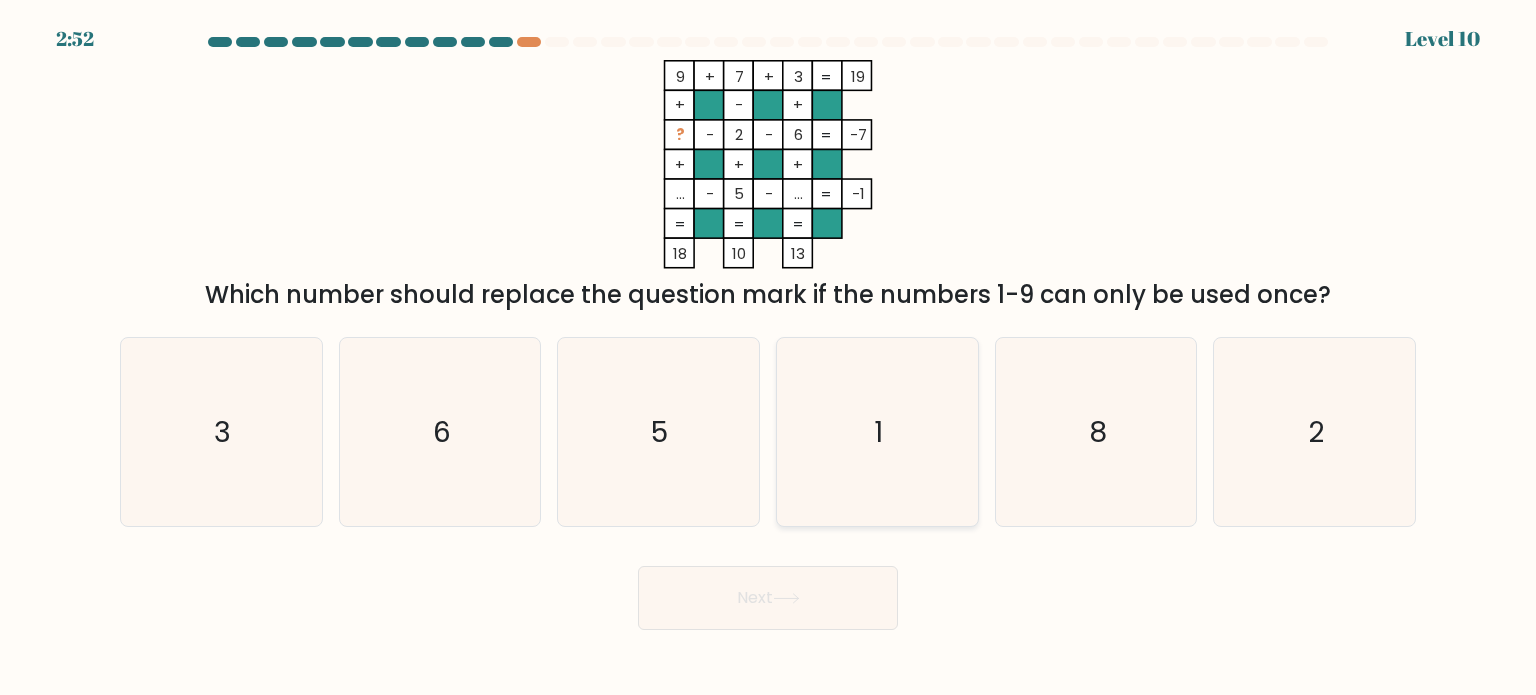 click on "1" at bounding box center (877, 432) 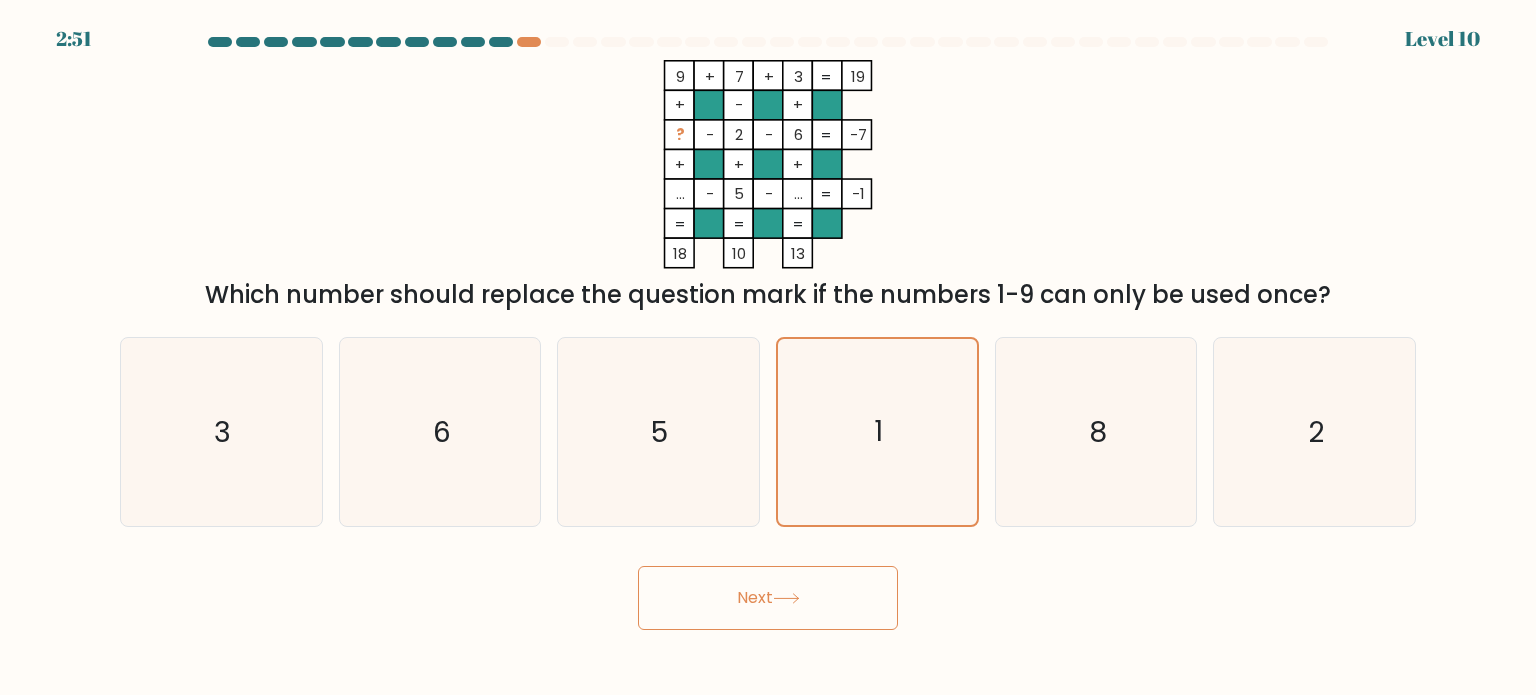click on "Next" at bounding box center (768, 598) 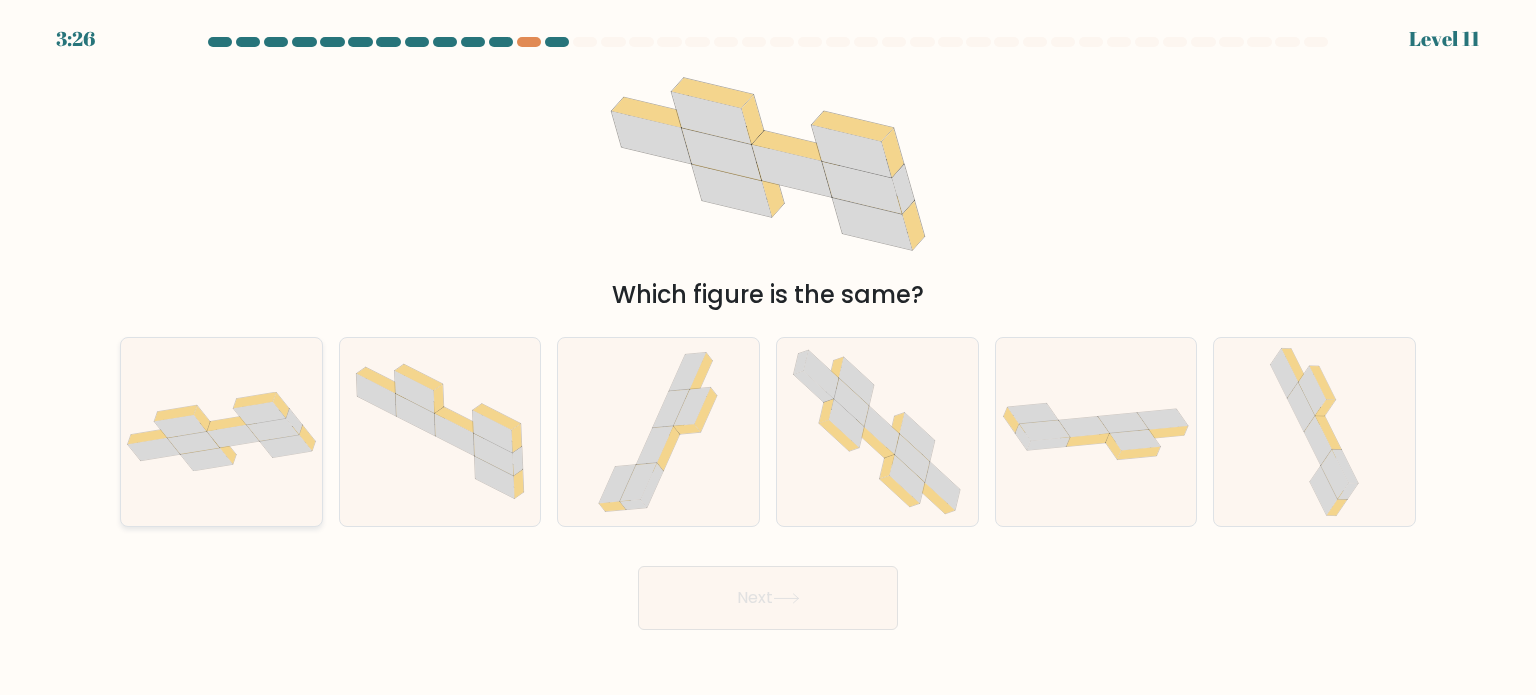 click at bounding box center (273, 430) 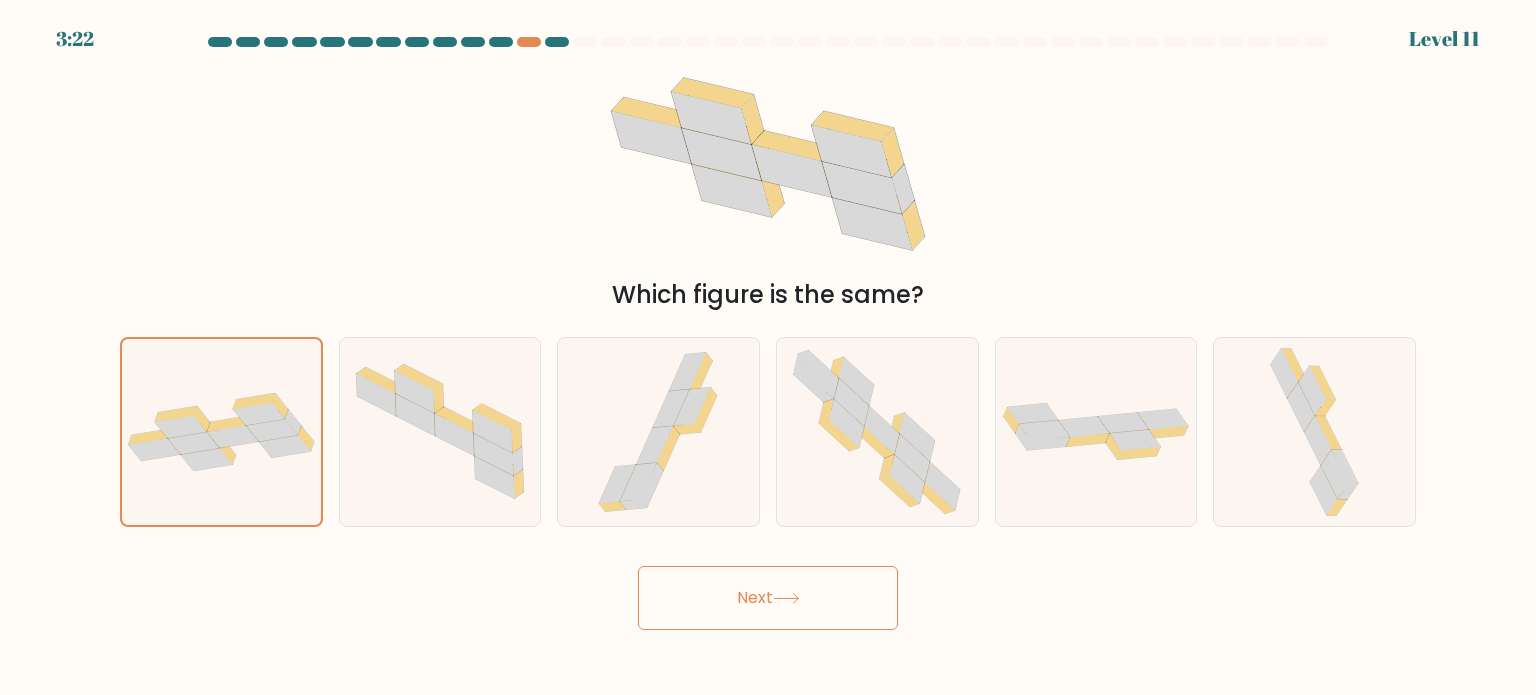 click on "Next" at bounding box center [768, 598] 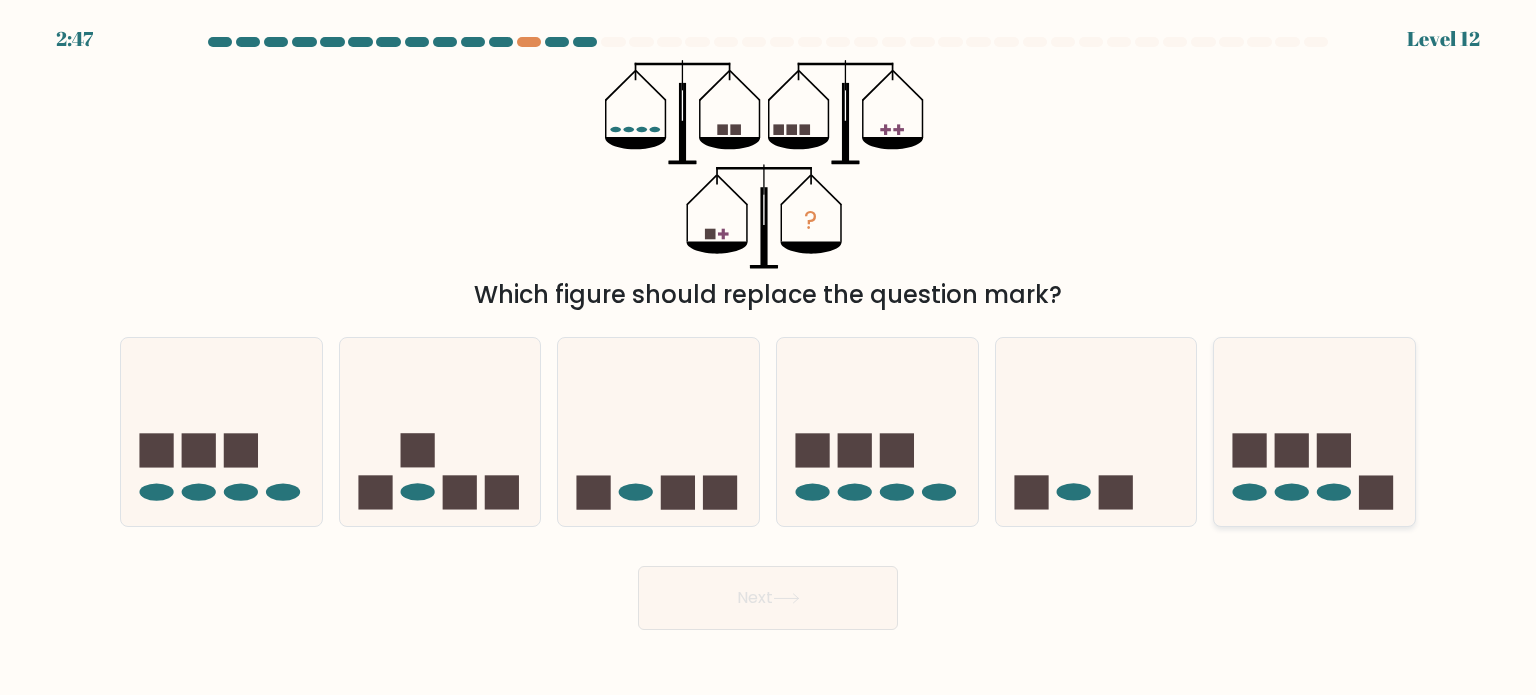 click at bounding box center (1292, 491) 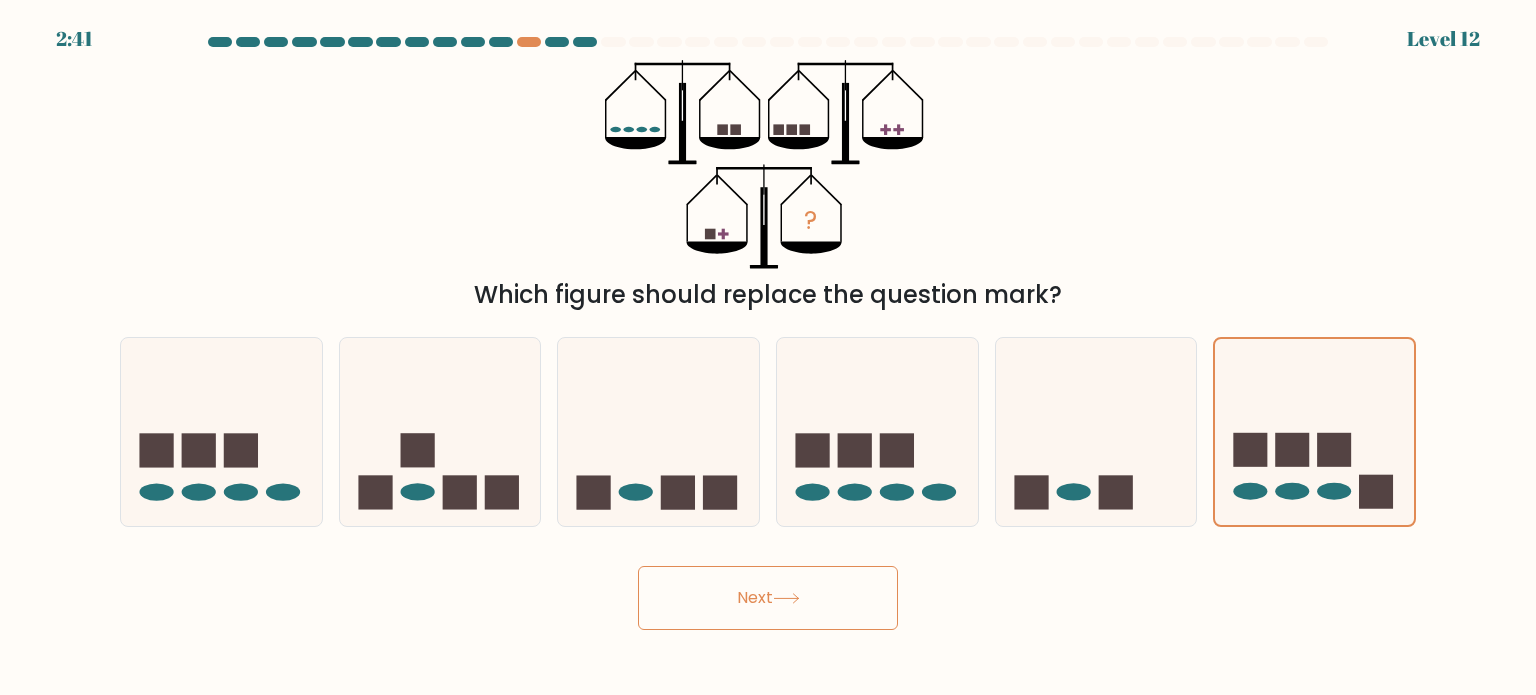 click at bounding box center (786, 598) 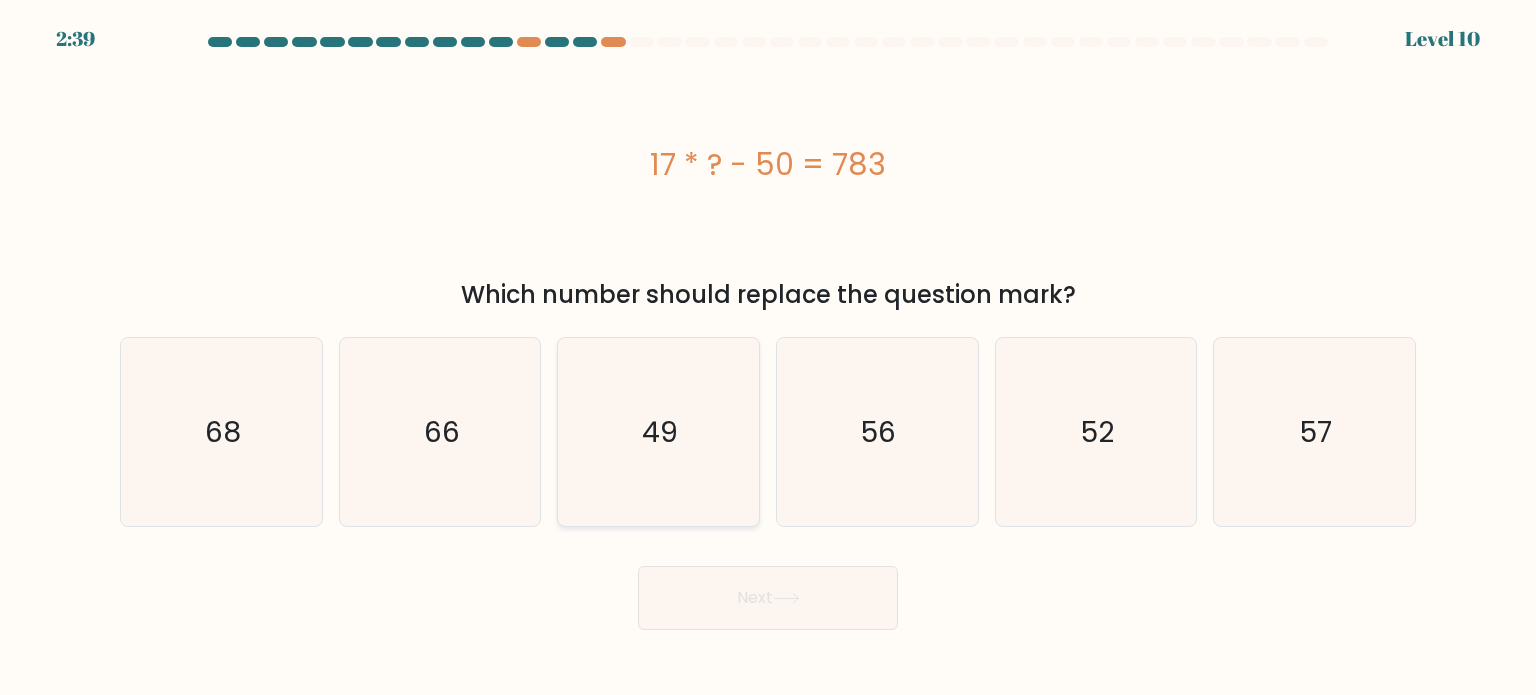 click on "49" at bounding box center [658, 432] 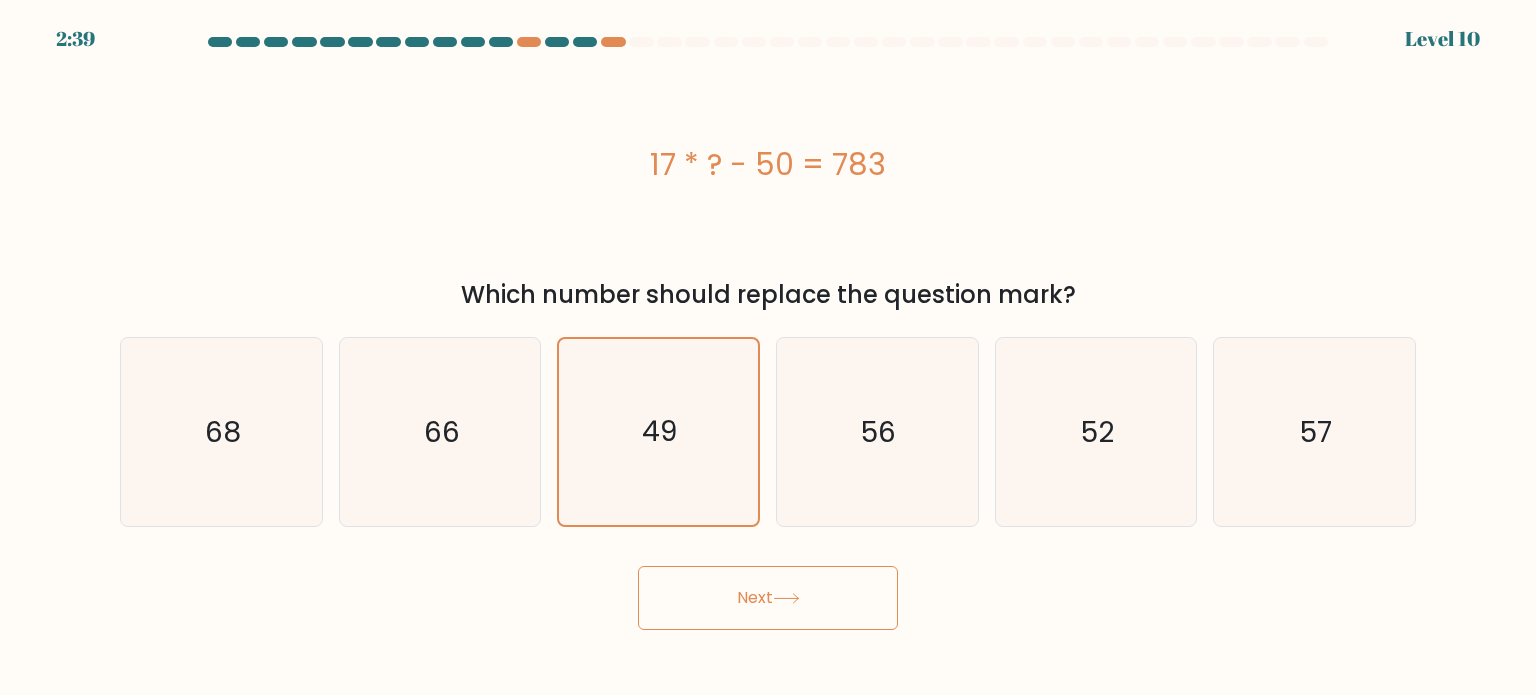 click on "Next" at bounding box center [768, 598] 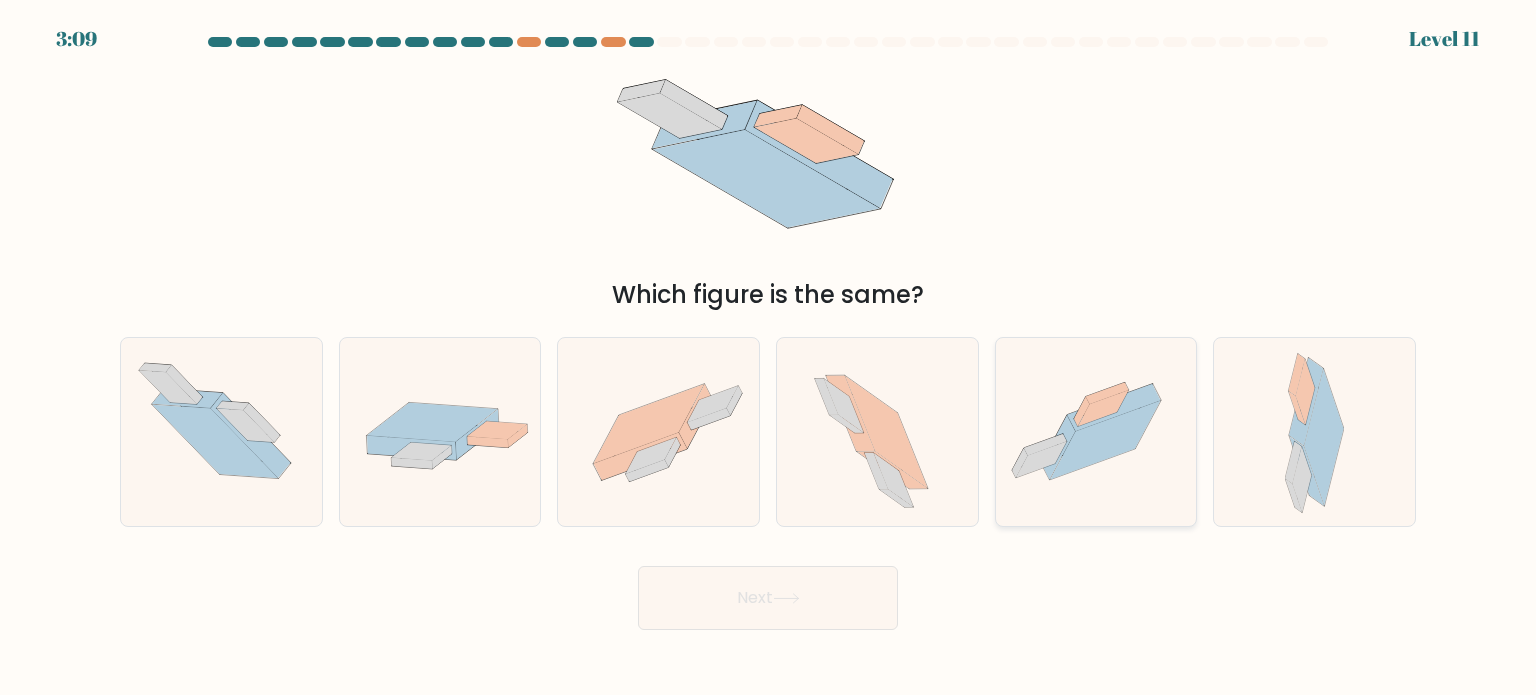 click at bounding box center [1105, 440] 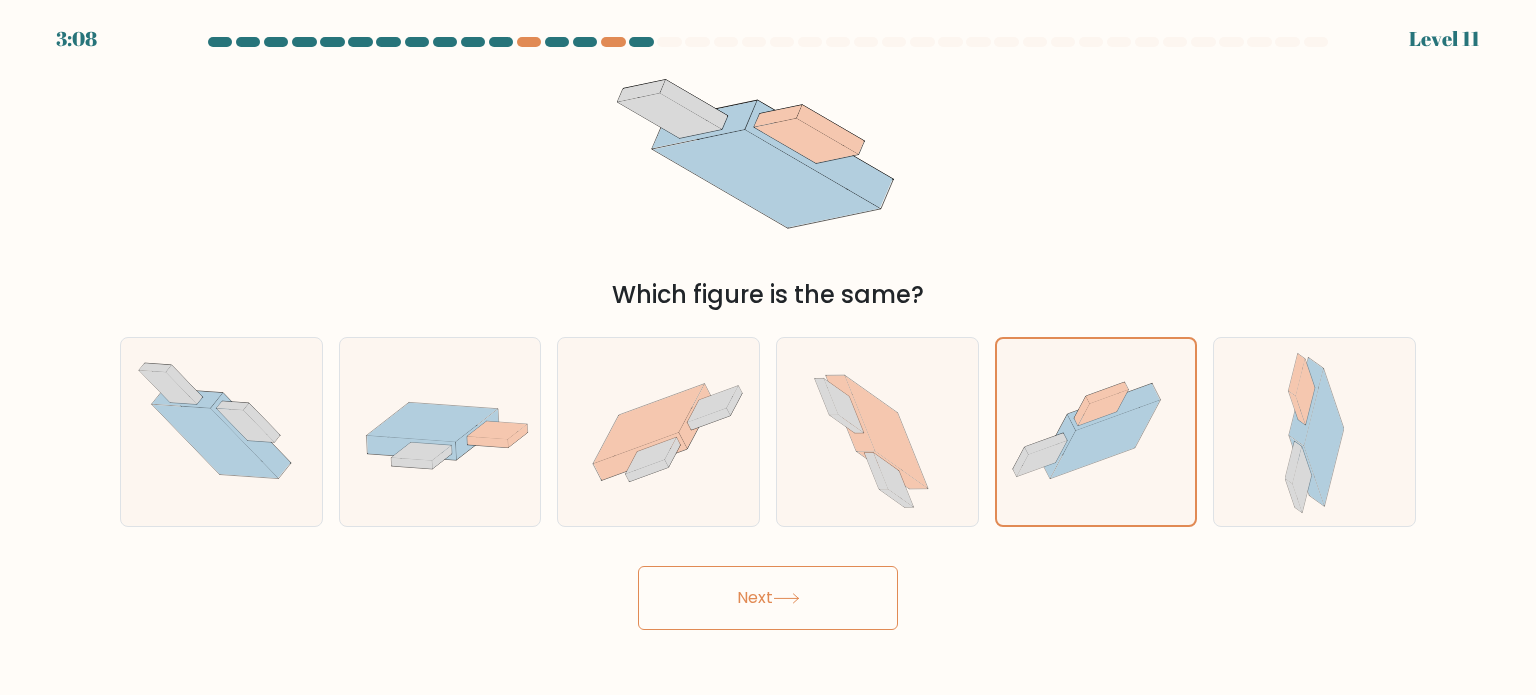 drag, startPoint x: 809, startPoint y: 565, endPoint x: 800, endPoint y: 587, distance: 23.769728 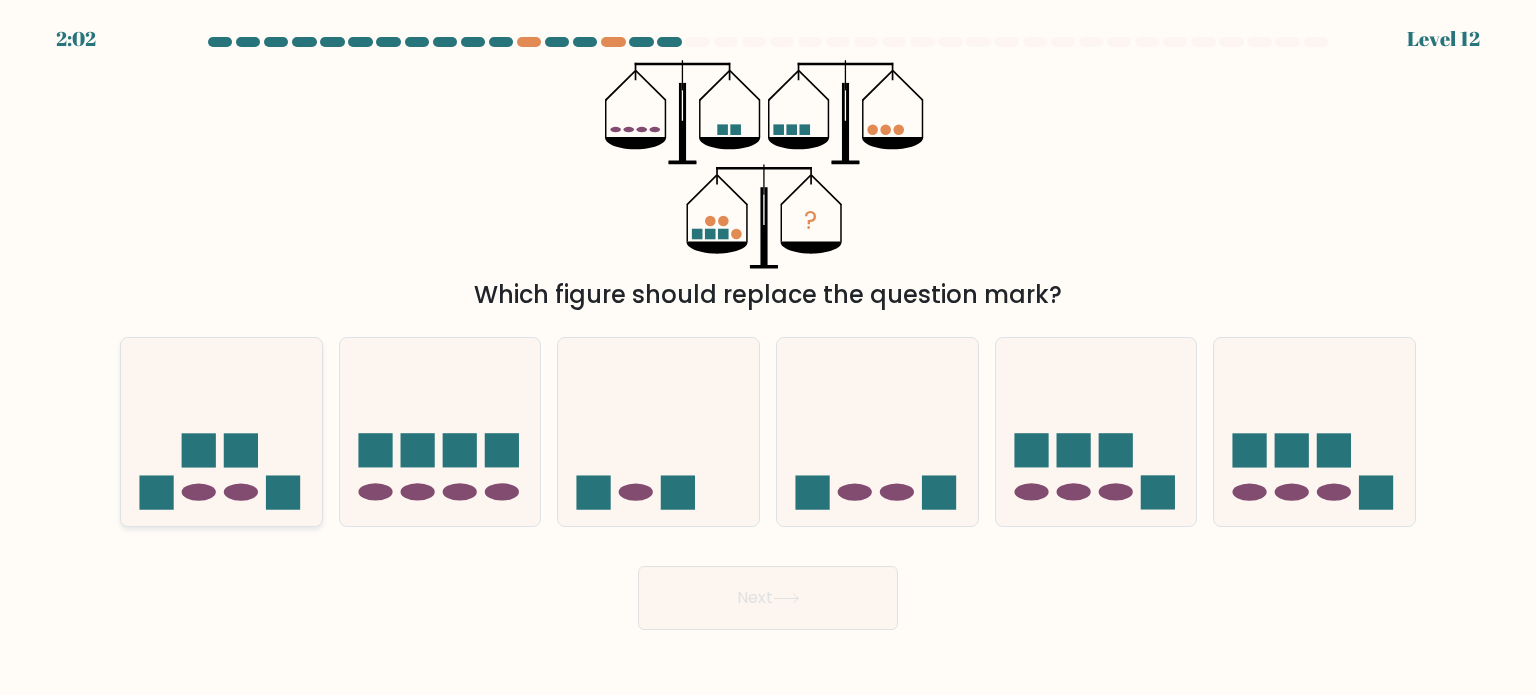 click at bounding box center [221, 432] 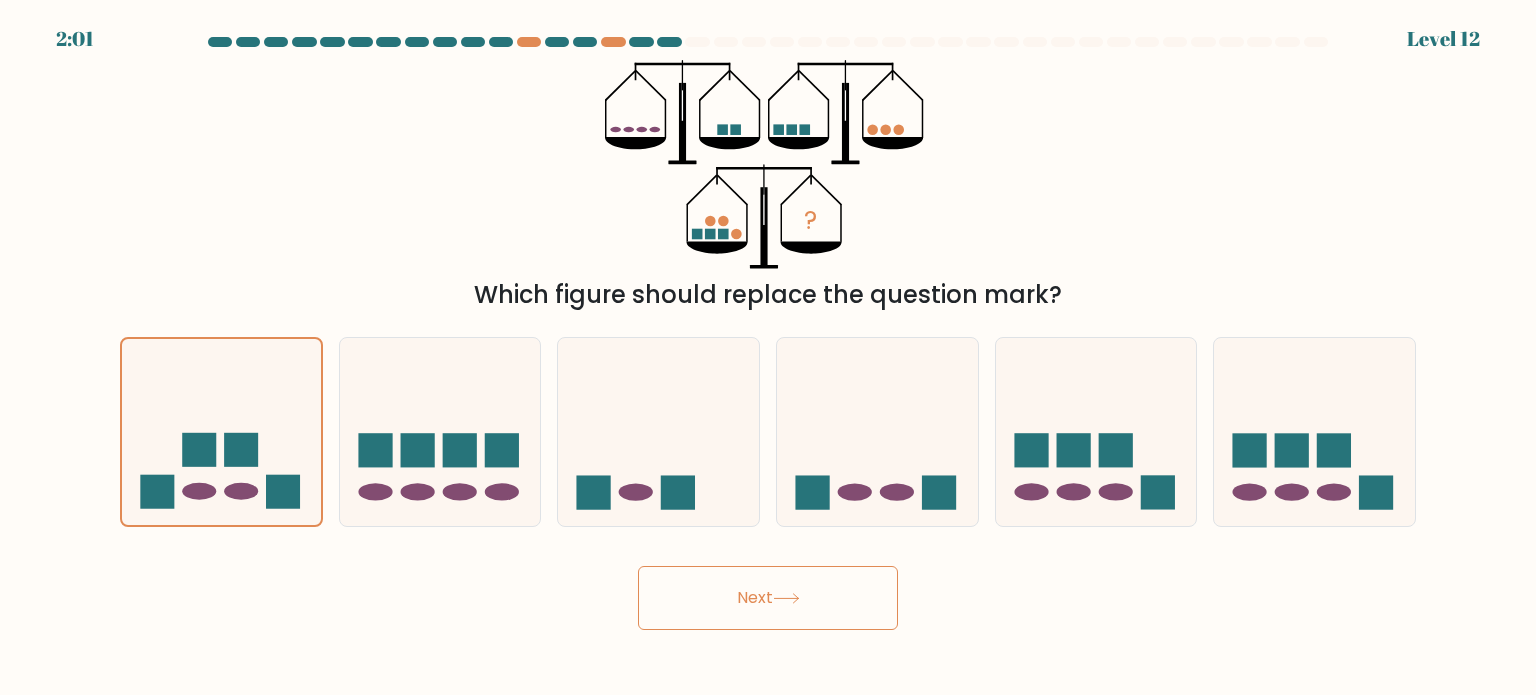click on "Next" at bounding box center [768, 598] 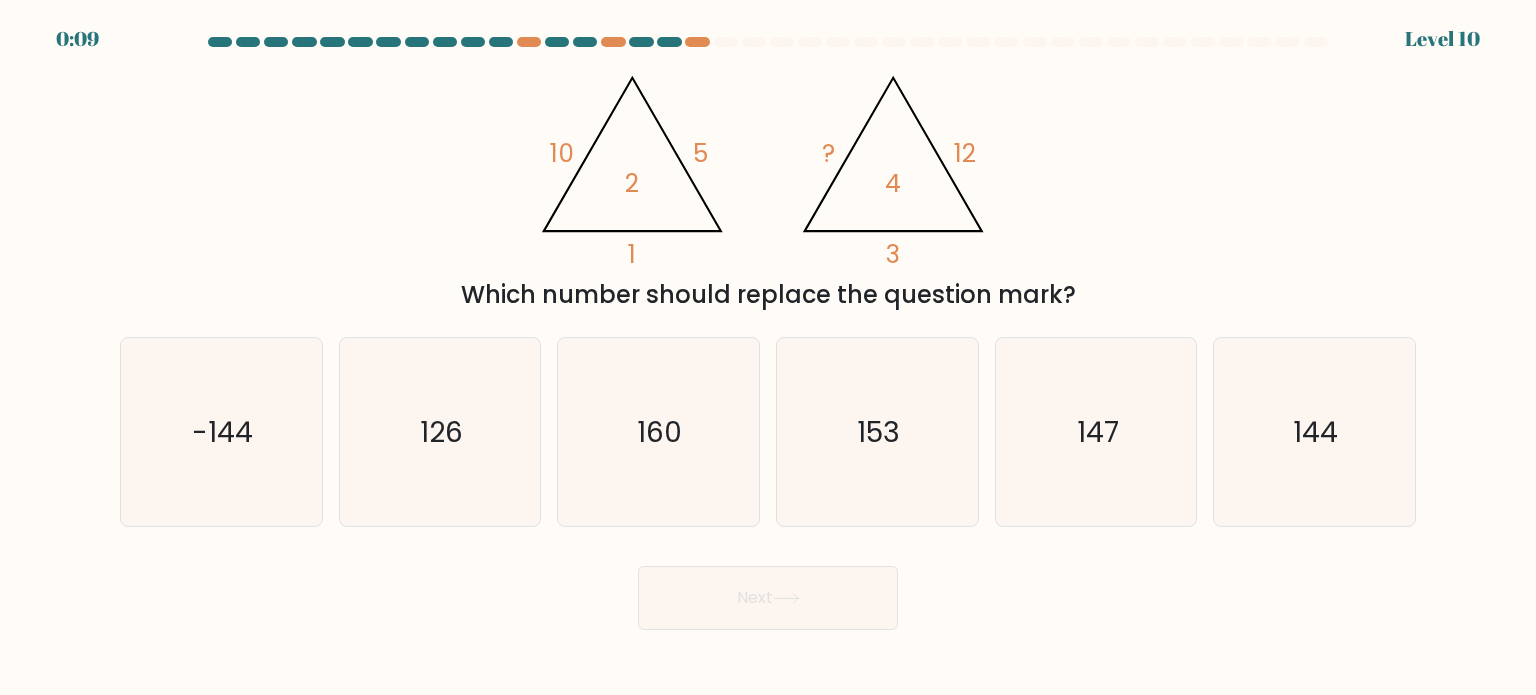 drag, startPoint x: 1243, startPoint y: 412, endPoint x: 1208, endPoint y: 437, distance: 43.011627 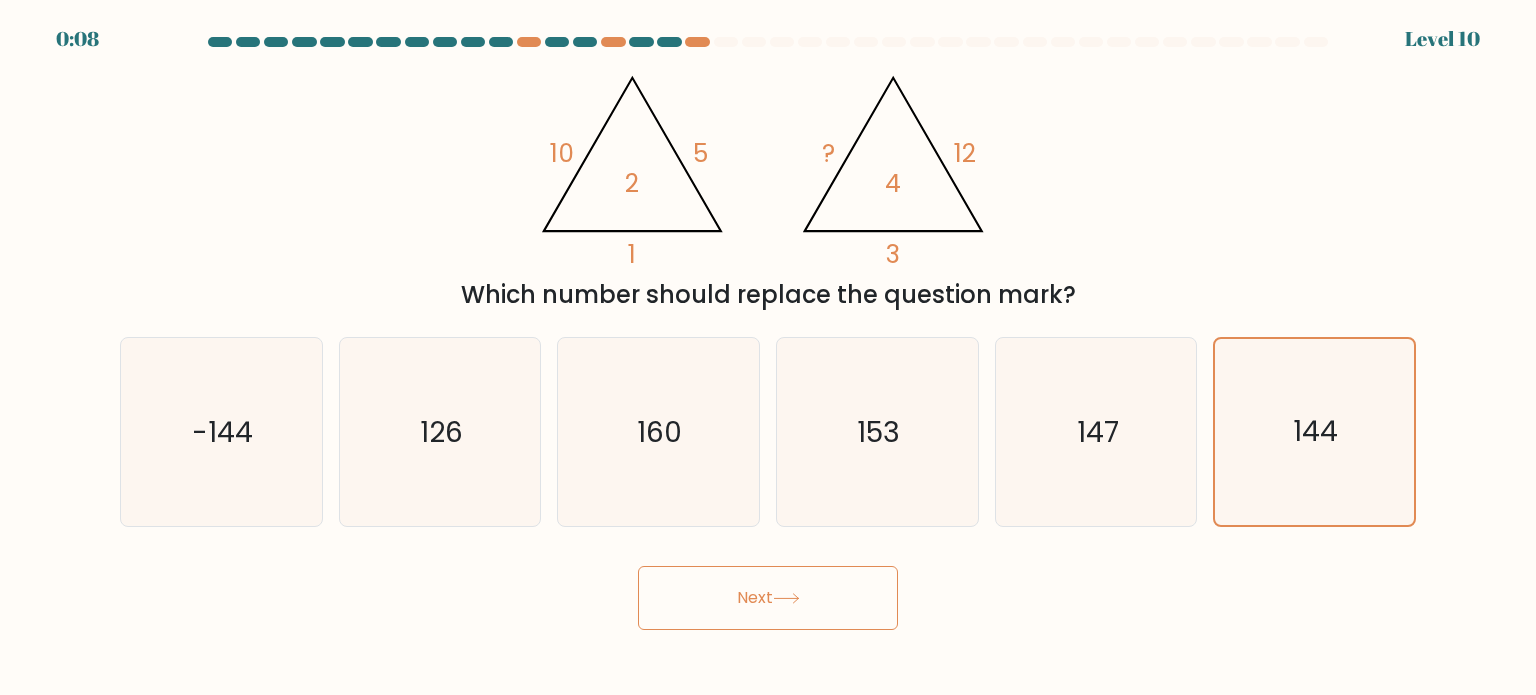 click on "Next" at bounding box center (768, 598) 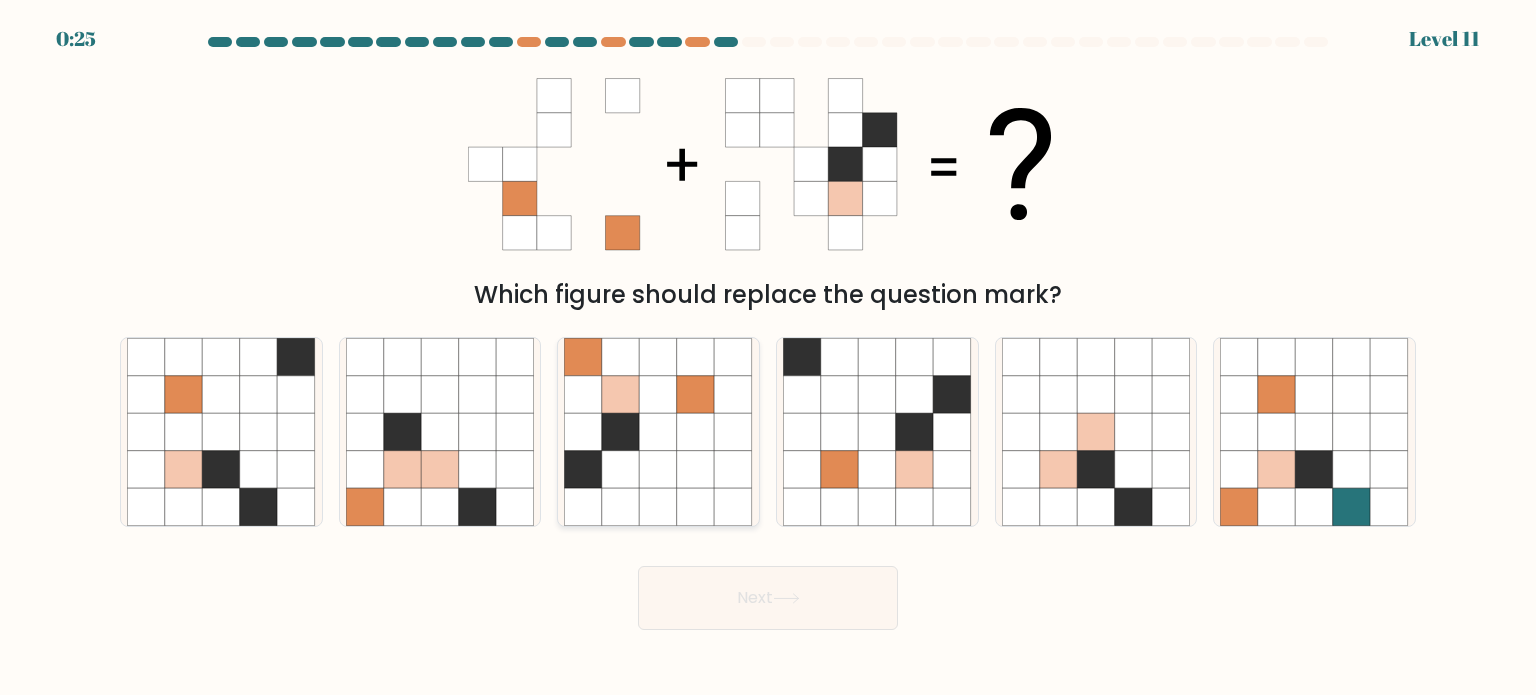 click at bounding box center [659, 432] 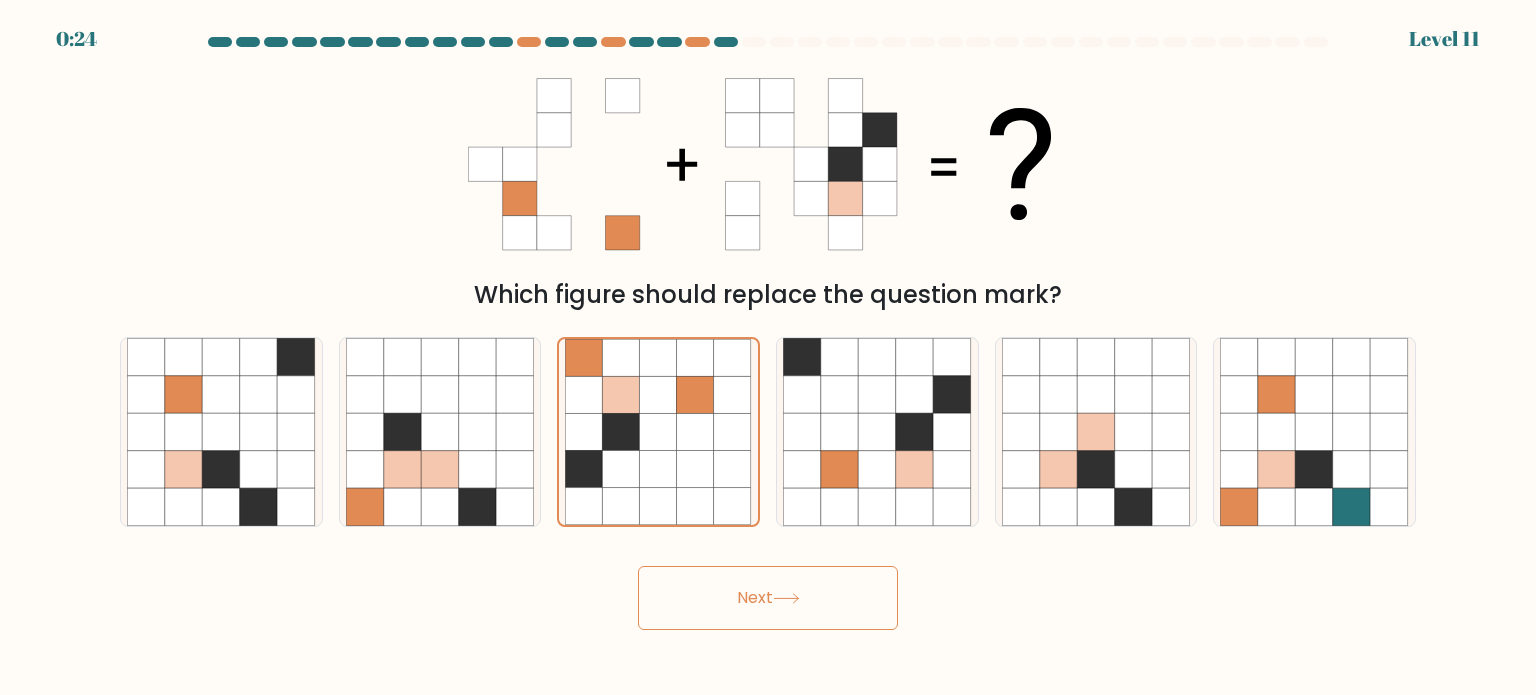 click on "Next" at bounding box center [768, 598] 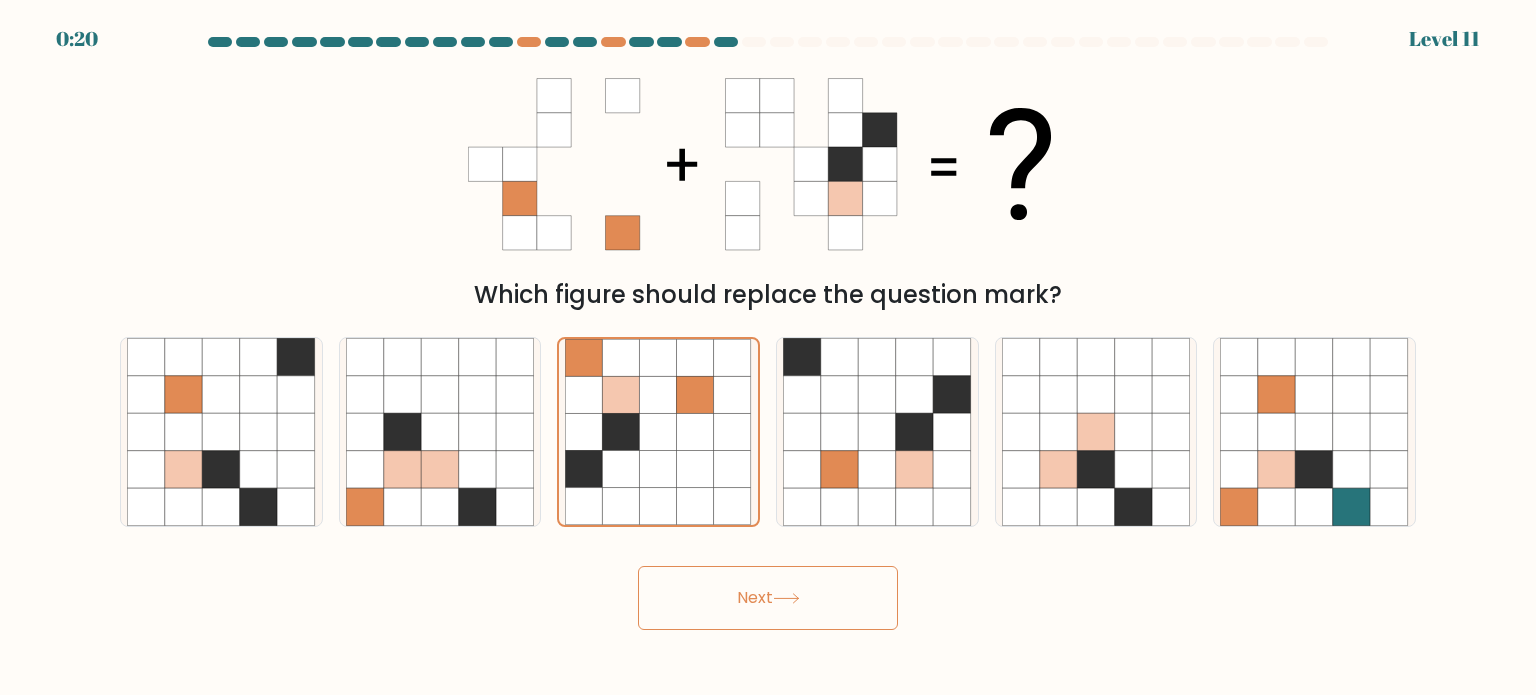 click on "Next" at bounding box center (768, 598) 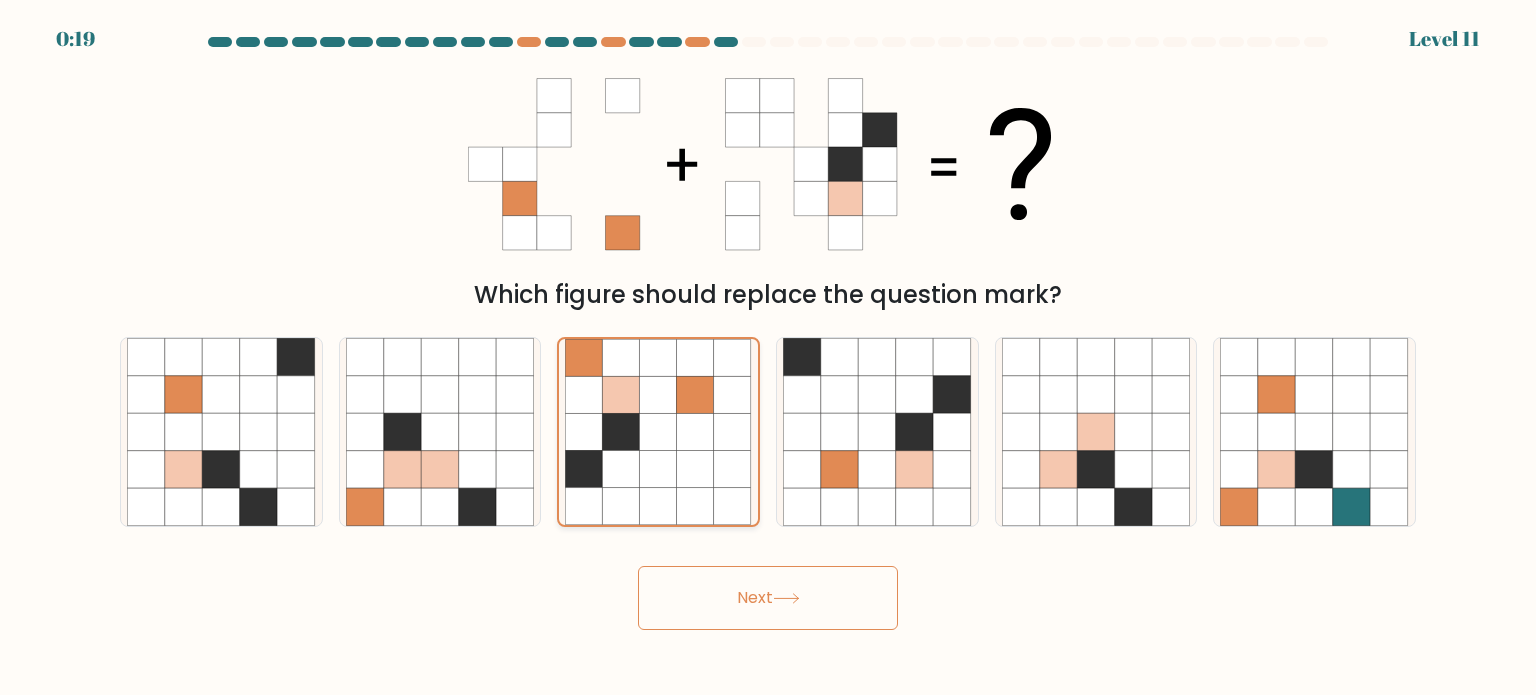 click at bounding box center (695, 431) 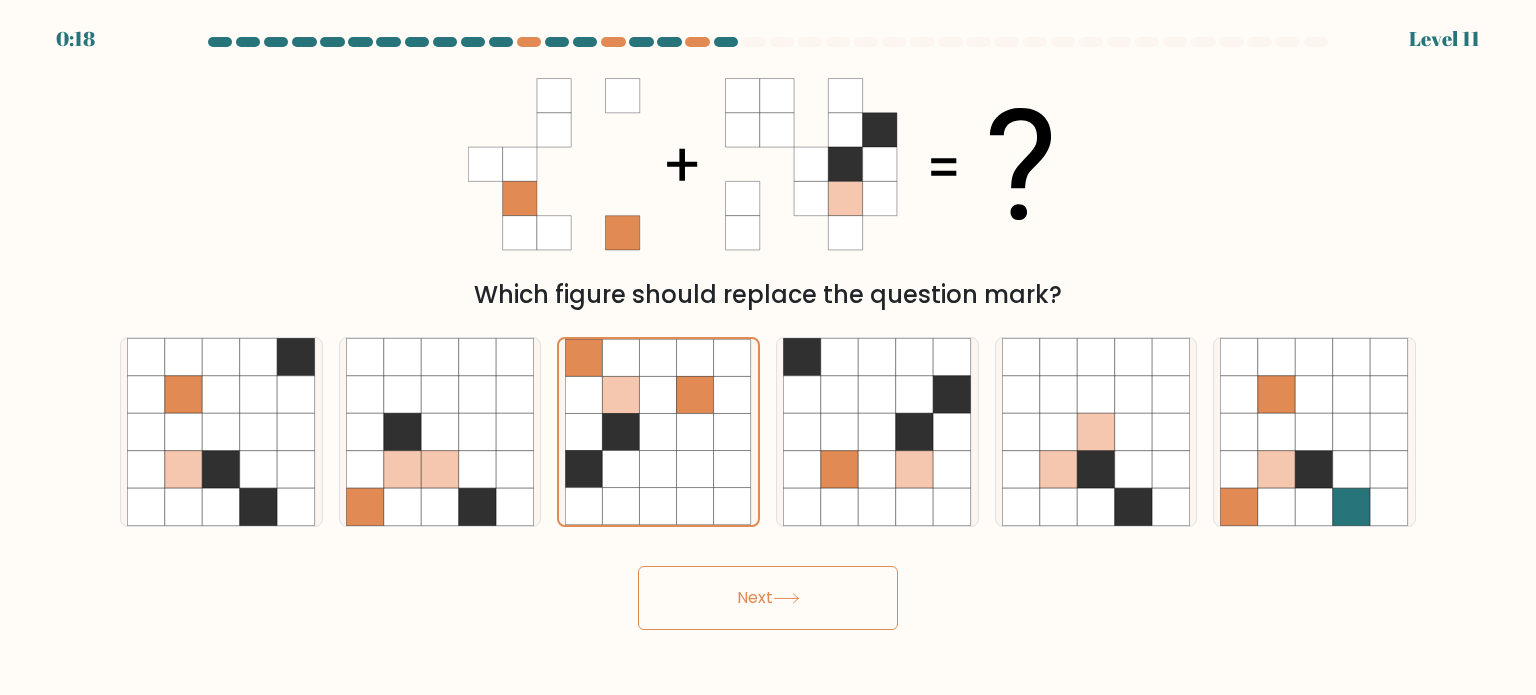 click on "Next" at bounding box center [768, 598] 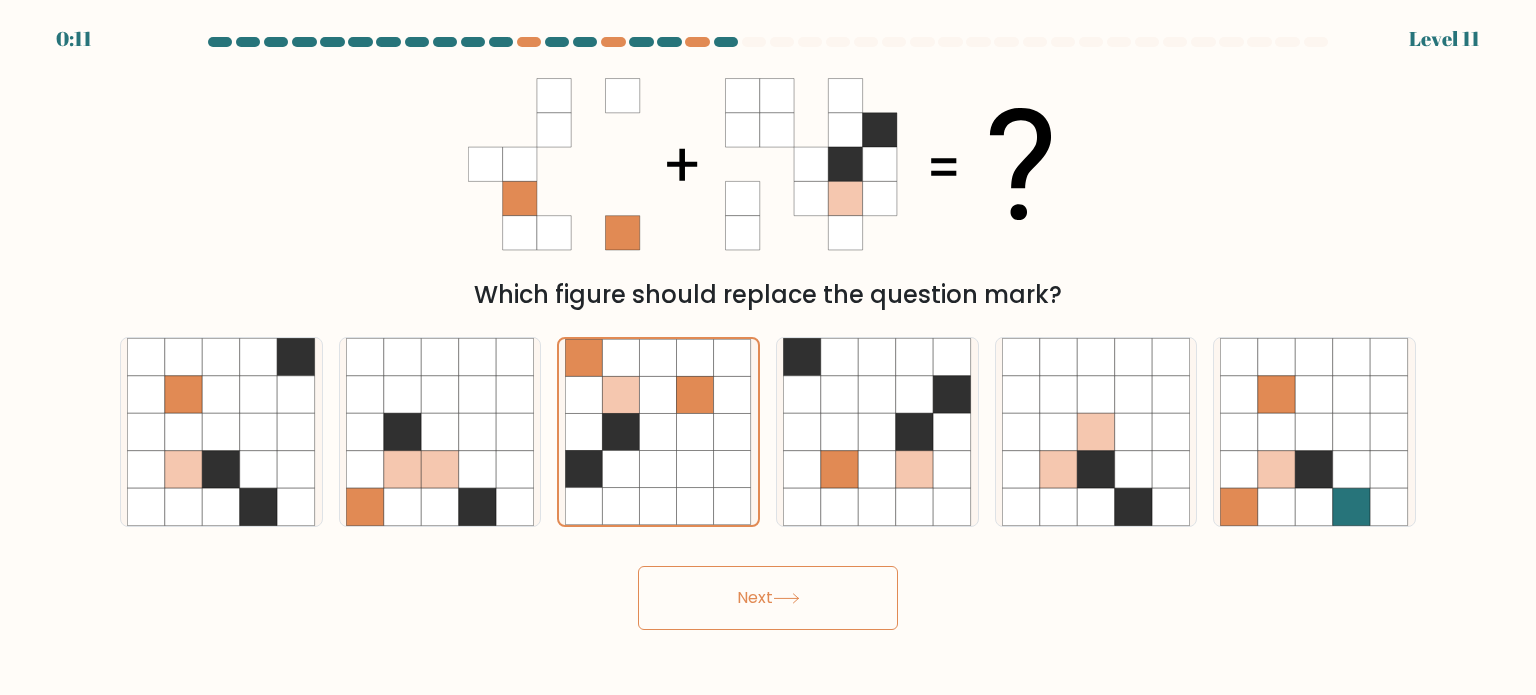 click on "Next" at bounding box center (768, 598) 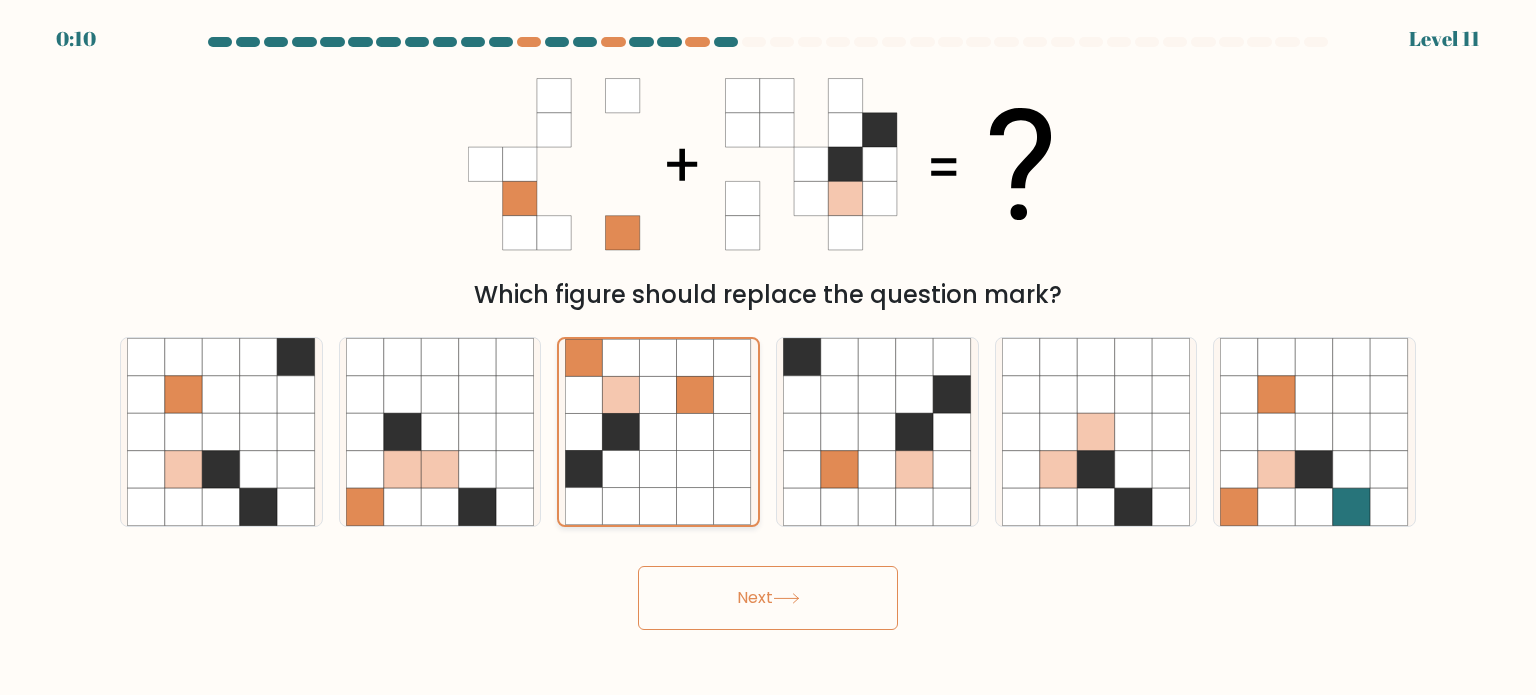 click at bounding box center [658, 432] 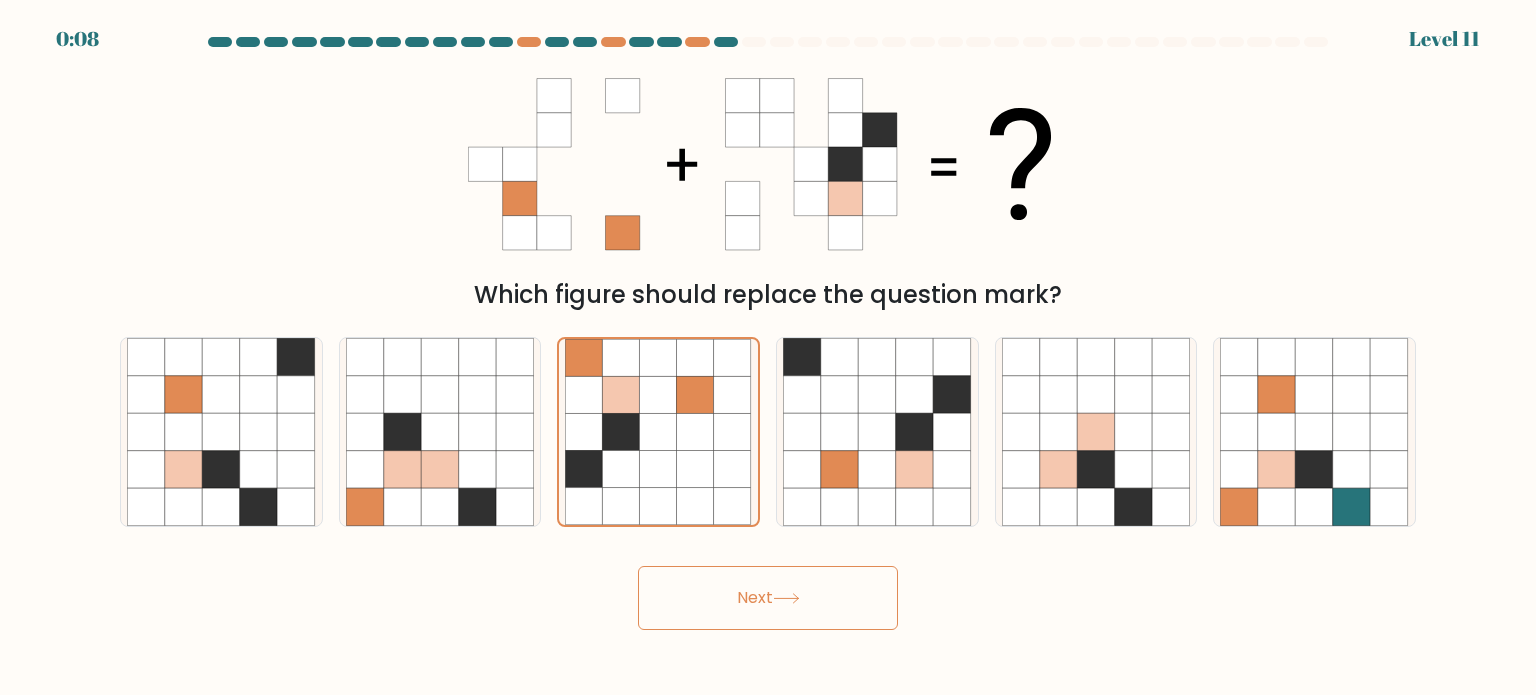 click on "Next" at bounding box center (768, 598) 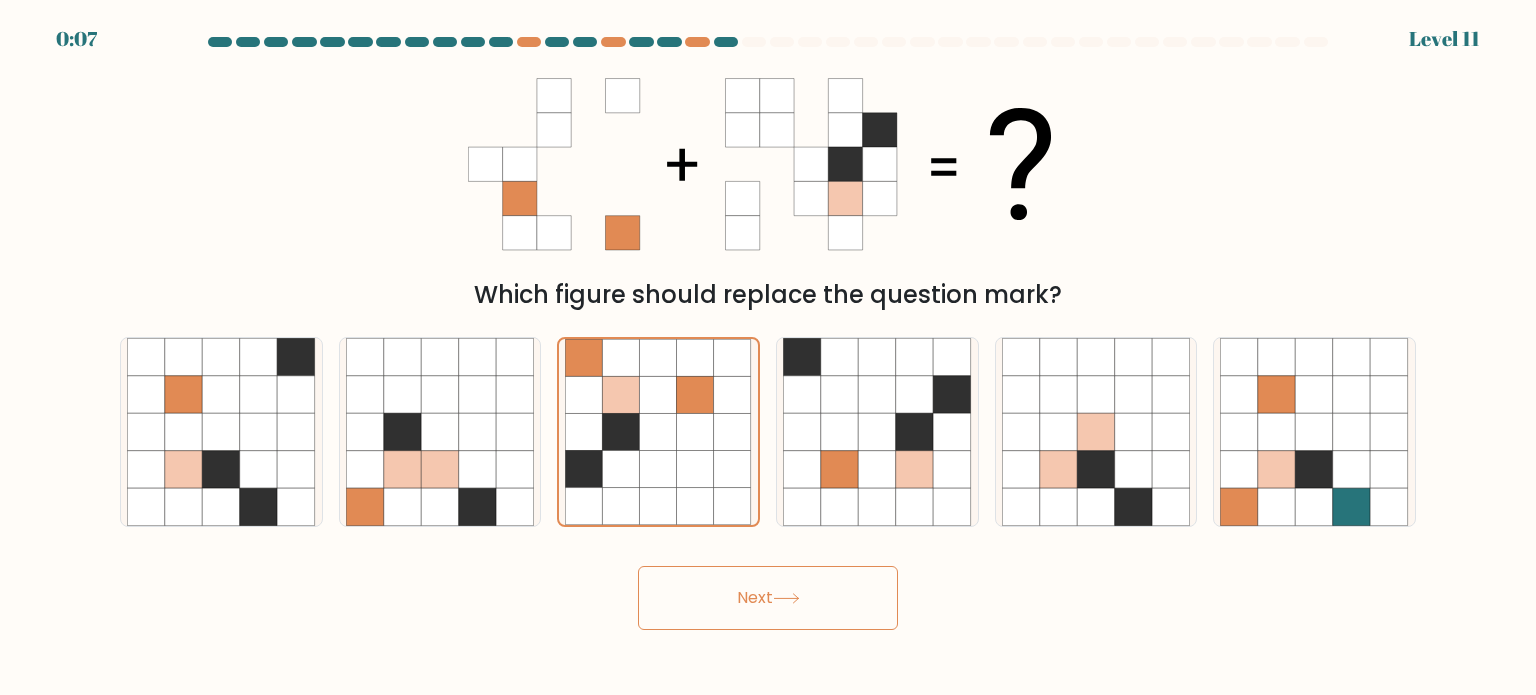 click on "Next" at bounding box center [768, 598] 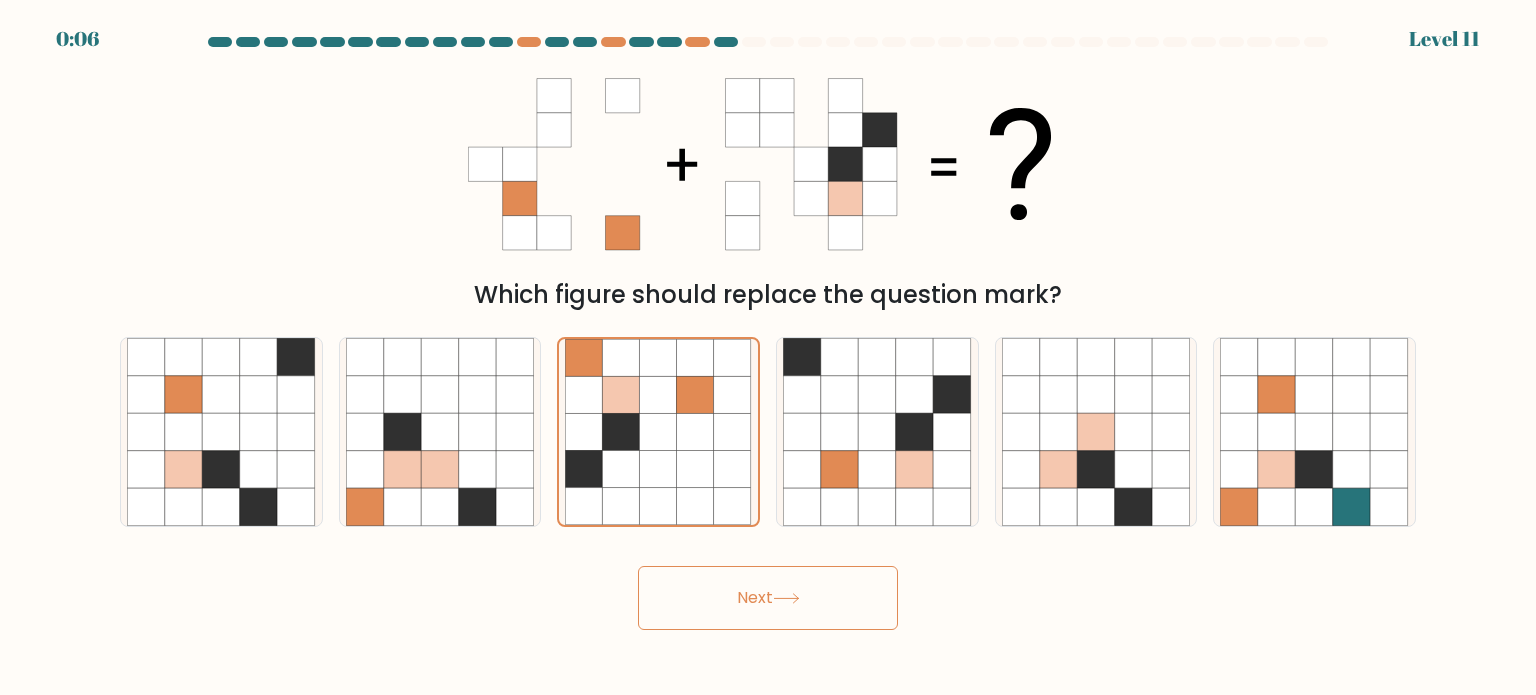 click on "Next" at bounding box center [768, 598] 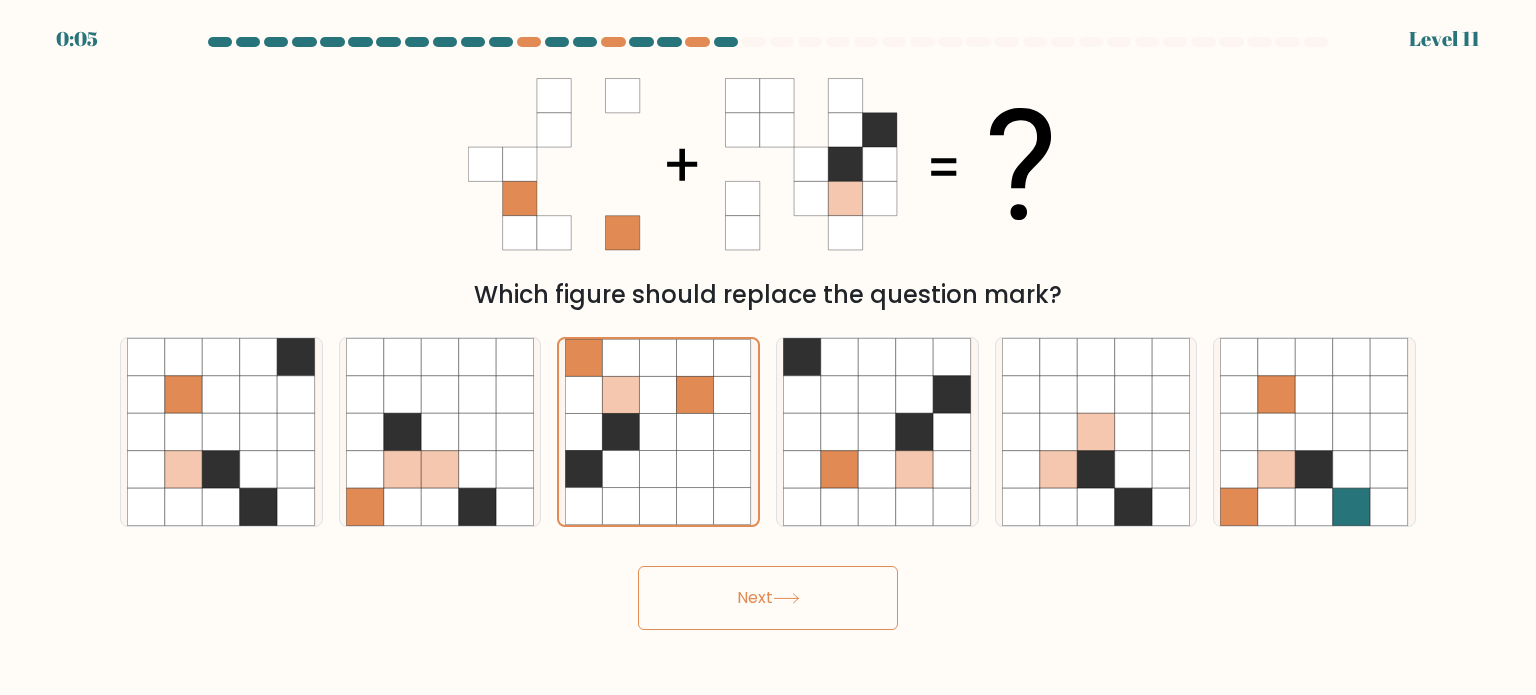click on "Next" at bounding box center (768, 598) 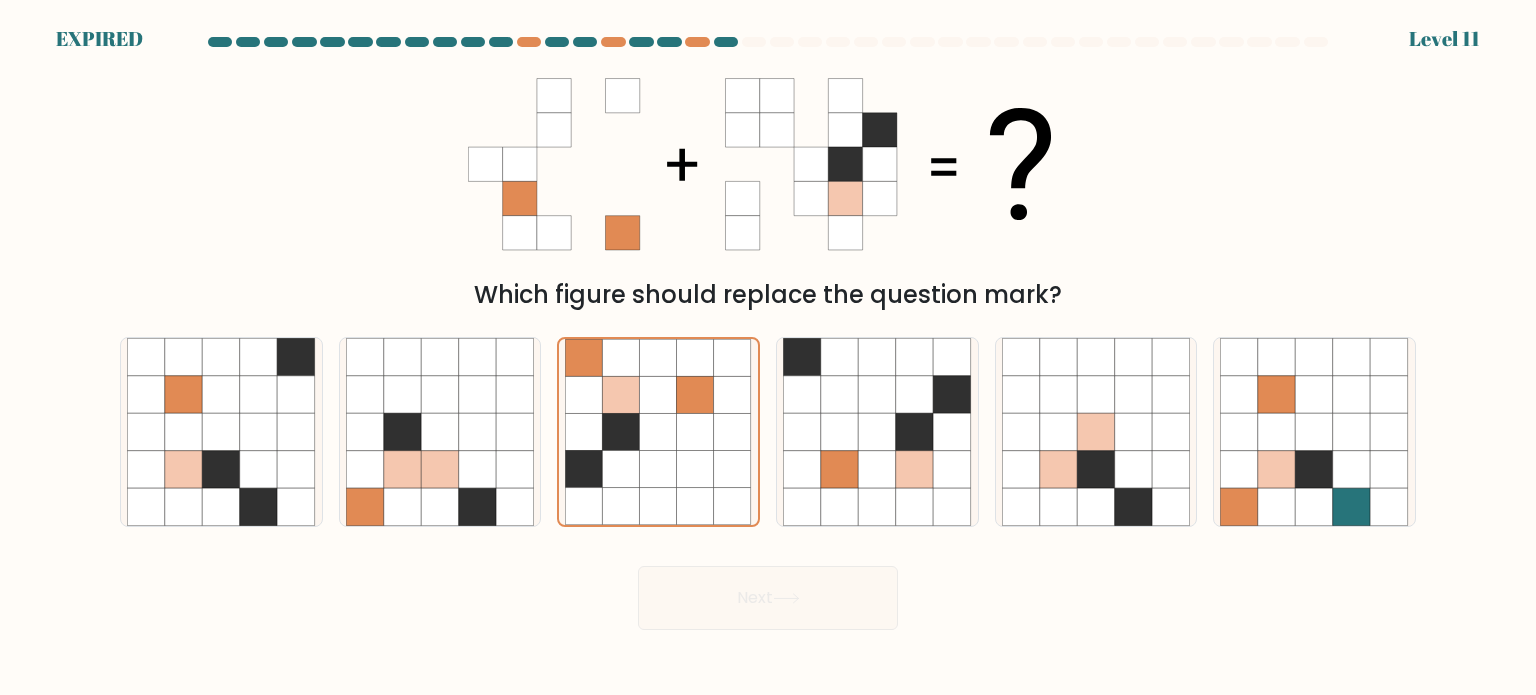 click on "Next" at bounding box center [768, 590] 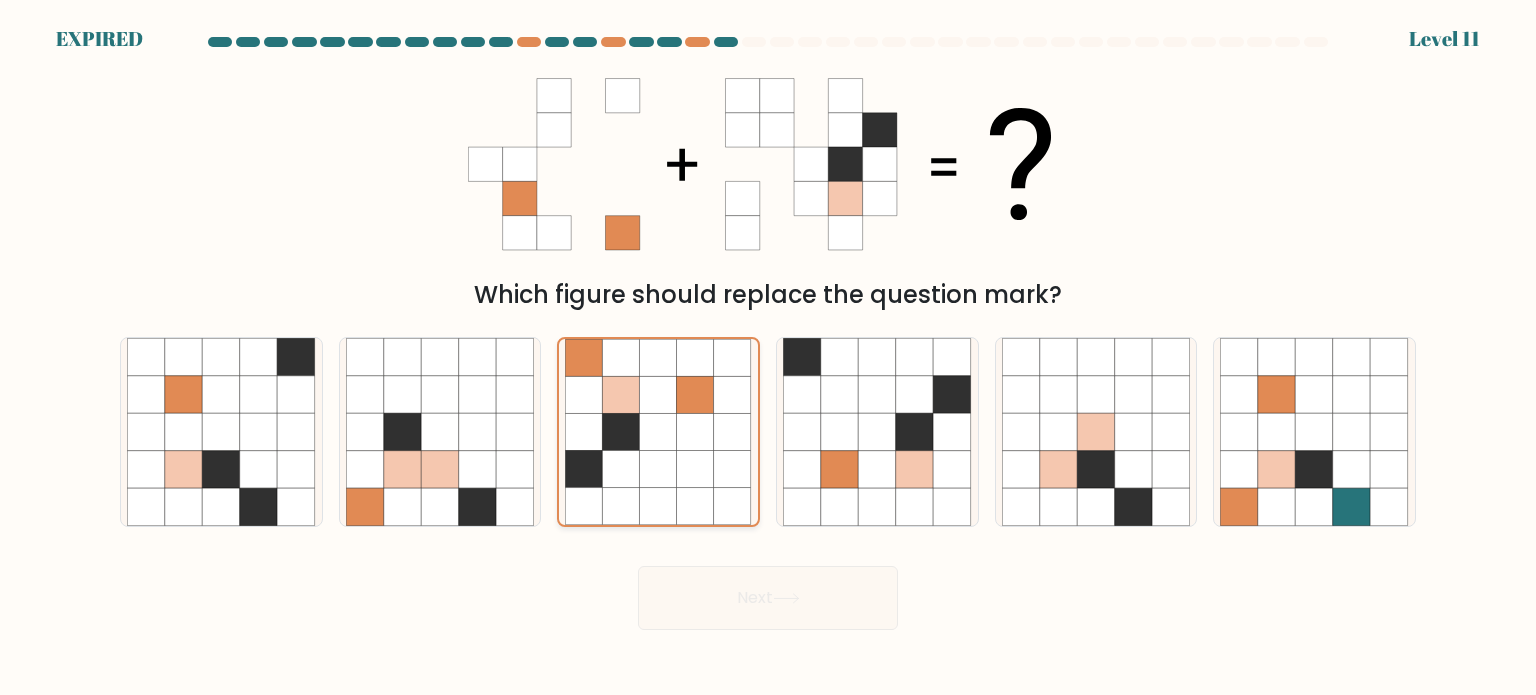 click at bounding box center (658, 468) 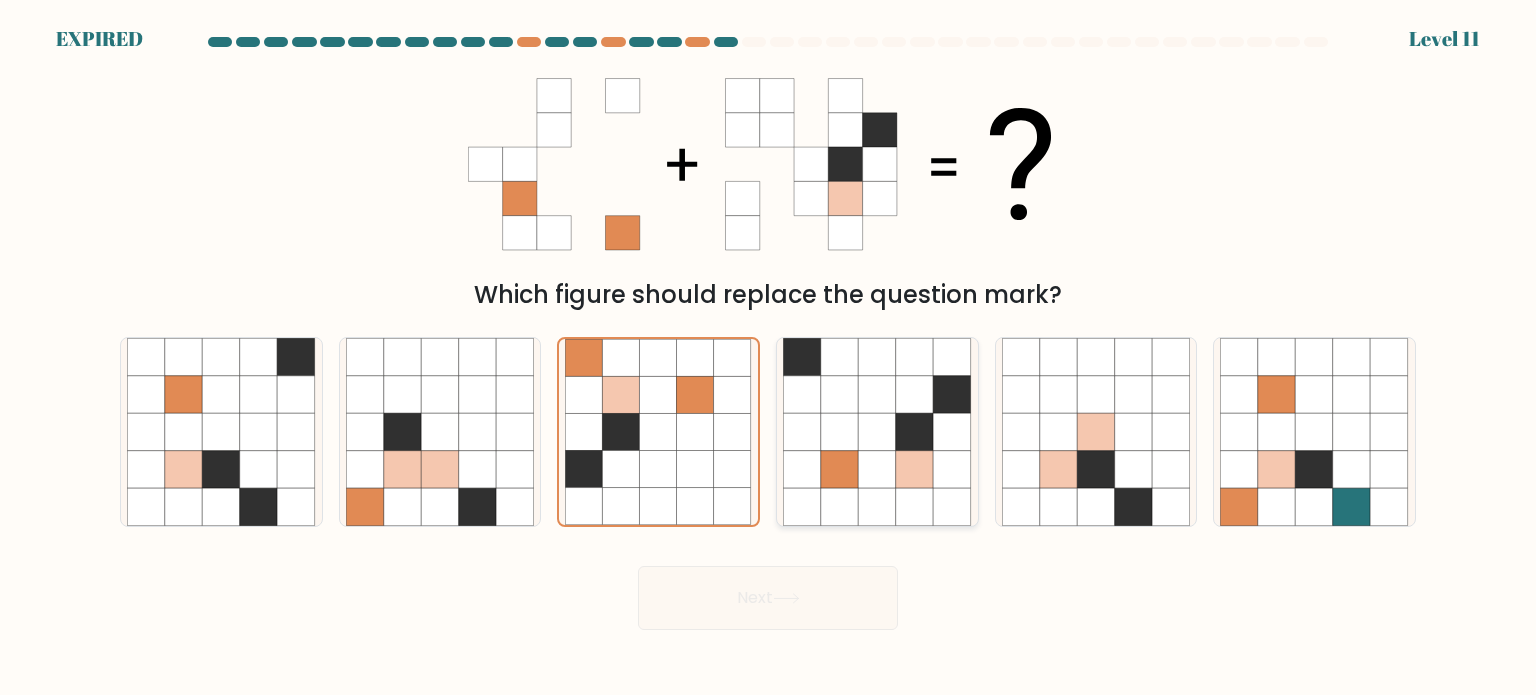 click at bounding box center (915, 432) 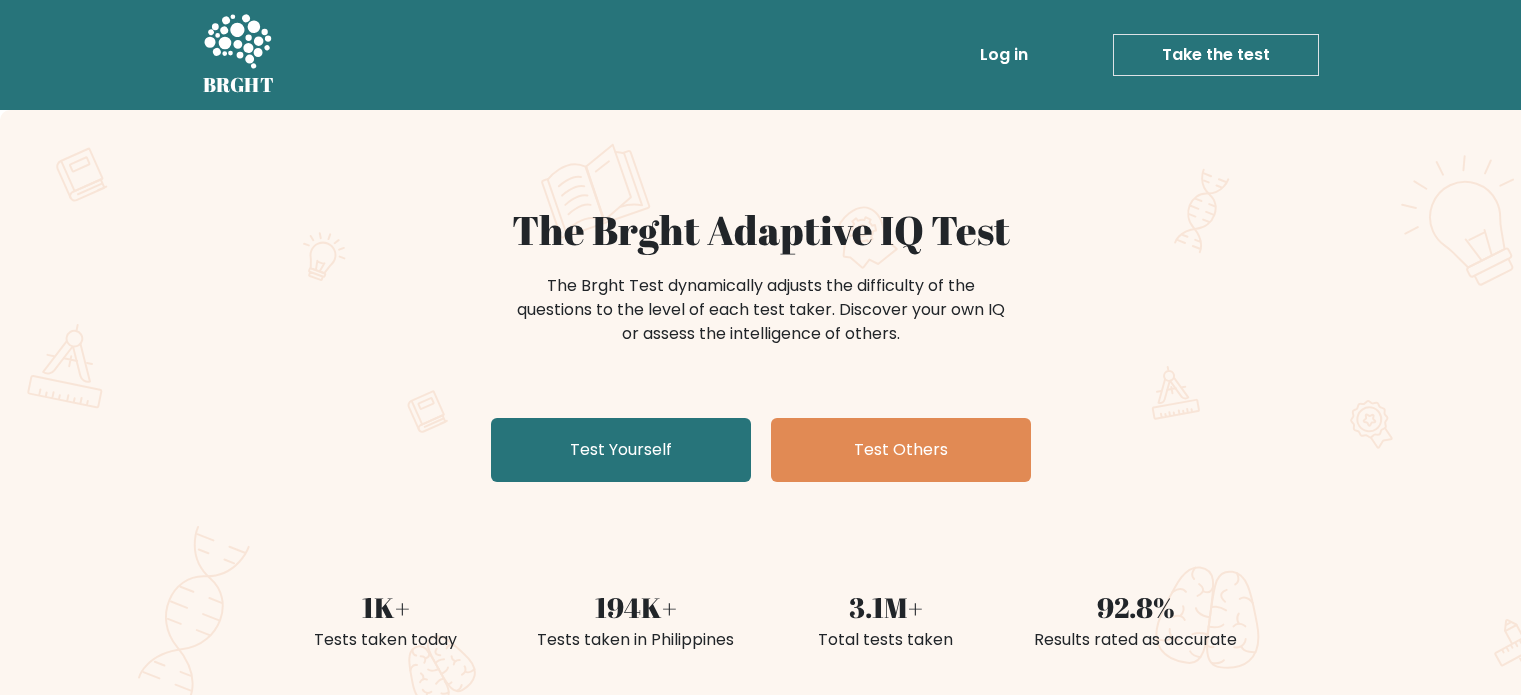 scroll, scrollTop: 0, scrollLeft: 0, axis: both 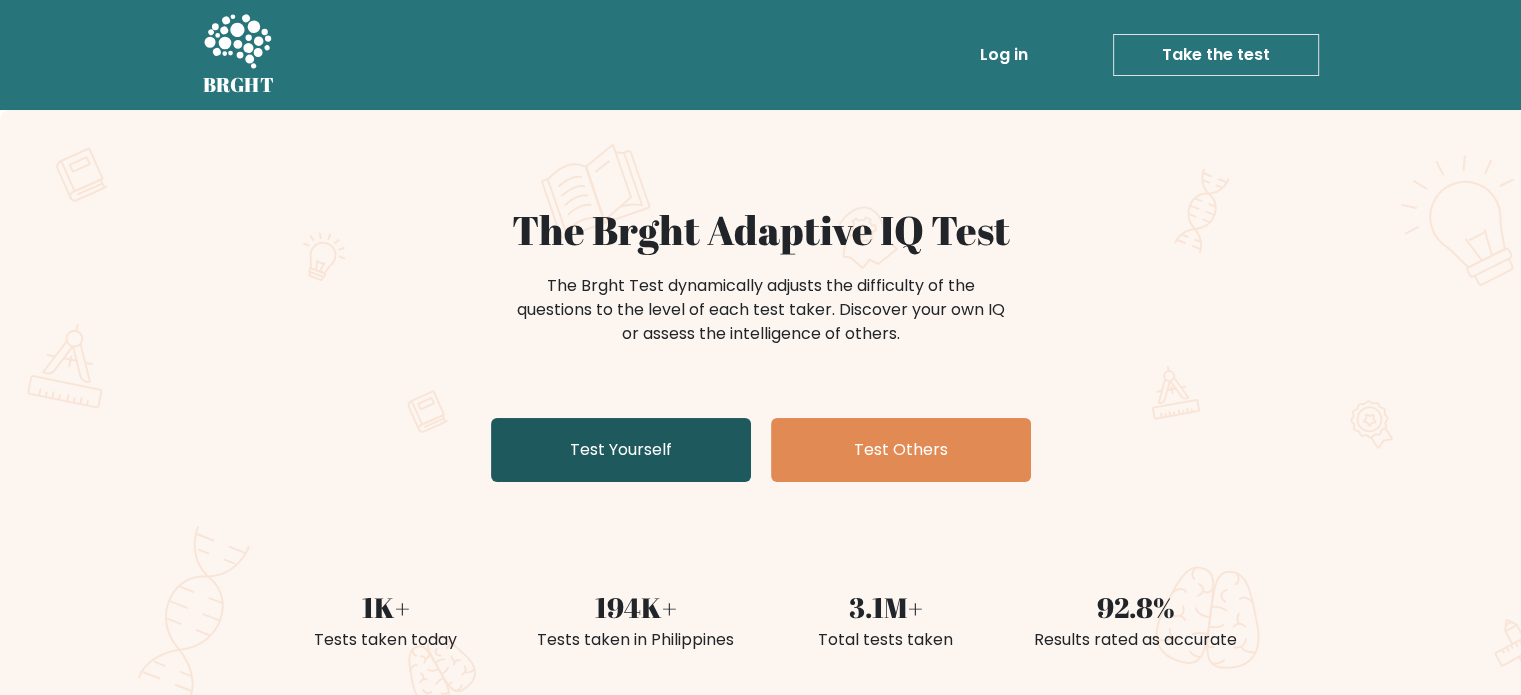 click on "Test Yourself" at bounding box center (621, 450) 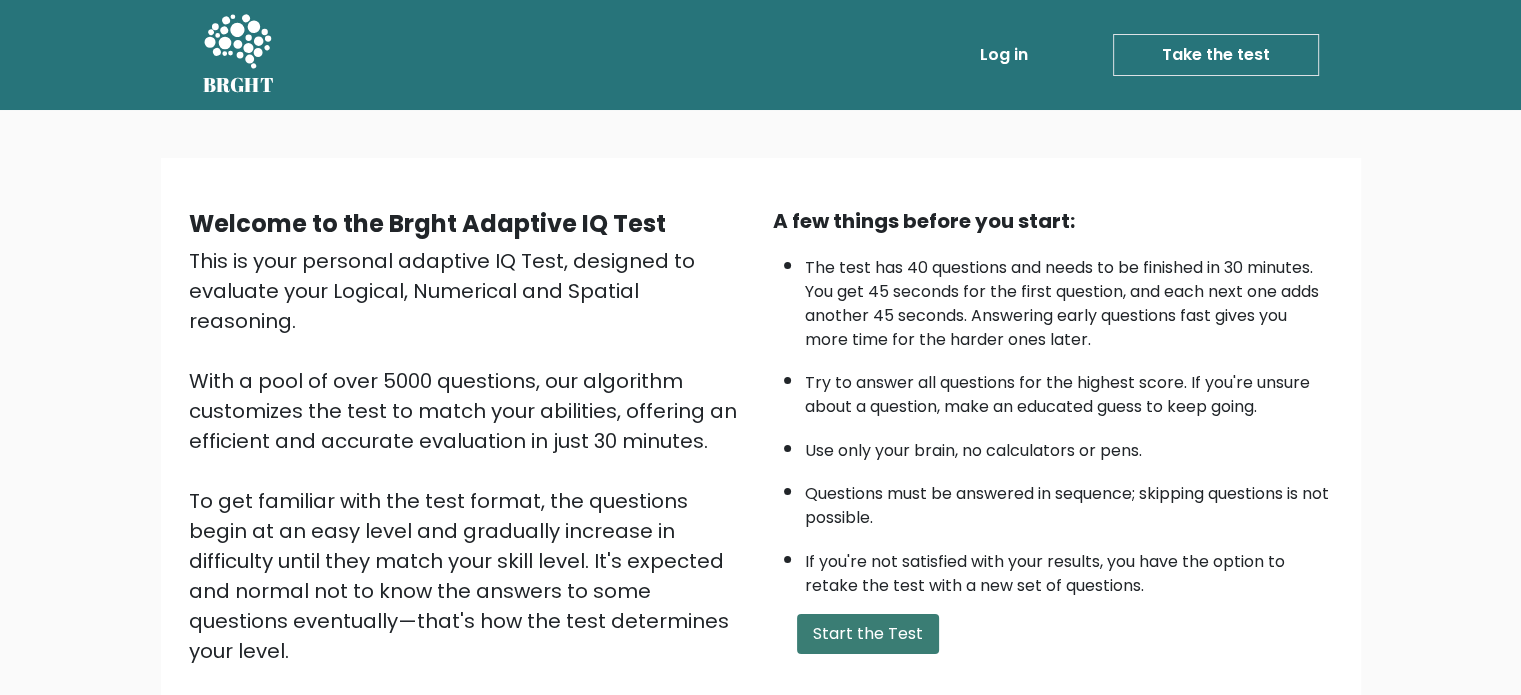 click on "Start the Test" at bounding box center [868, 634] 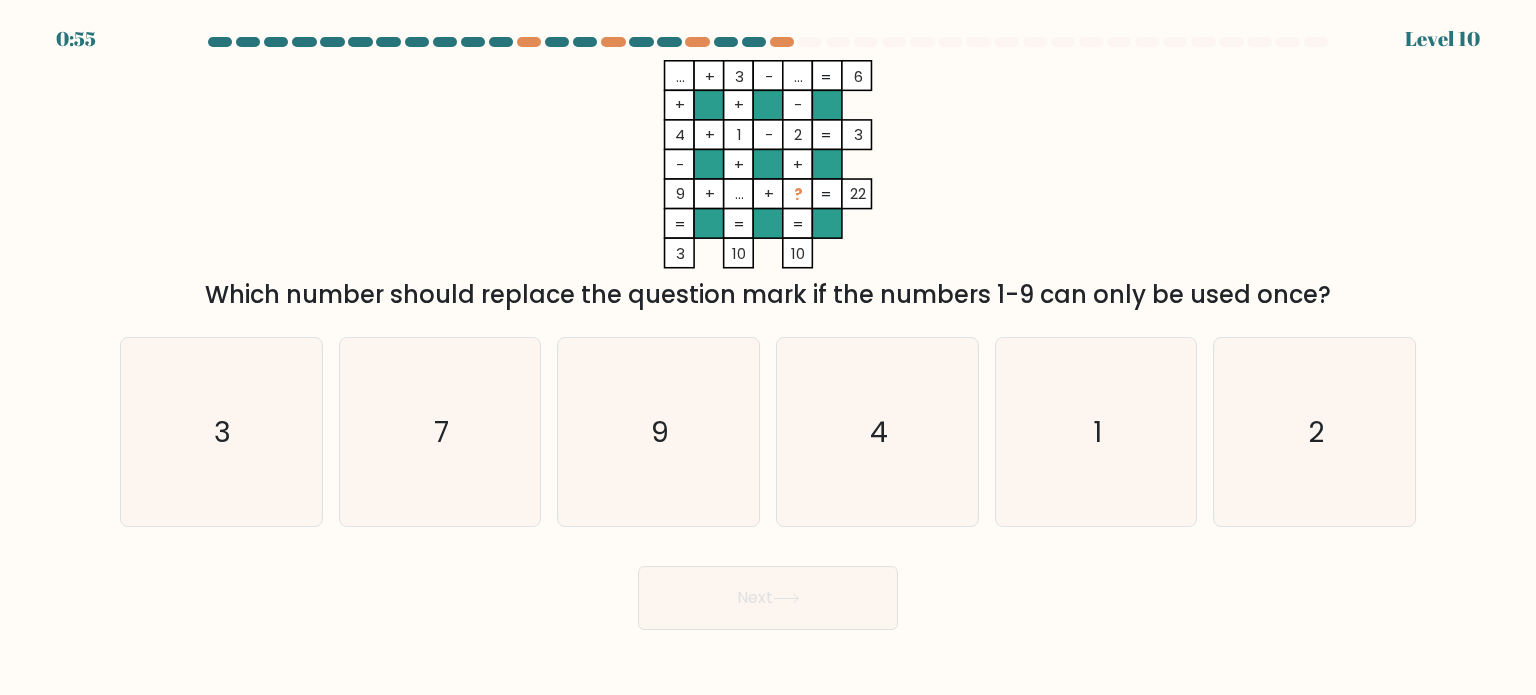 scroll, scrollTop: 0, scrollLeft: 0, axis: both 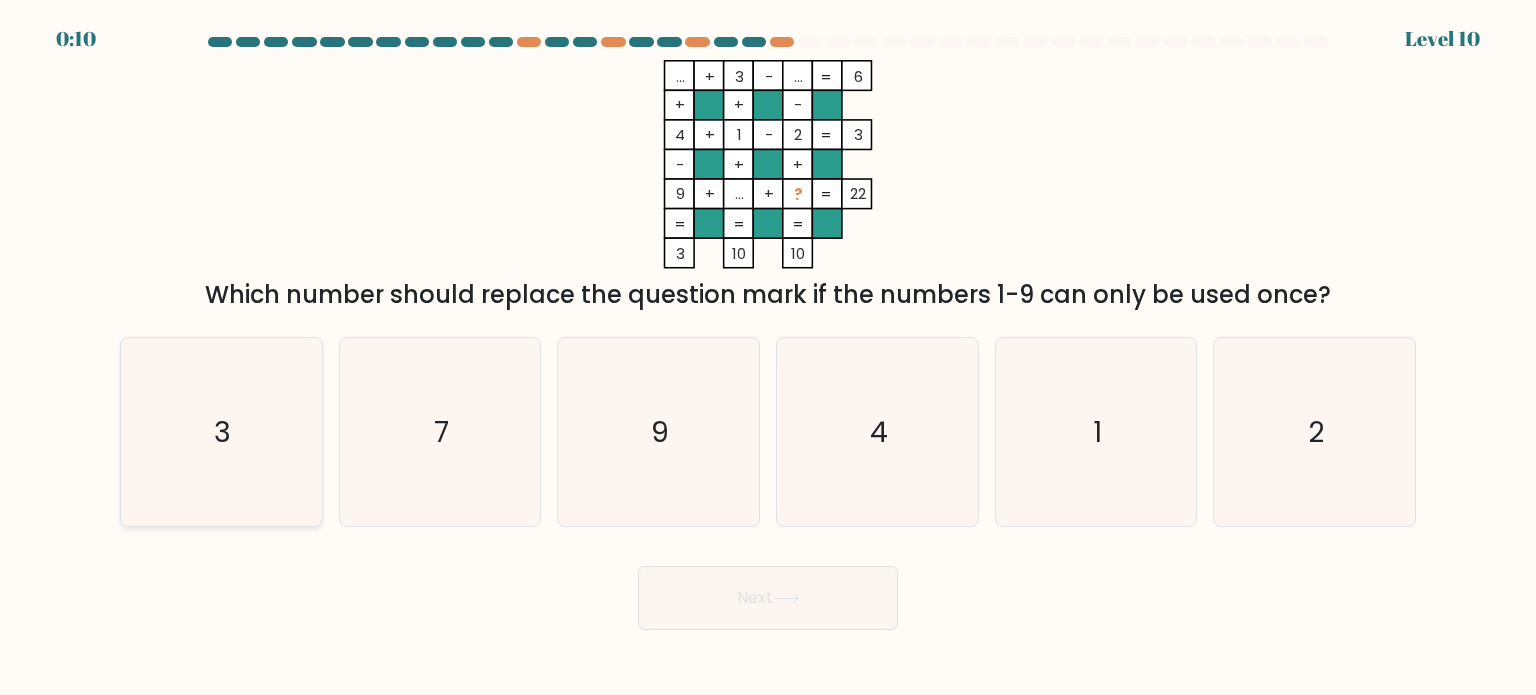click on "3" at bounding box center [221, 432] 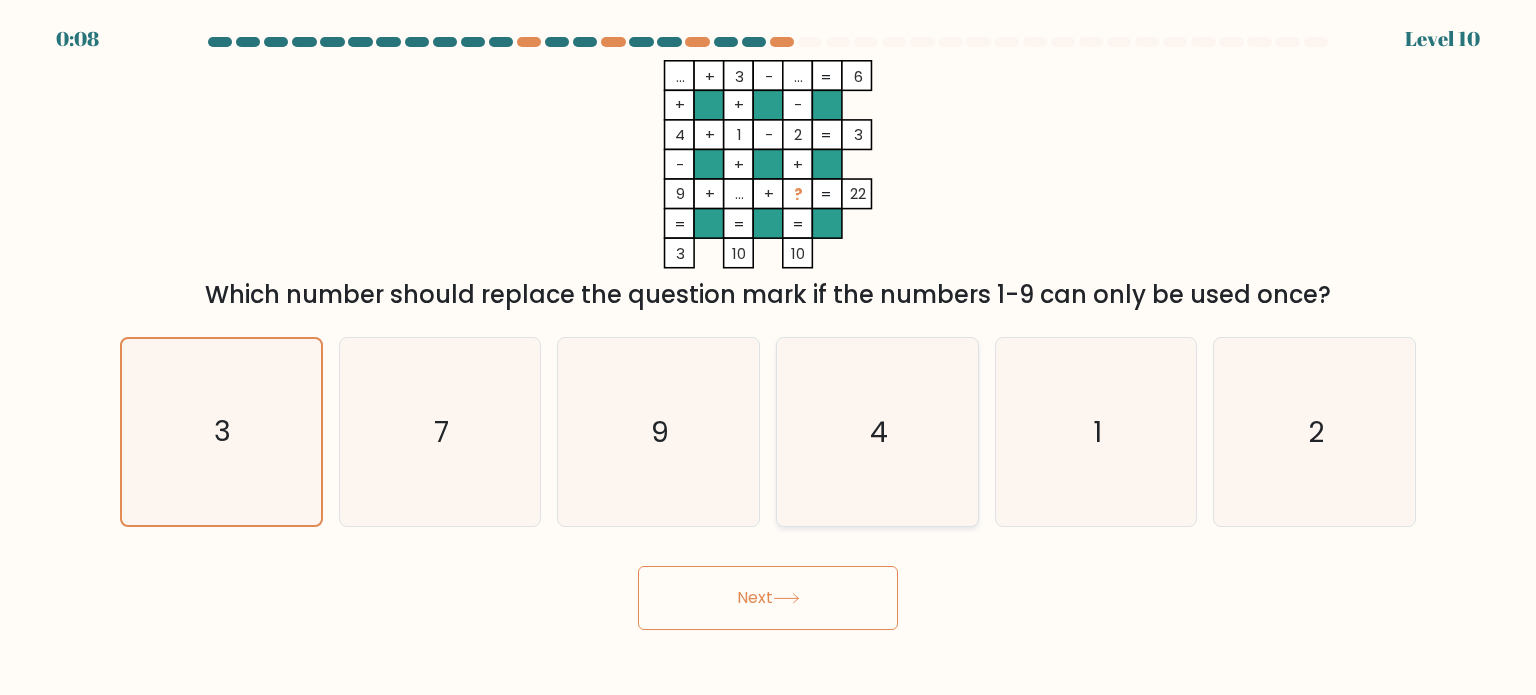 click on "4" at bounding box center [877, 432] 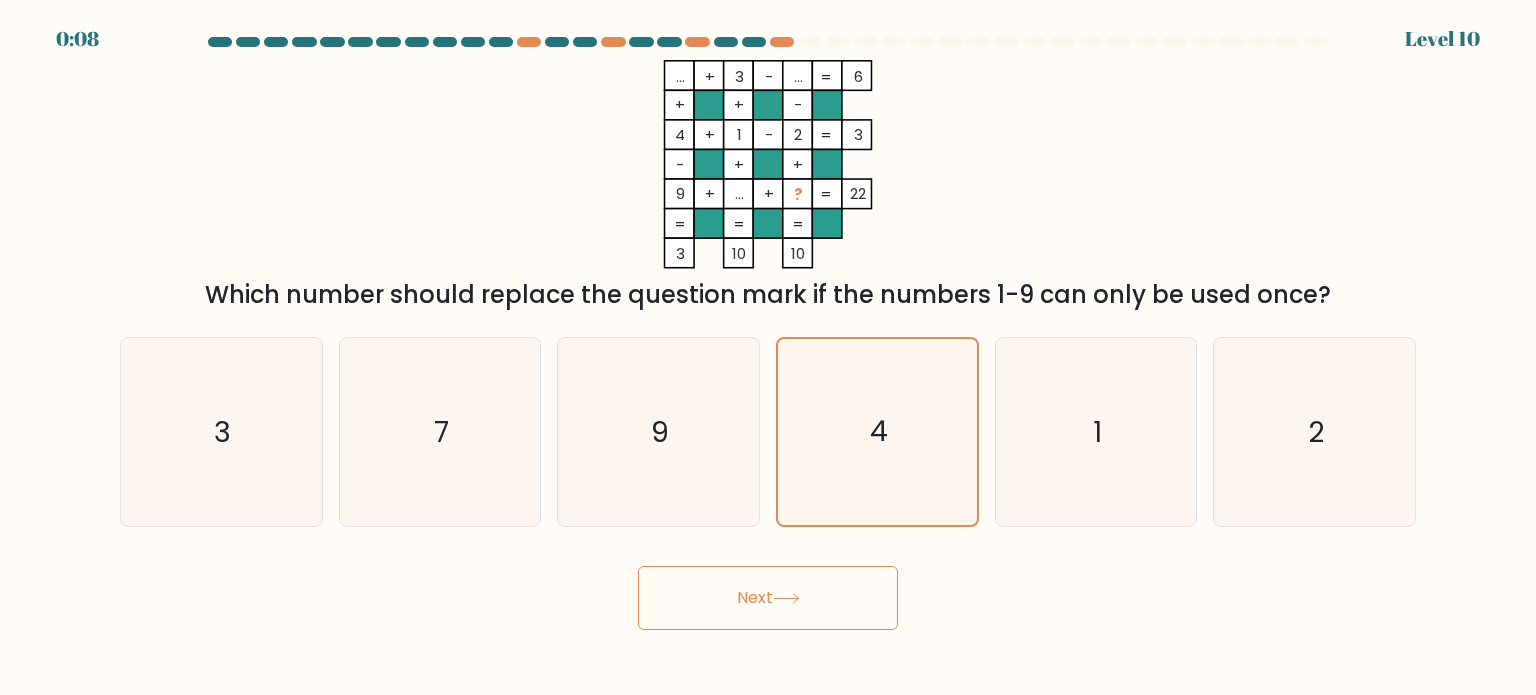 click on "Next" at bounding box center [768, 598] 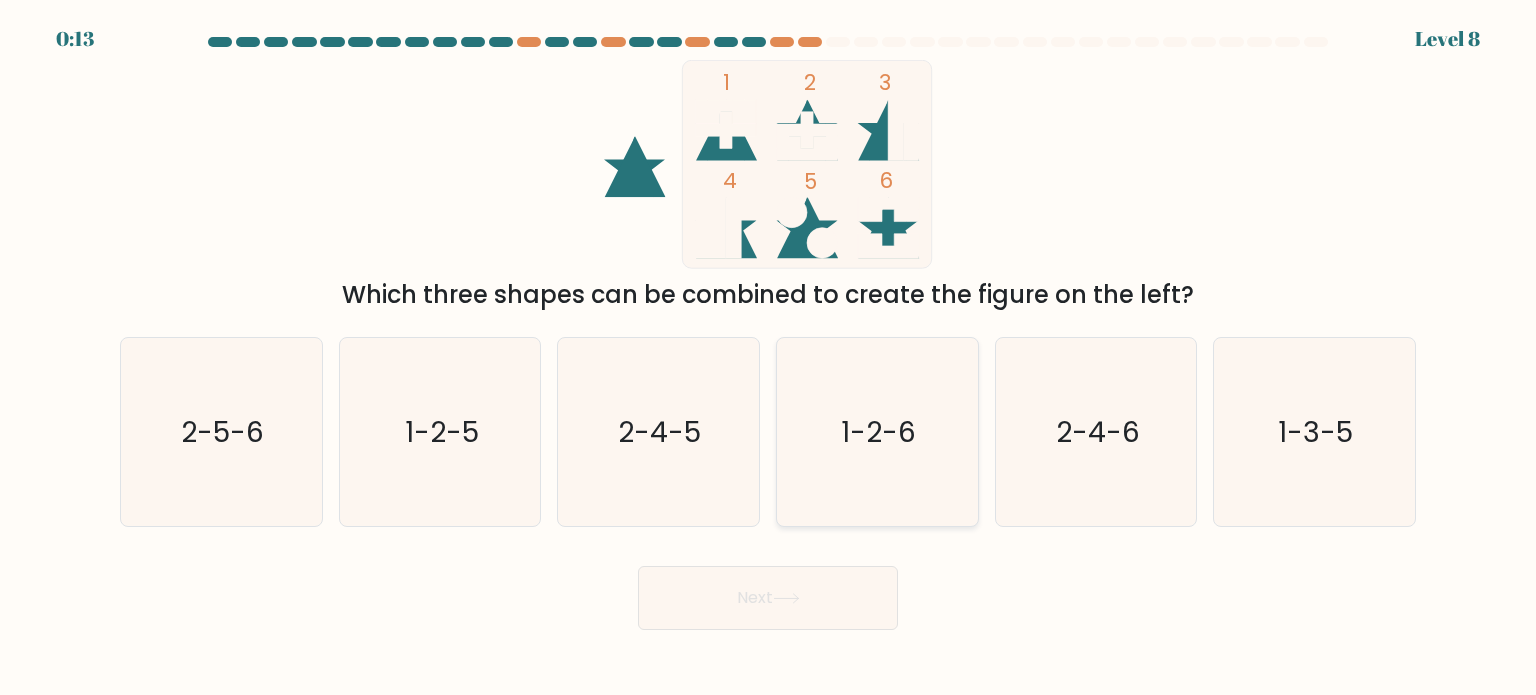 click on "1-2-6" at bounding box center (877, 432) 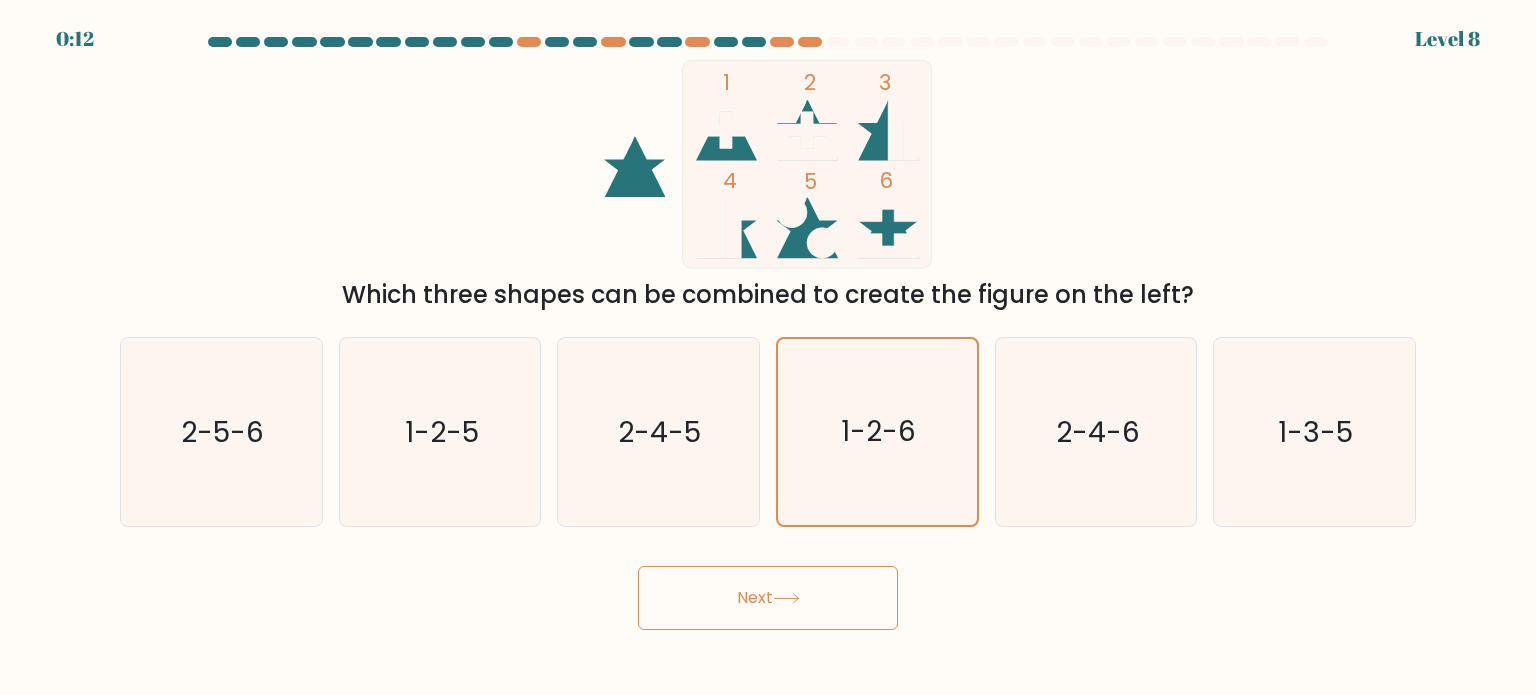 click on "Next" at bounding box center [768, 598] 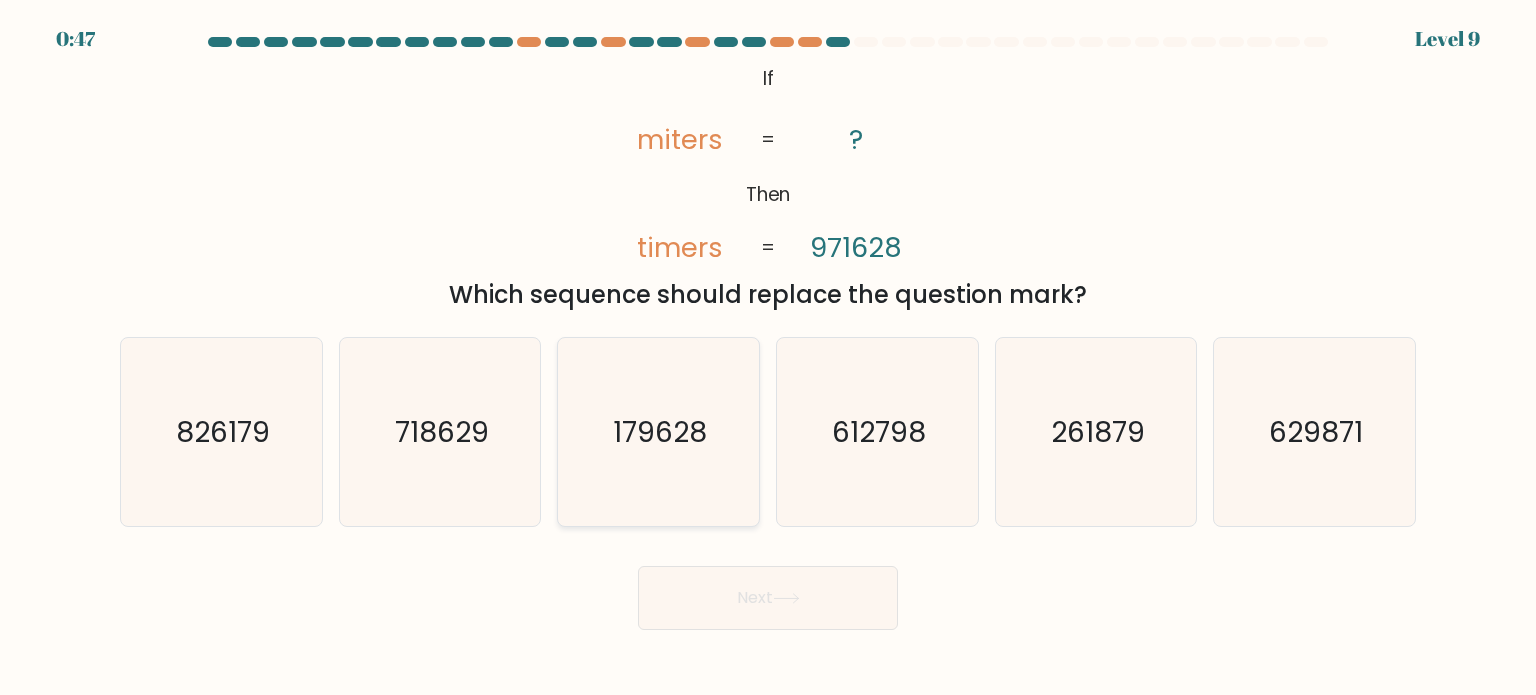 click on "179628" at bounding box center (661, 431) 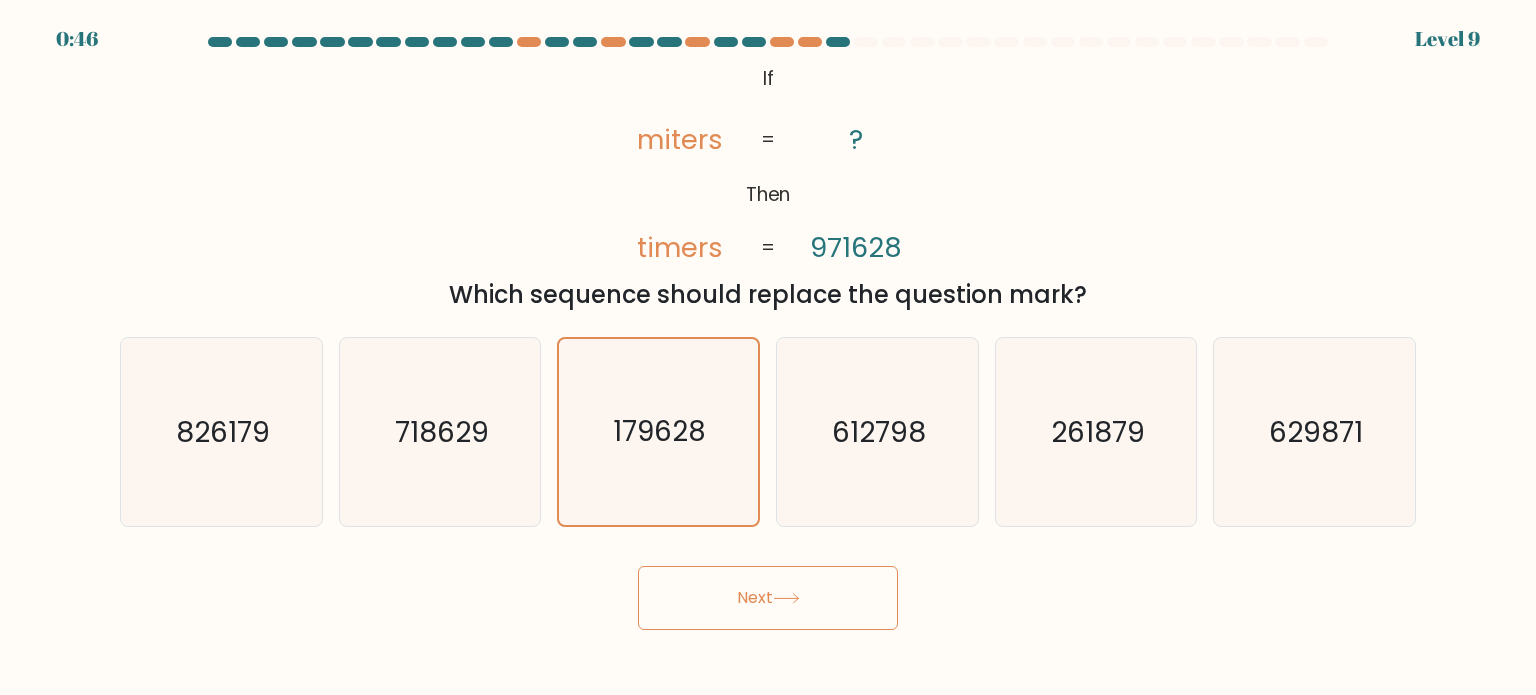 click on "Next" at bounding box center [768, 598] 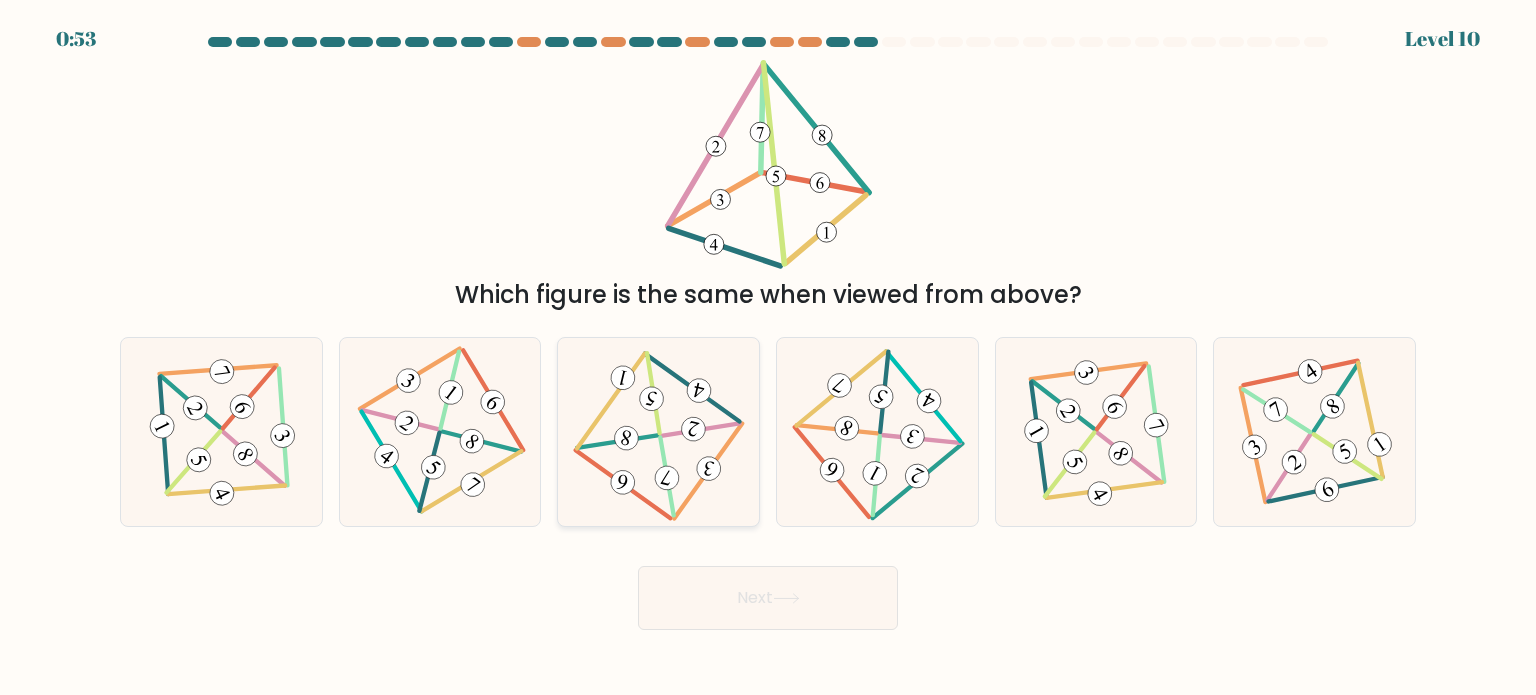 click at bounding box center [659, 431] 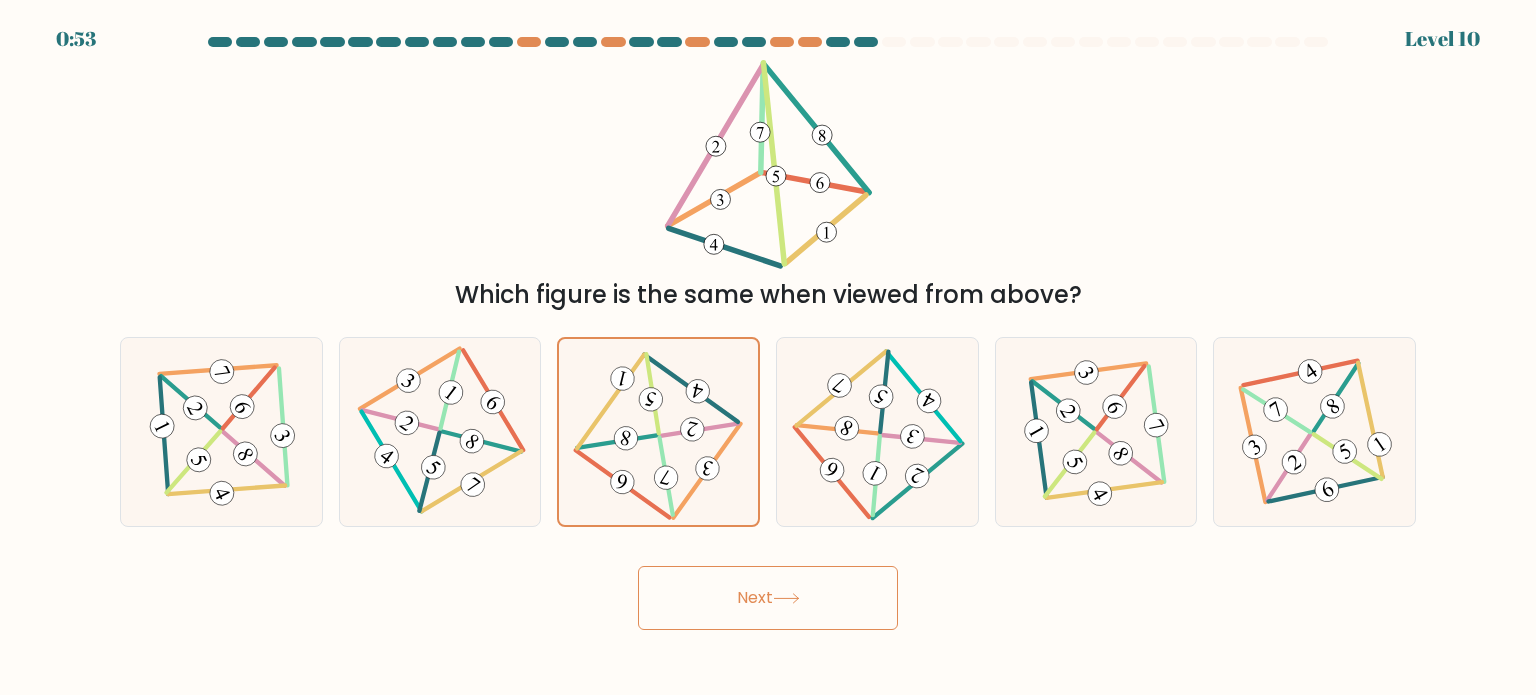 click on "Next" at bounding box center [768, 598] 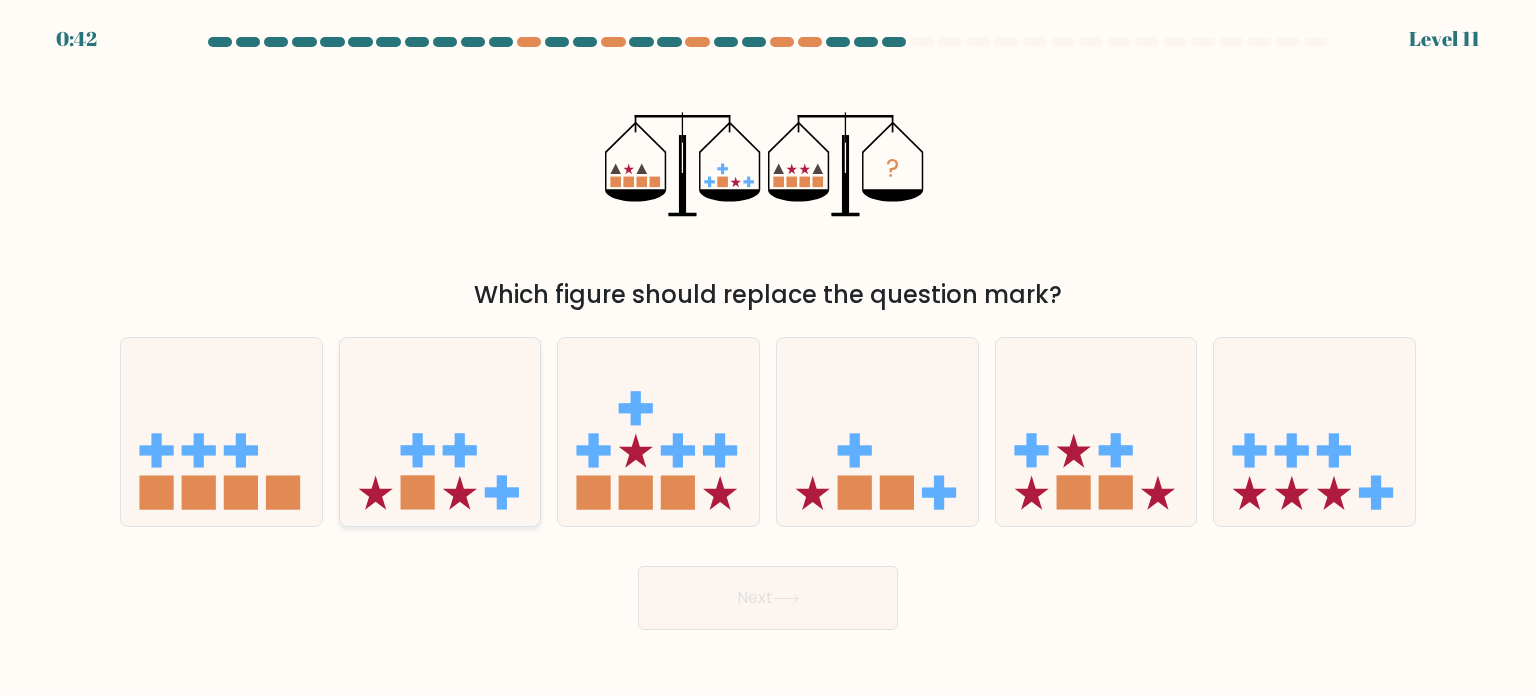 click at bounding box center (460, 493) 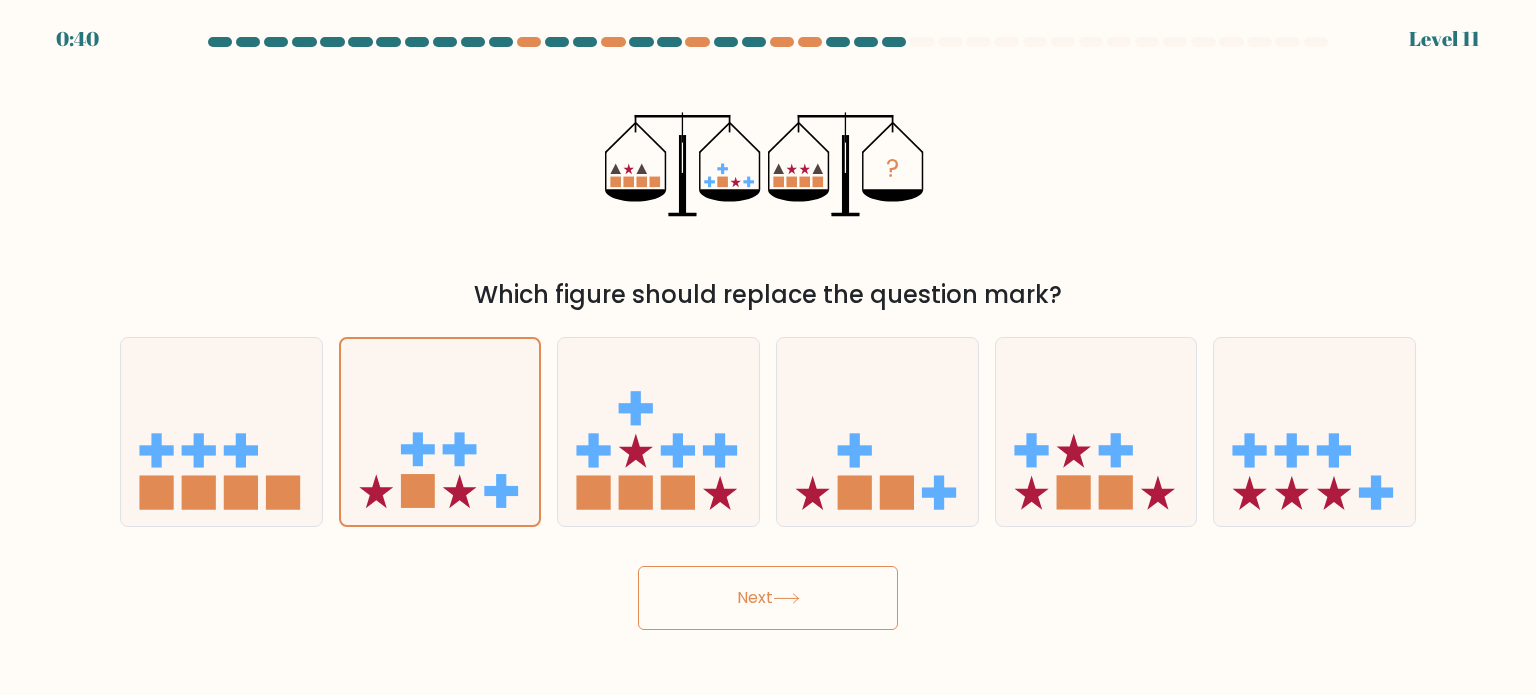 click on "Next" at bounding box center [768, 598] 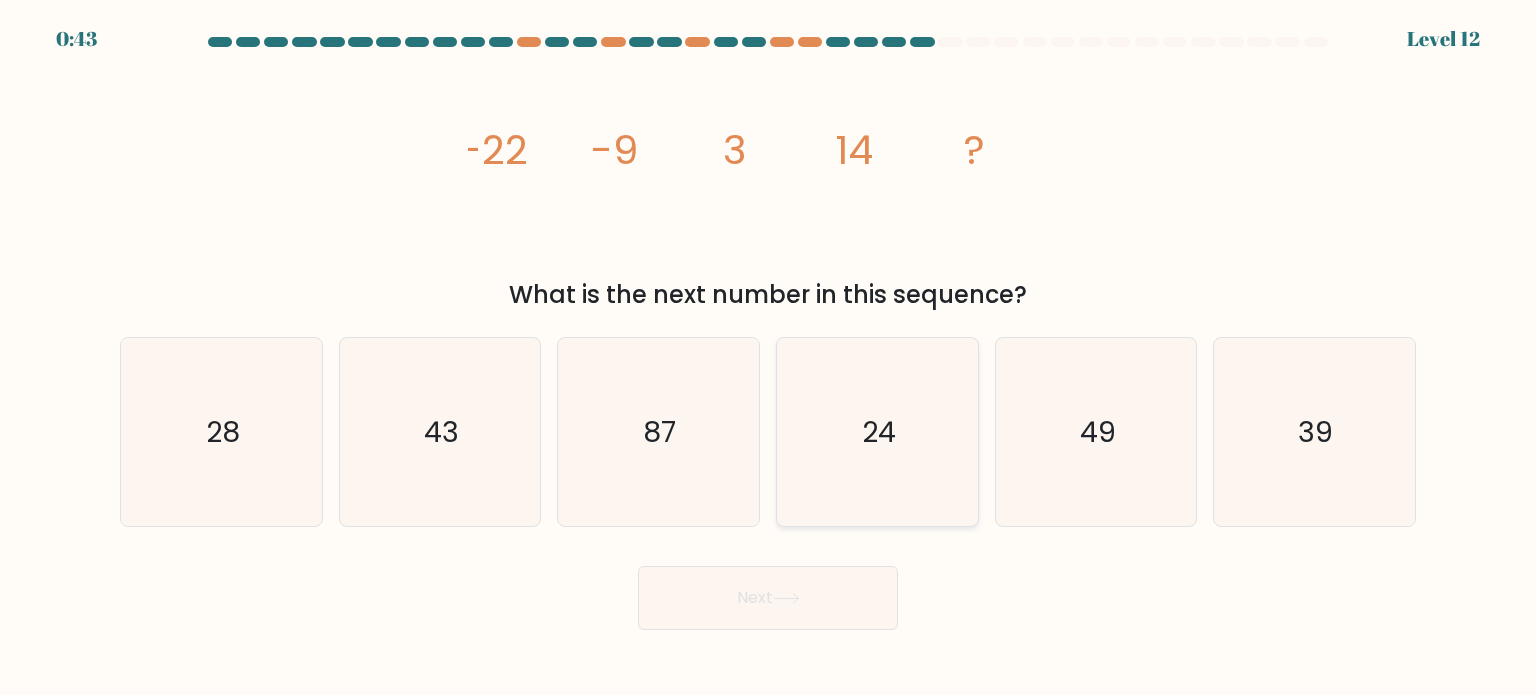drag, startPoint x: 897, startPoint y: 488, endPoint x: 874, endPoint y: 518, distance: 37.802116 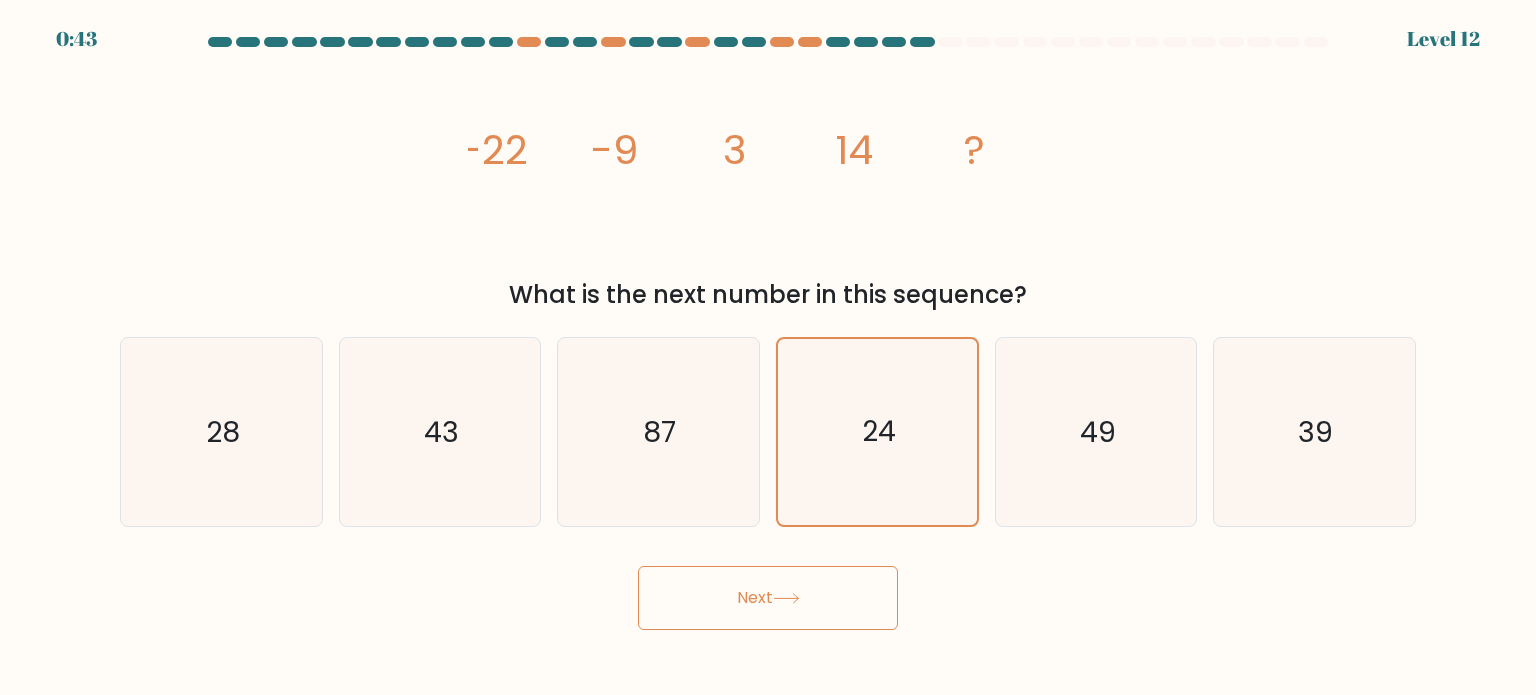 click at bounding box center [786, 598] 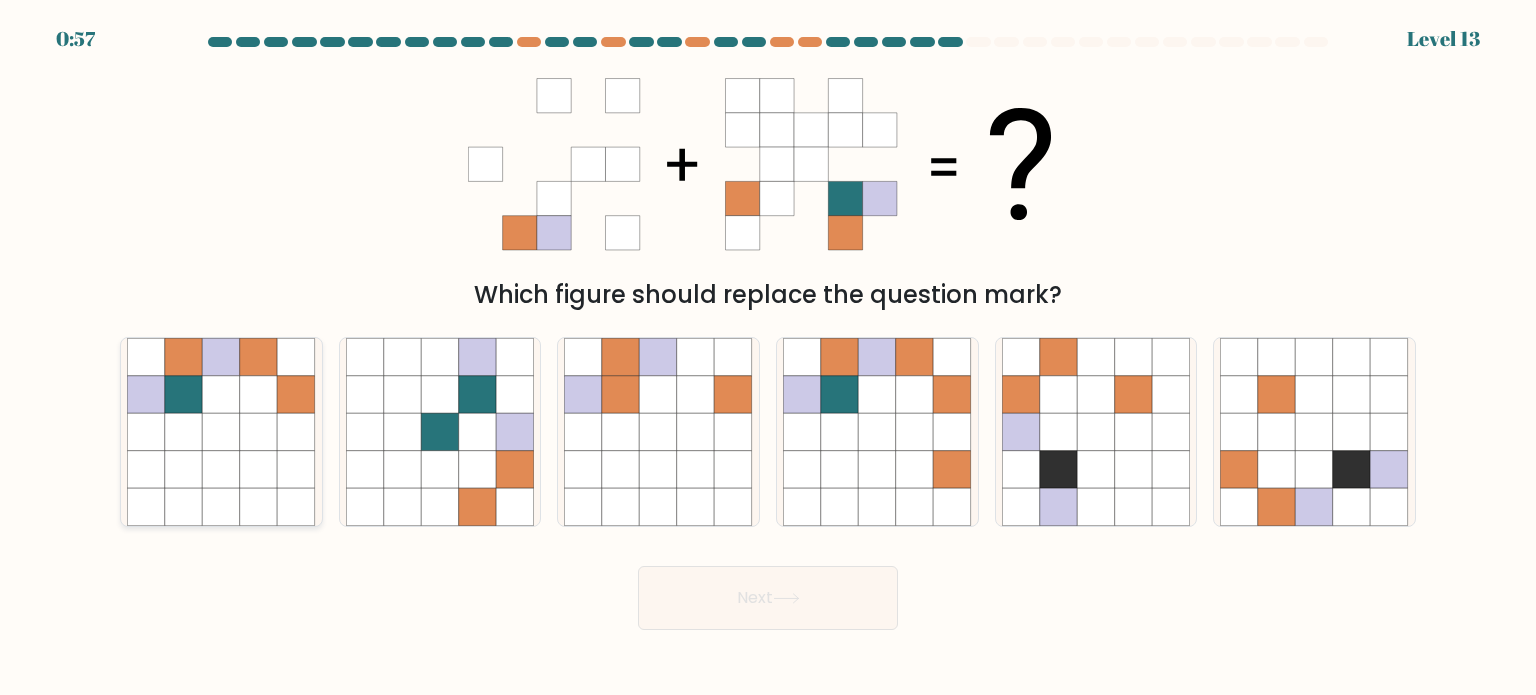click at bounding box center [222, 432] 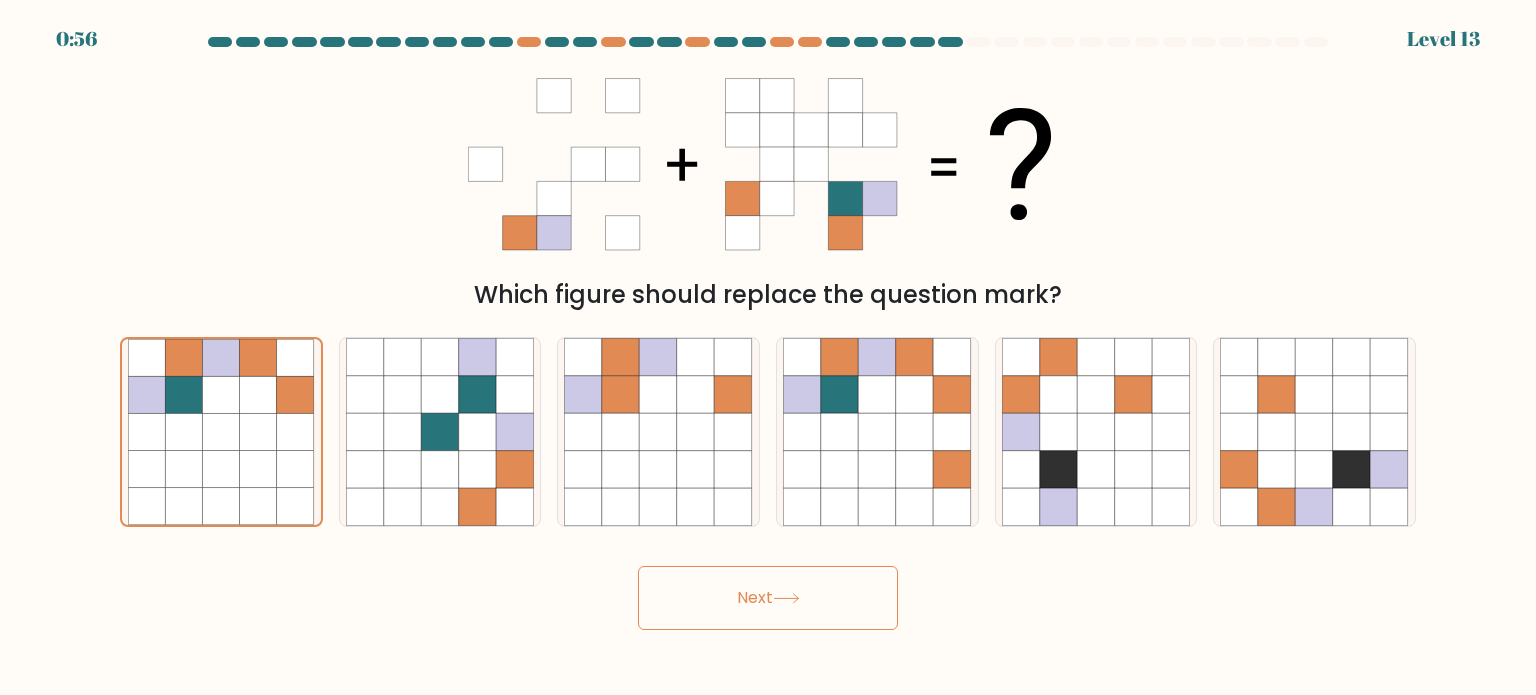 click on "Next" at bounding box center [768, 598] 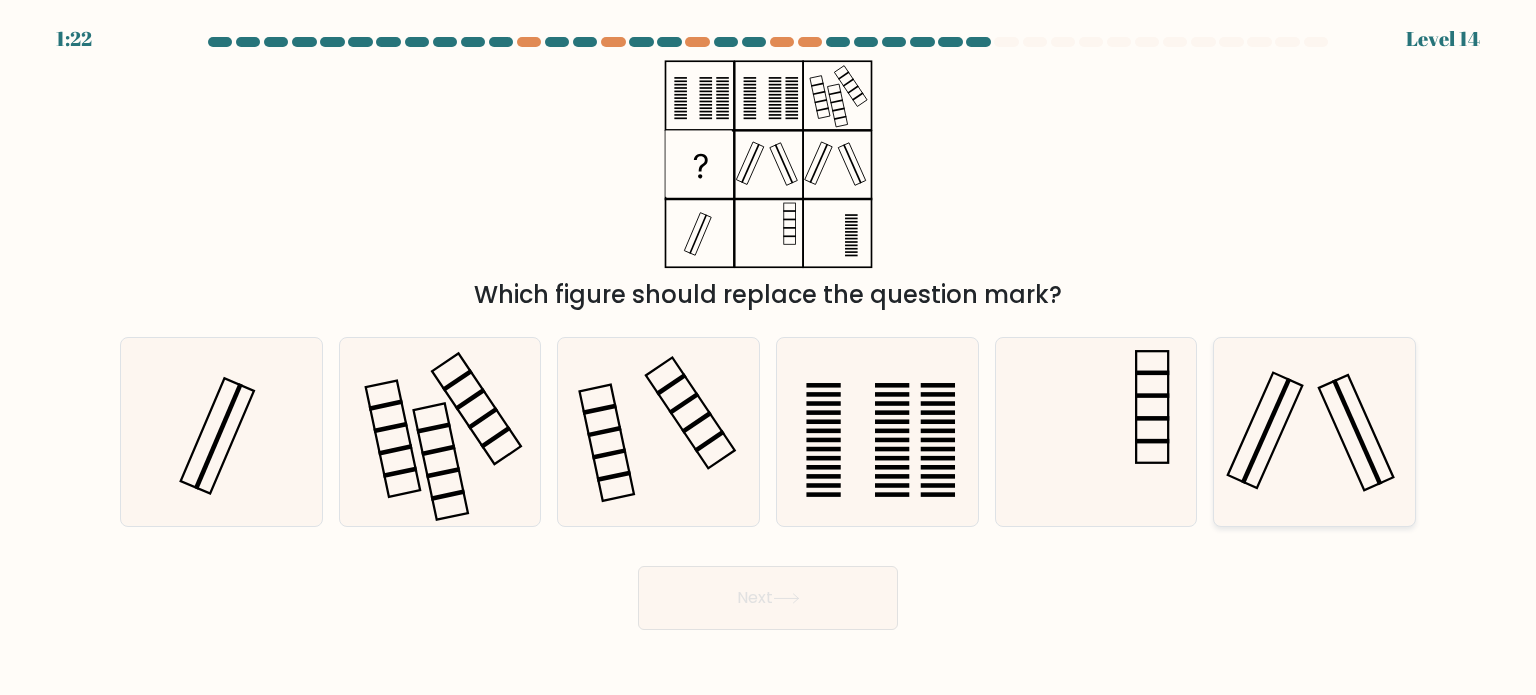 click at bounding box center (1314, 432) 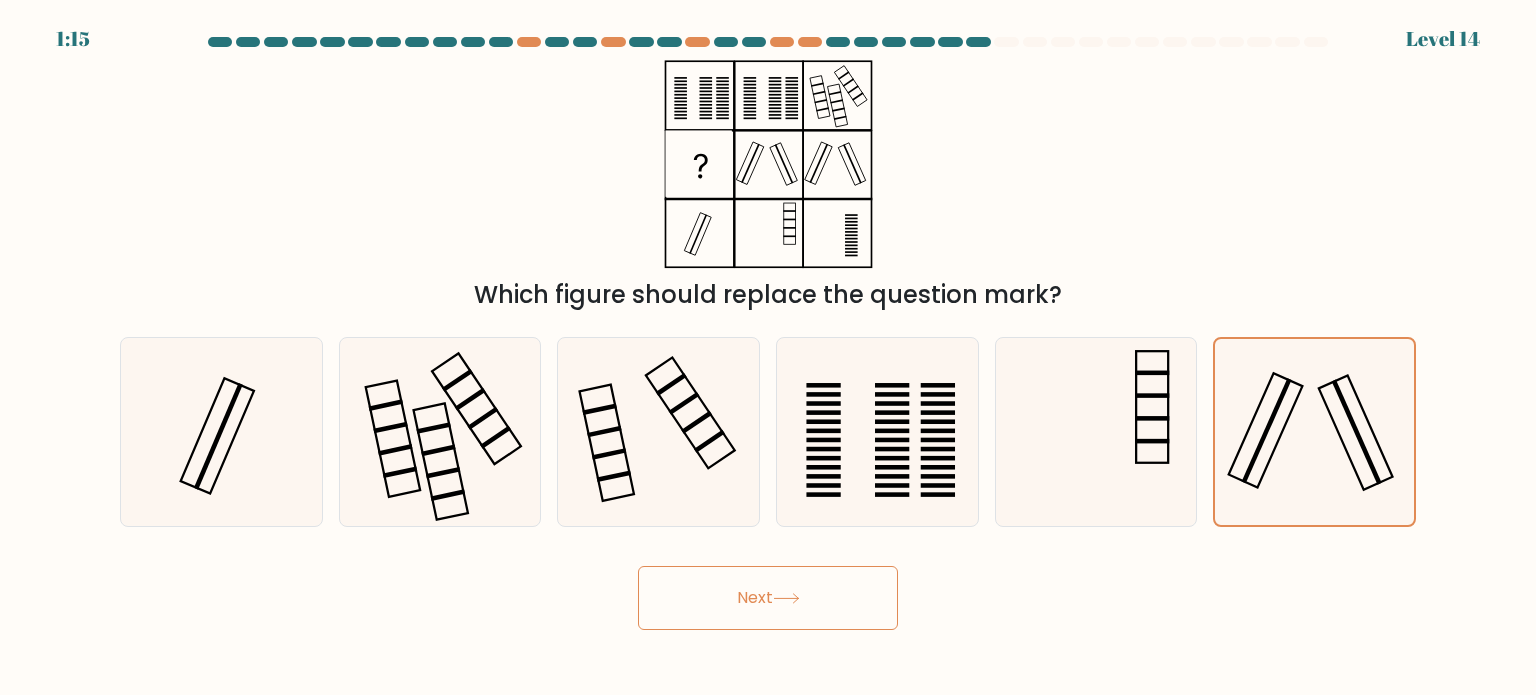 click on "Next" at bounding box center (768, 598) 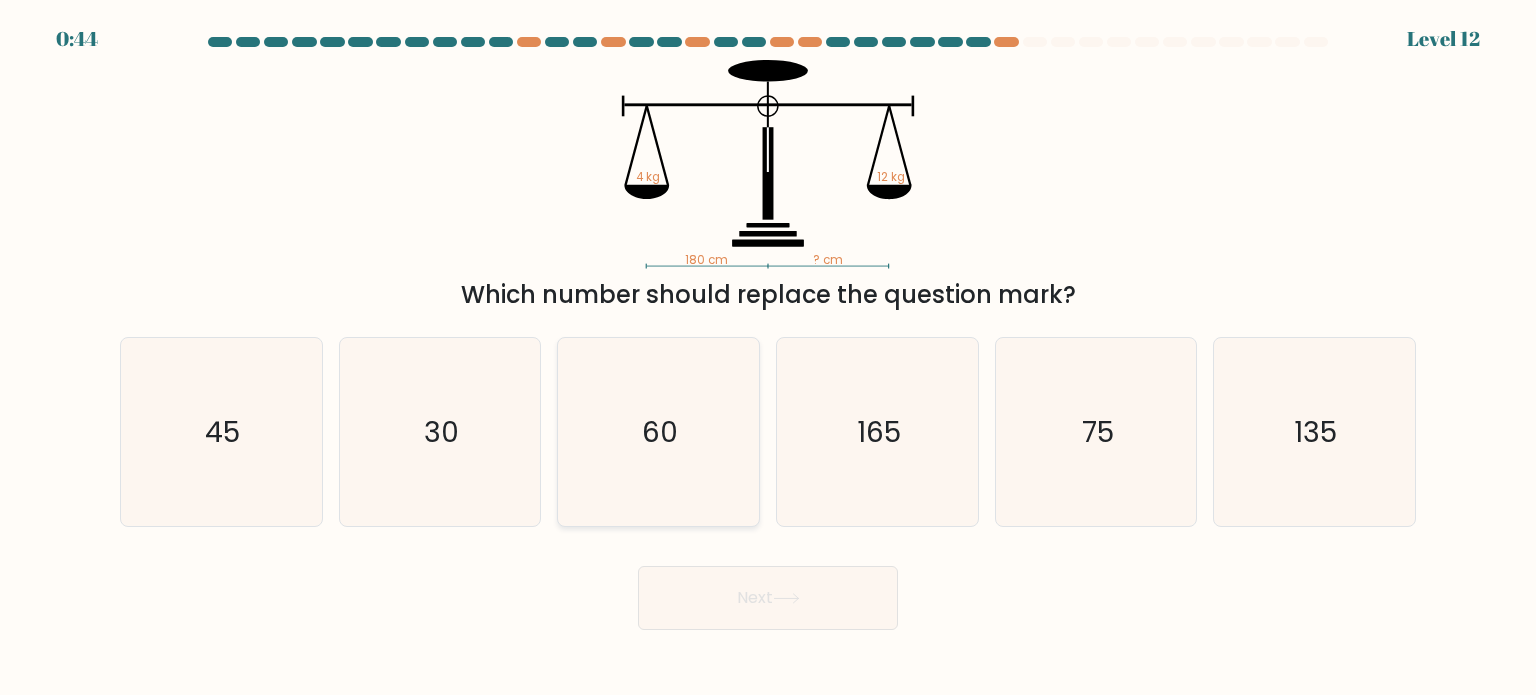 click on "60" at bounding box center (658, 432) 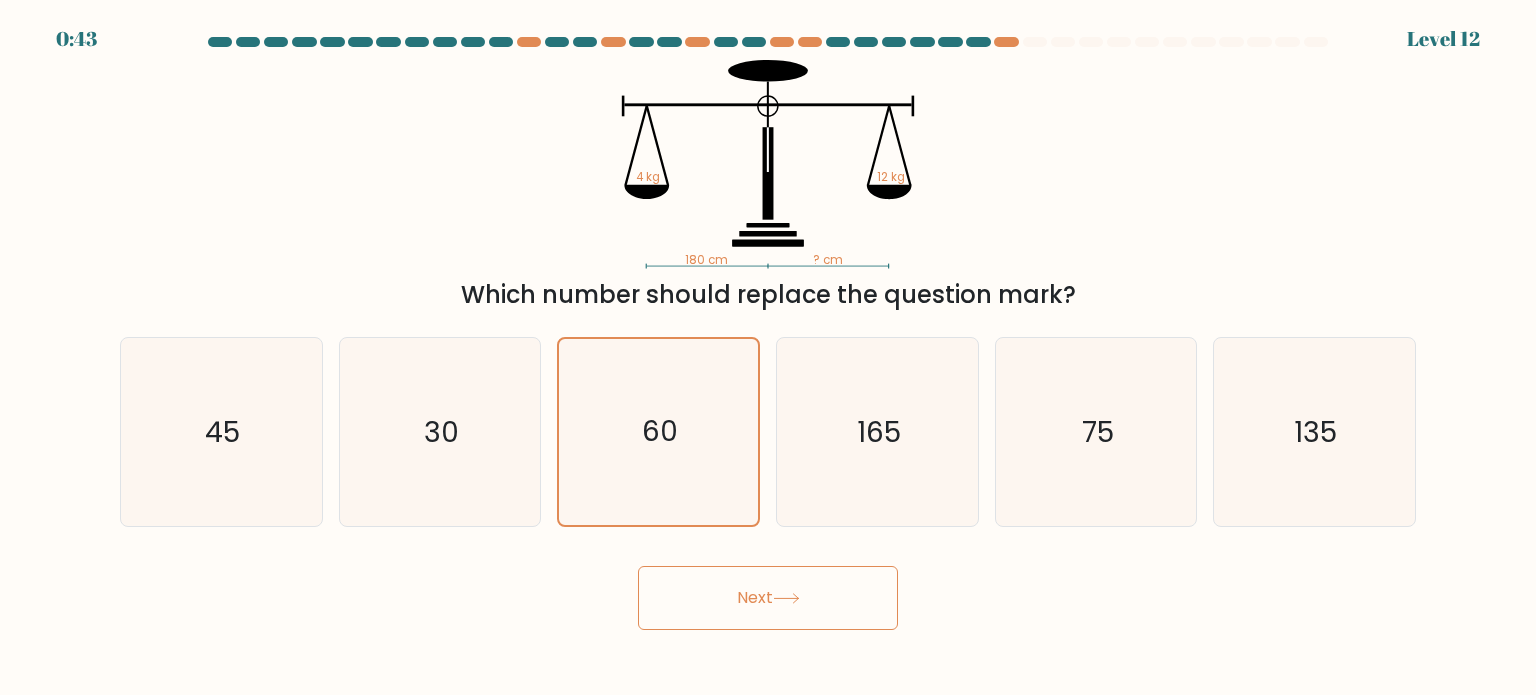 click on "Next" at bounding box center [768, 598] 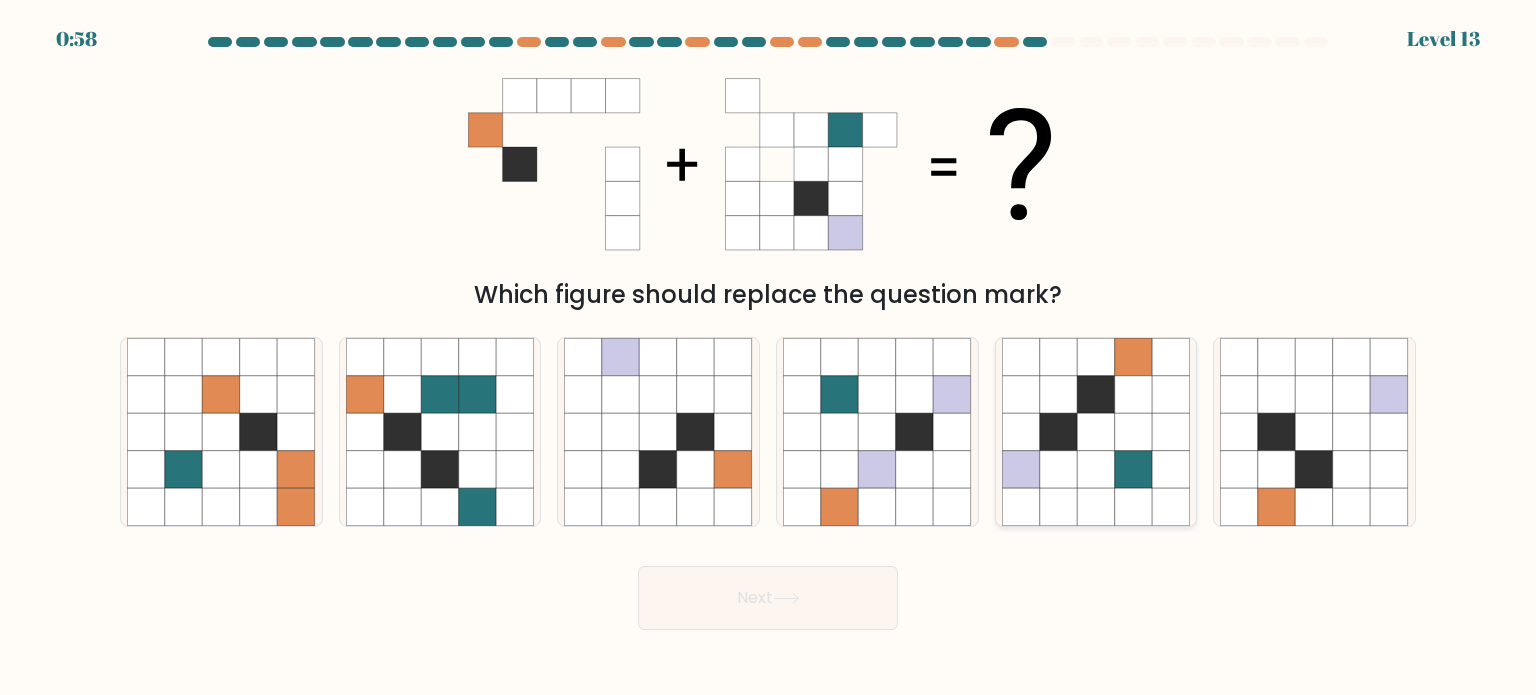 click at bounding box center [1096, 432] 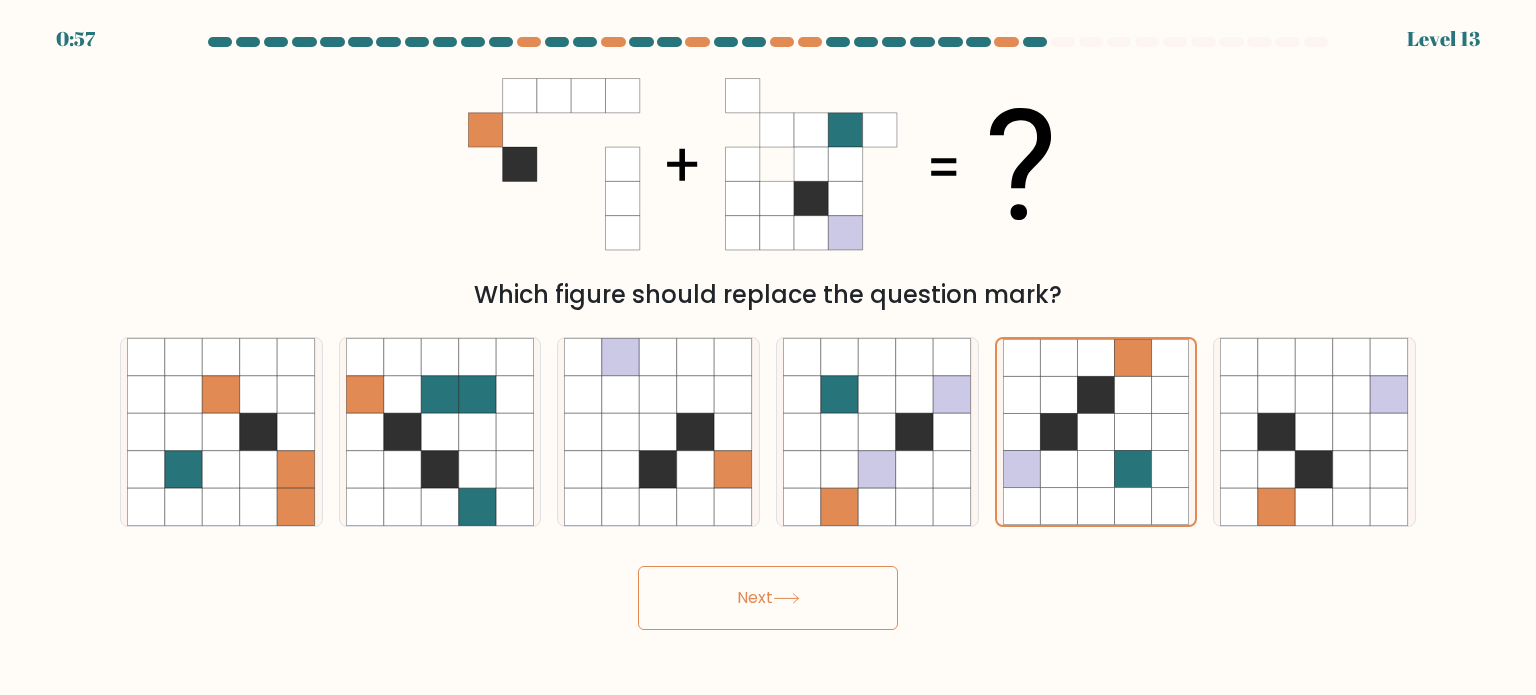 click on "Next" at bounding box center [768, 598] 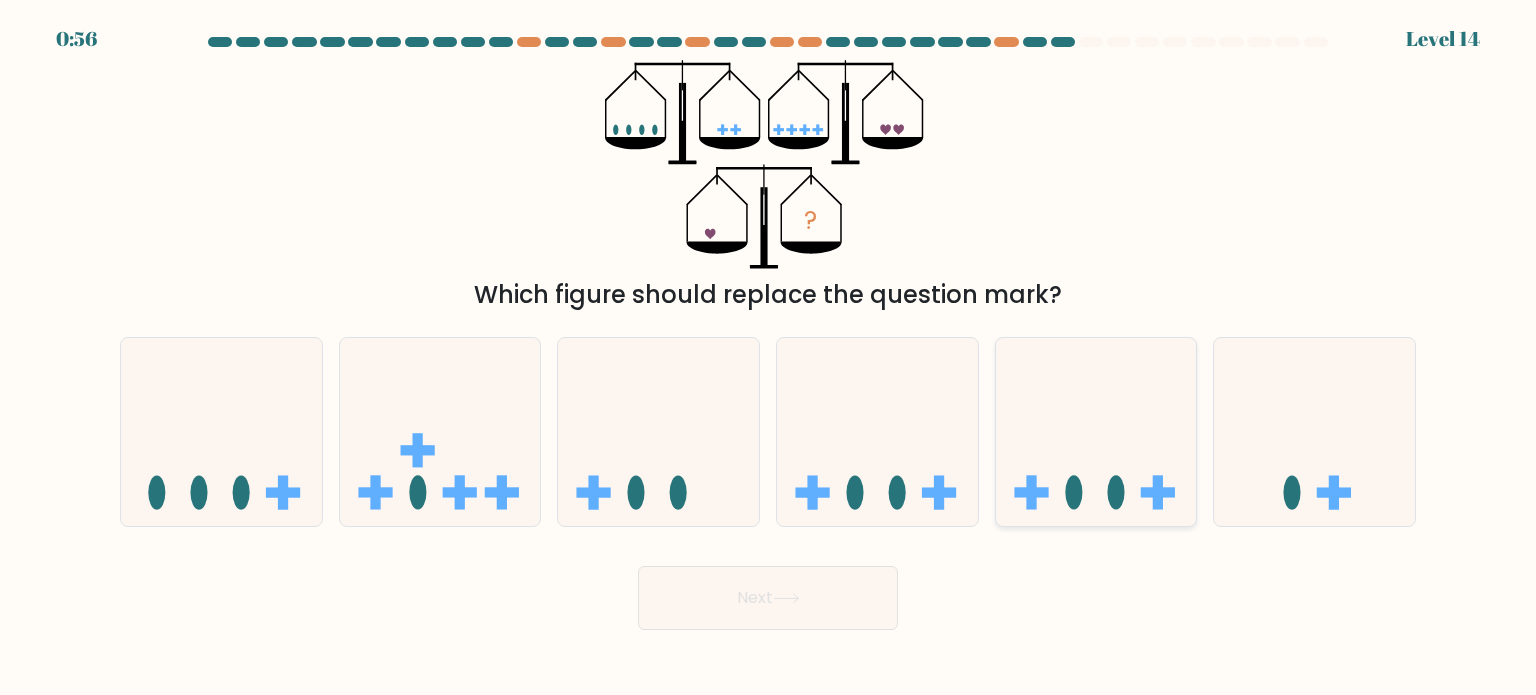 click at bounding box center (1096, 432) 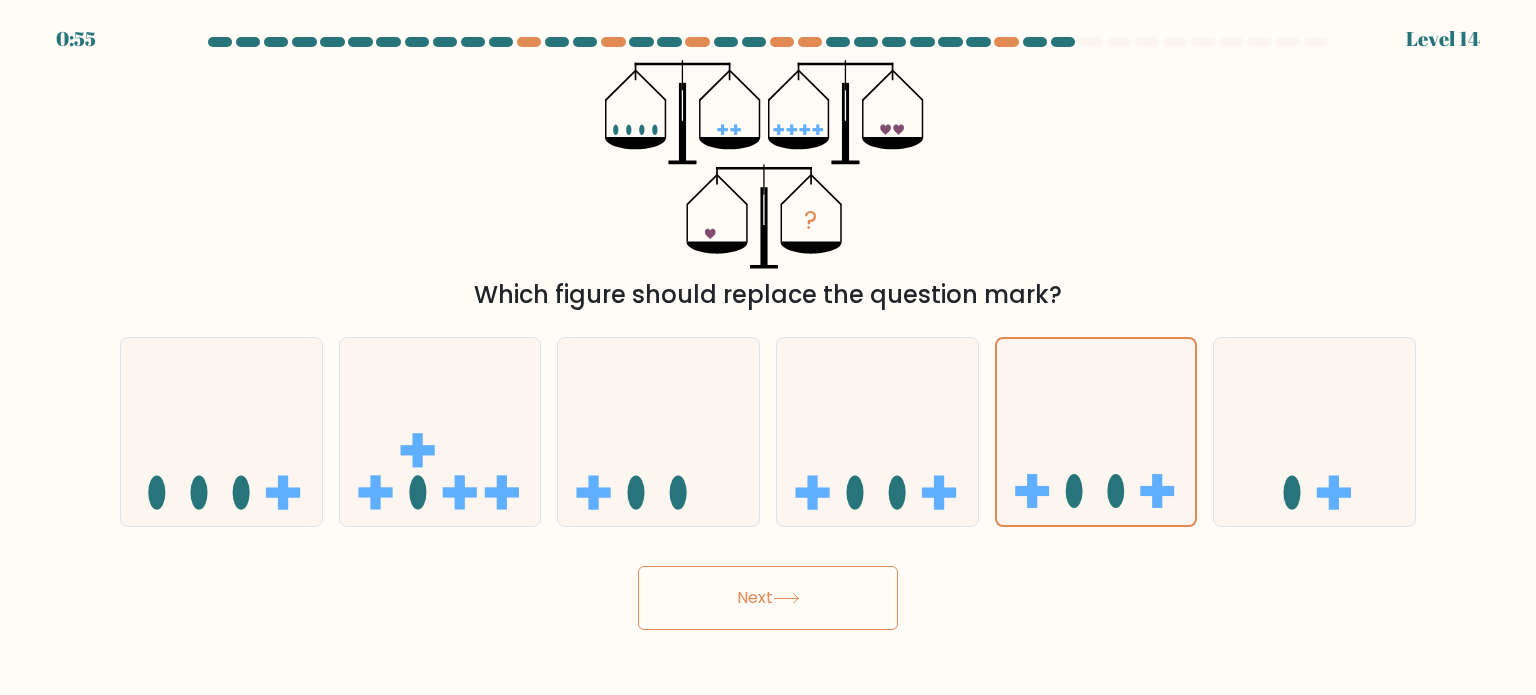 click on "Next" at bounding box center (768, 598) 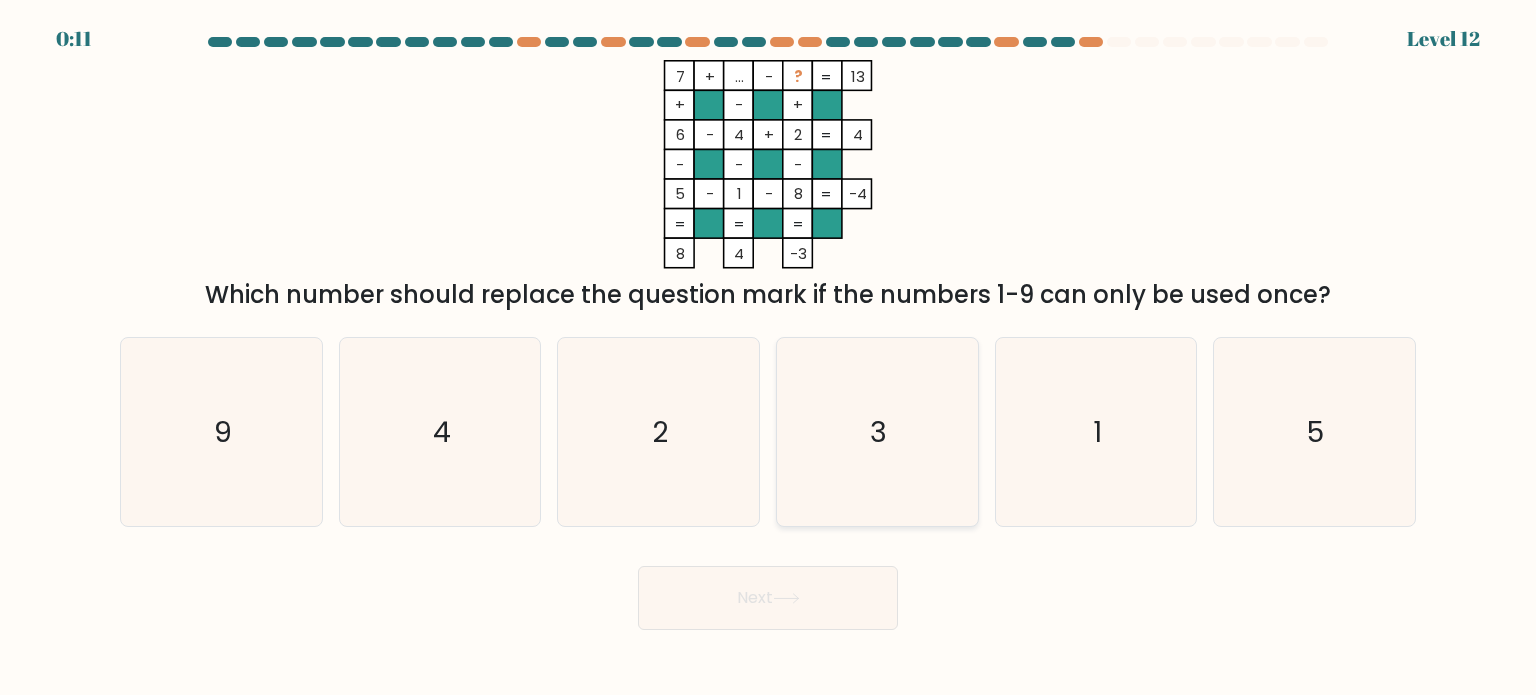 click on "3" at bounding box center (877, 432) 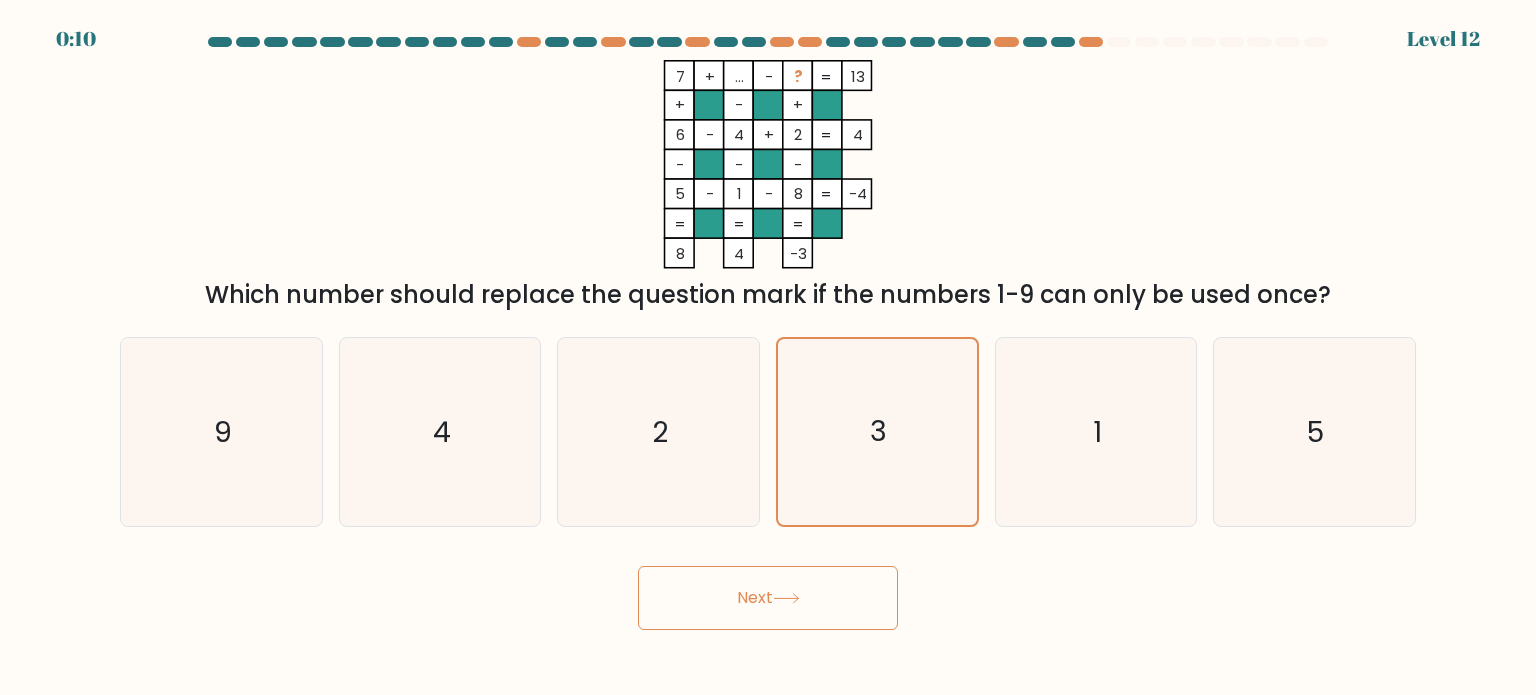 click on "Next" at bounding box center [768, 598] 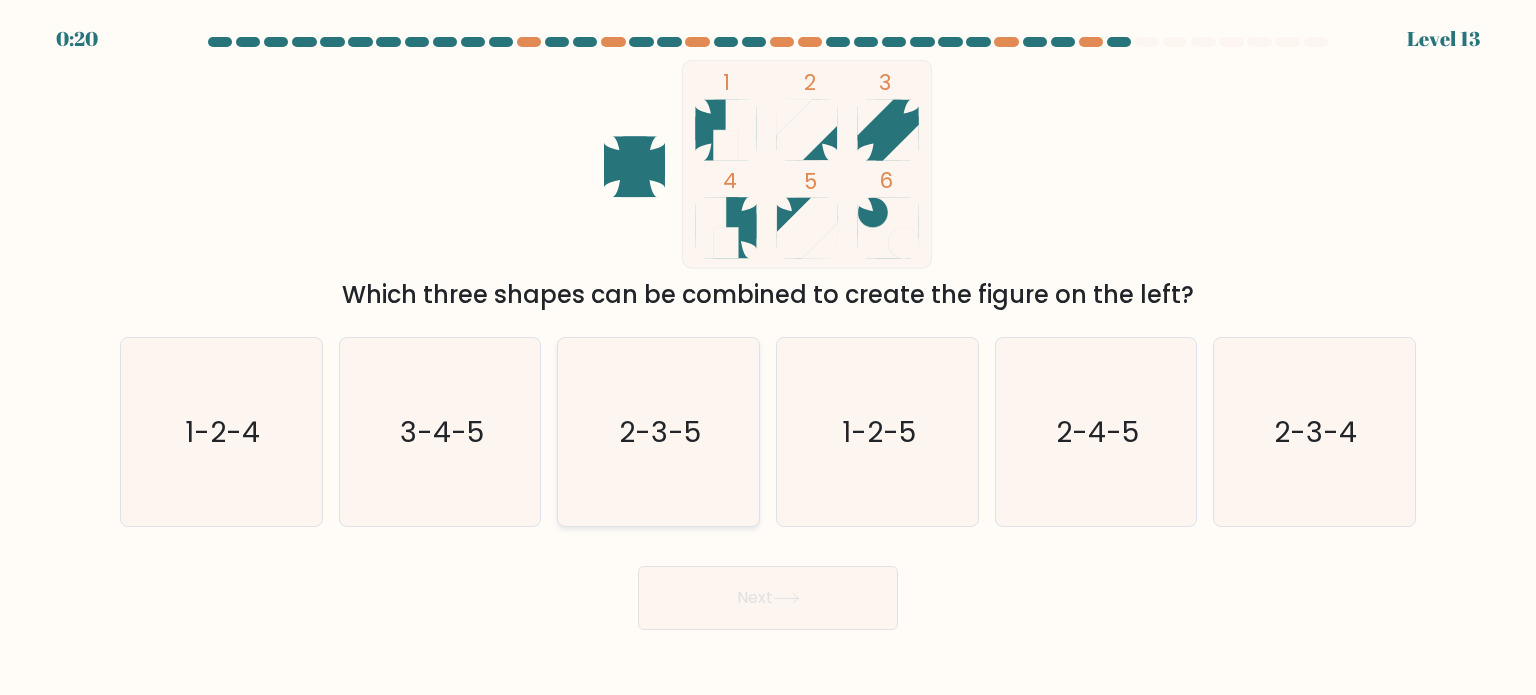 click on "2-3-5" at bounding box center (658, 432) 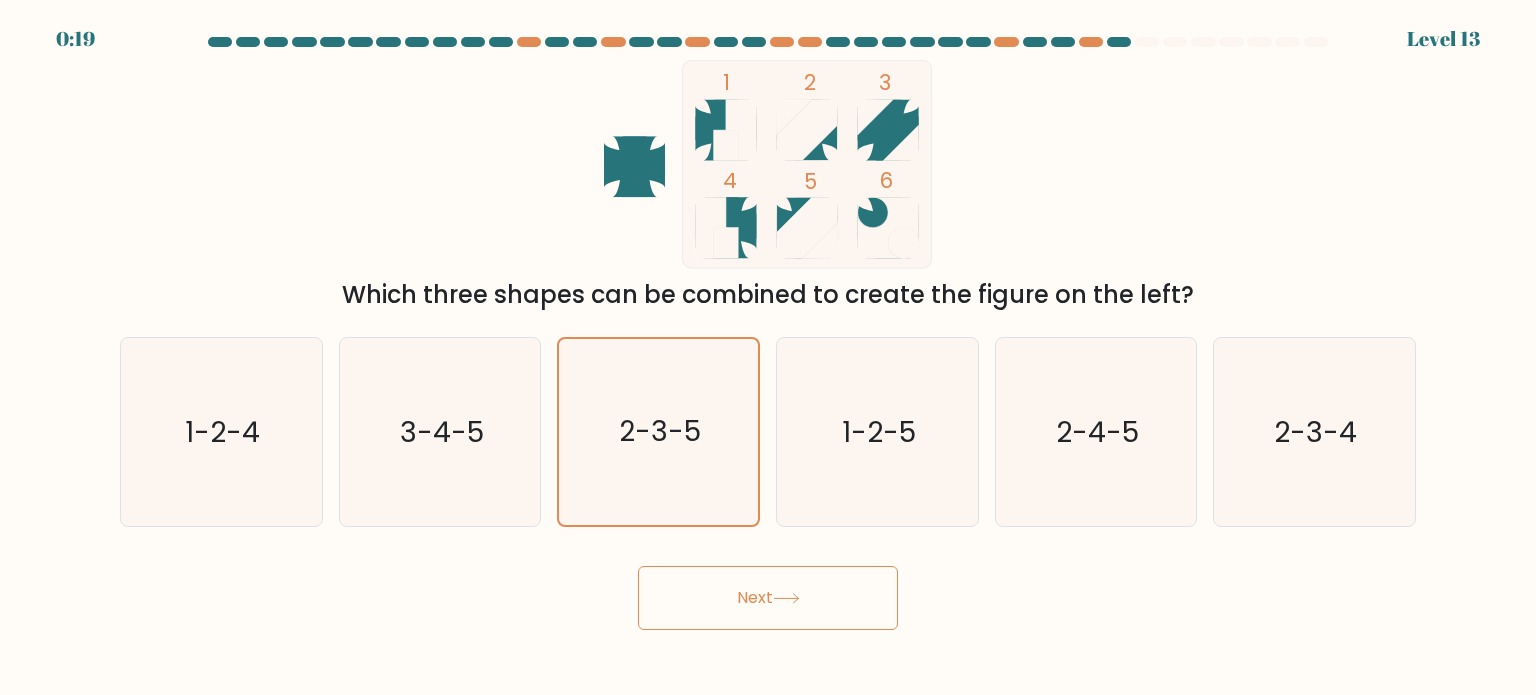 click at bounding box center (786, 598) 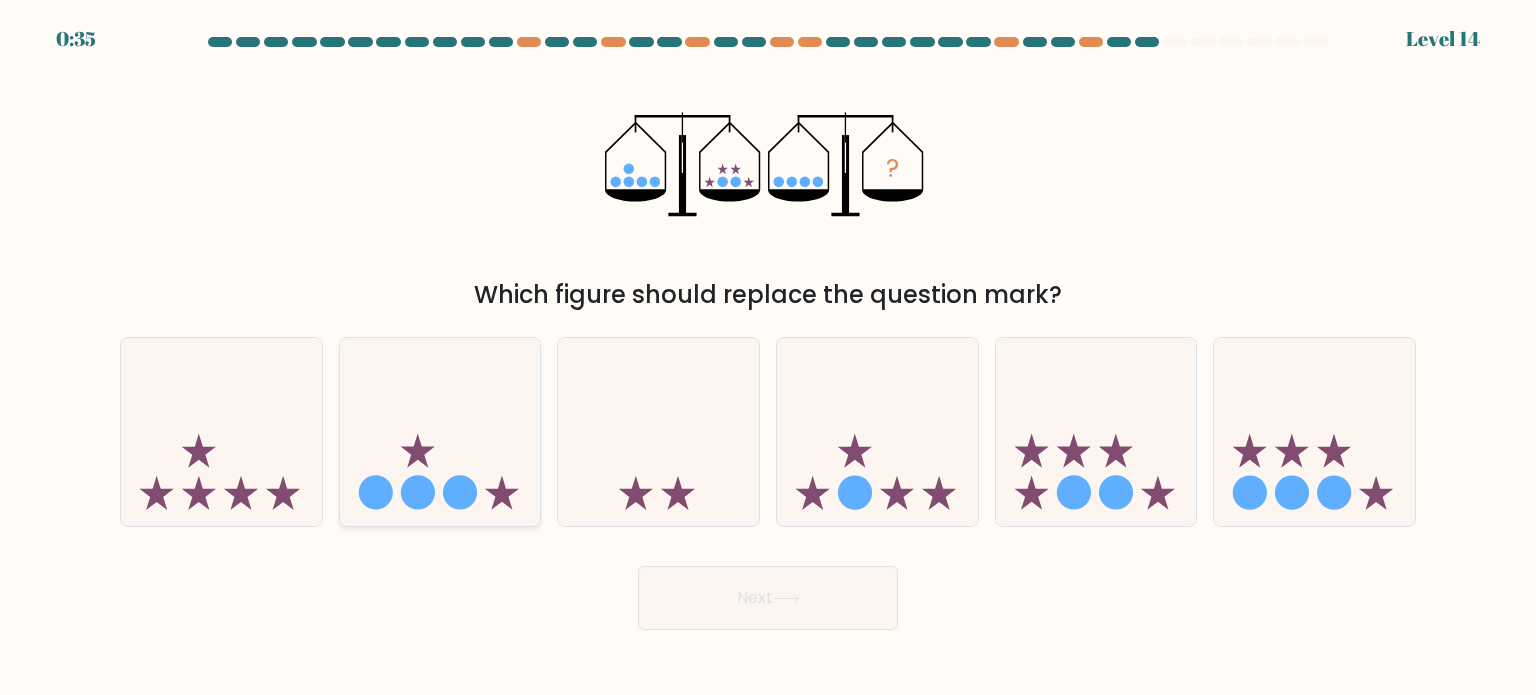 click at bounding box center (502, 493) 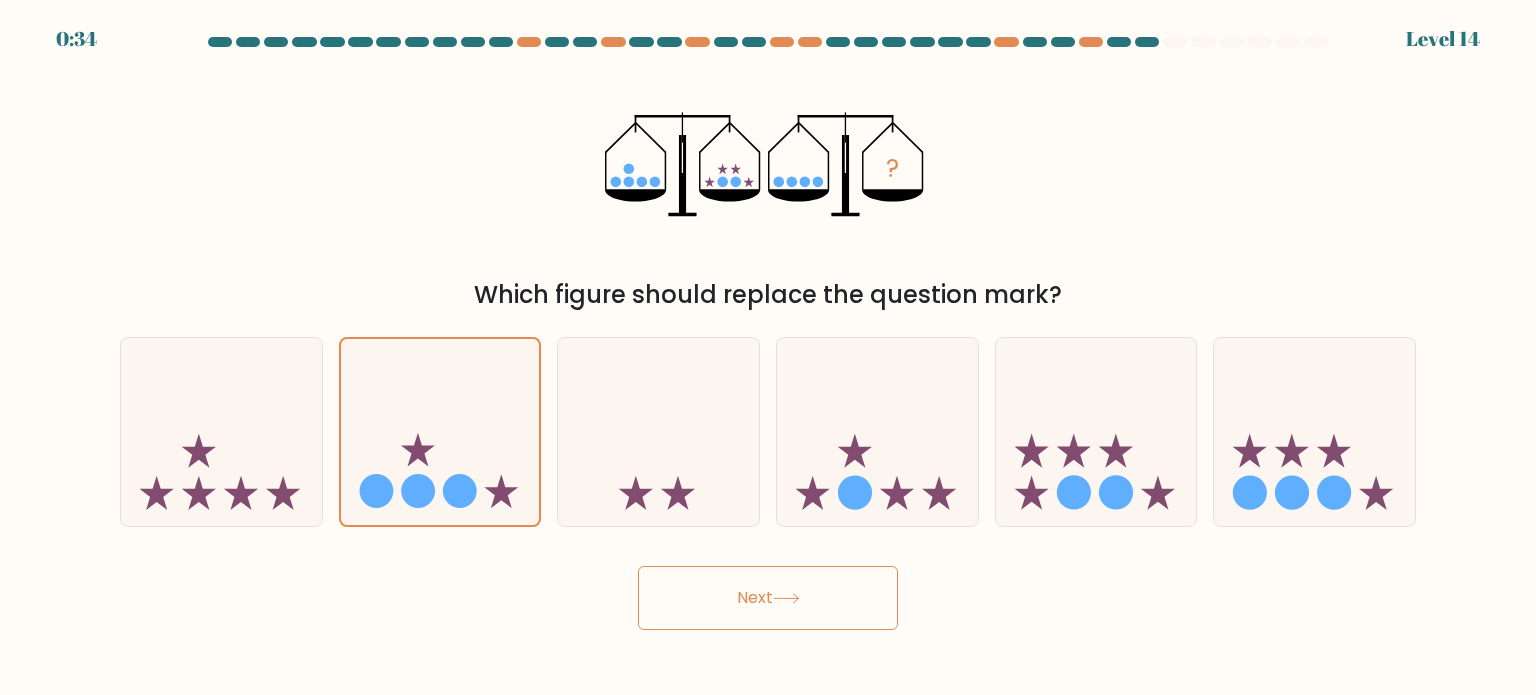 click on "Next" at bounding box center [768, 598] 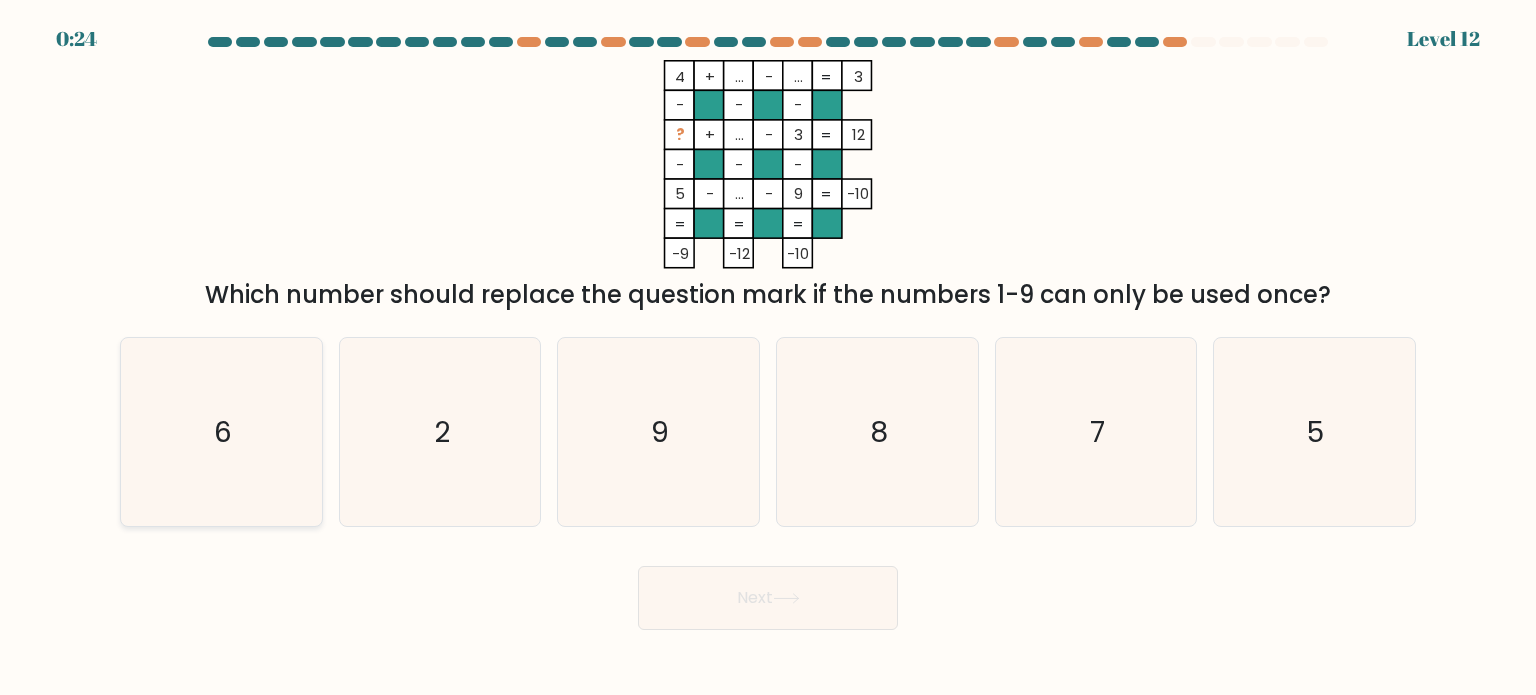 drag, startPoint x: 244, startPoint y: 446, endPoint x: 281, endPoint y: 447, distance: 37.01351 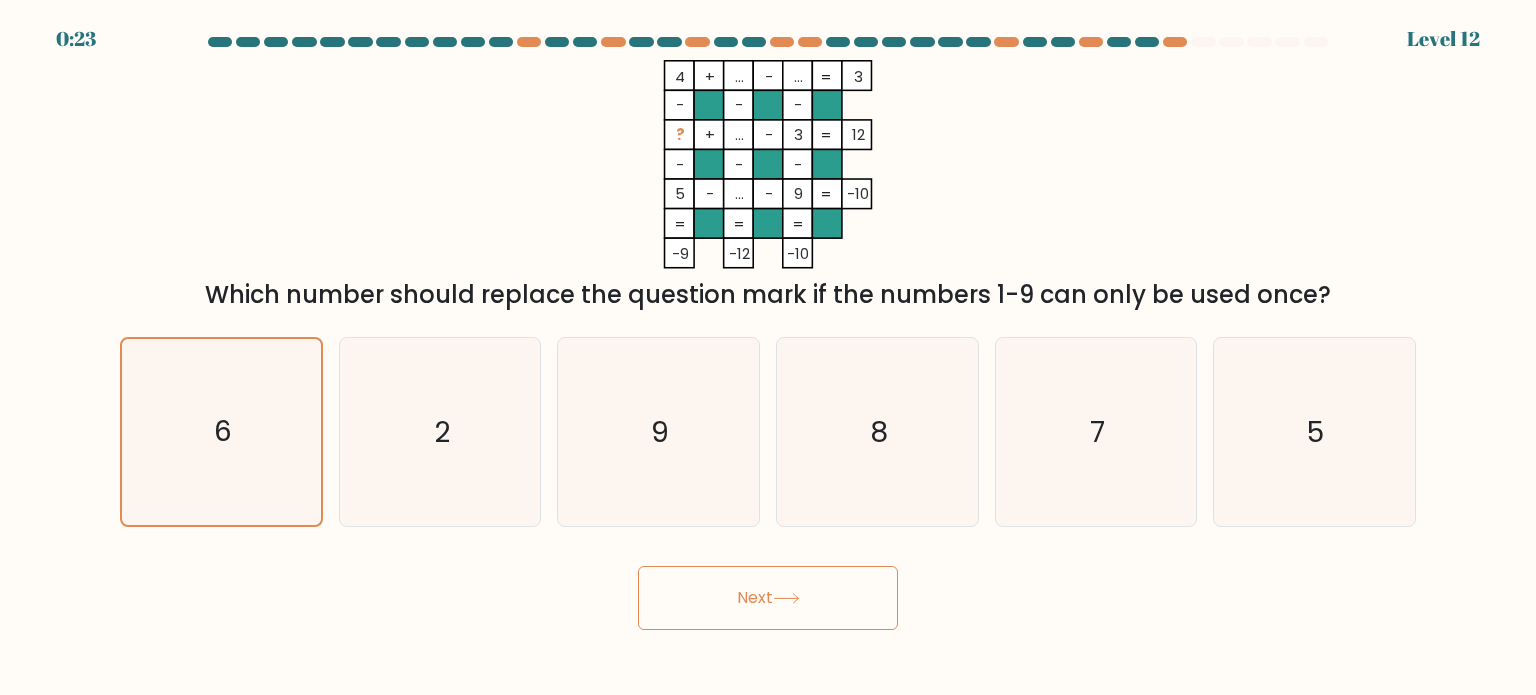 click on "Next" at bounding box center [768, 598] 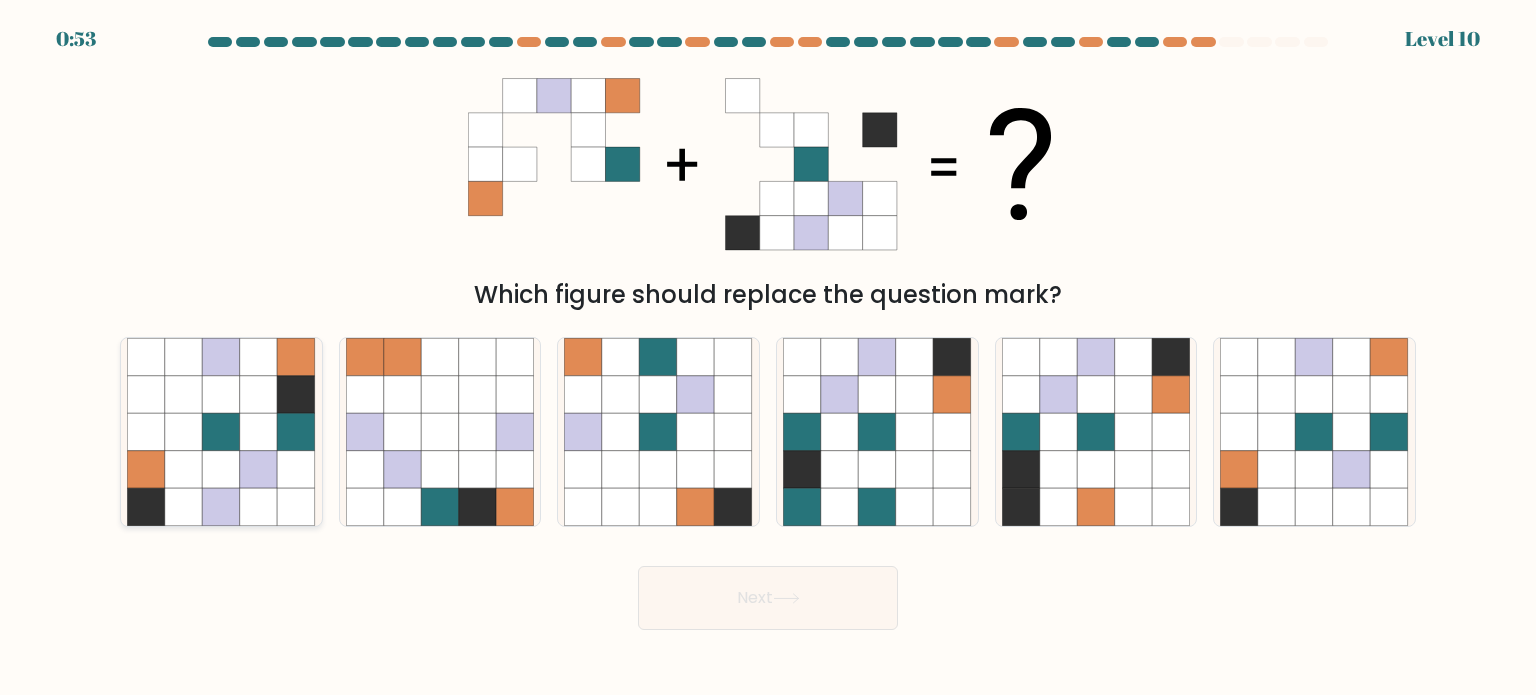 click at bounding box center (297, 469) 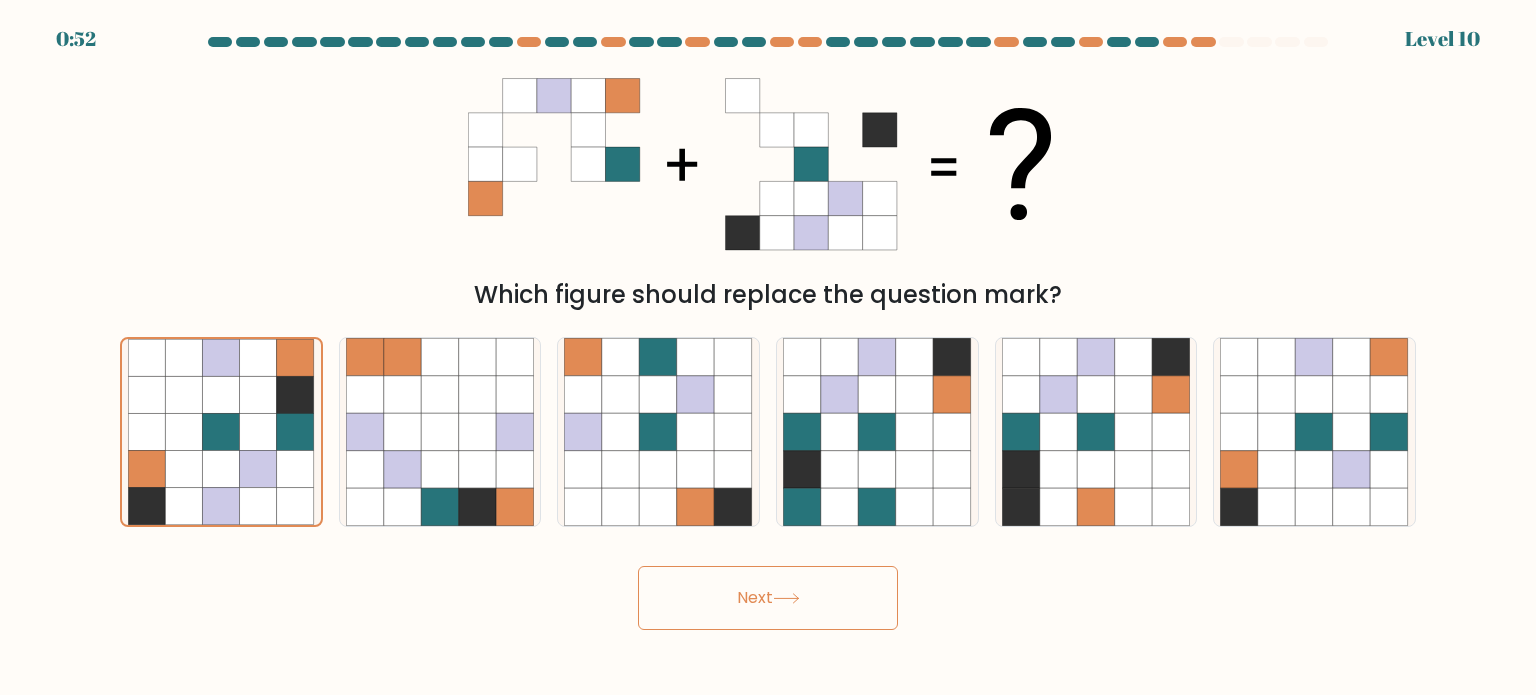 click on "Next" at bounding box center (768, 598) 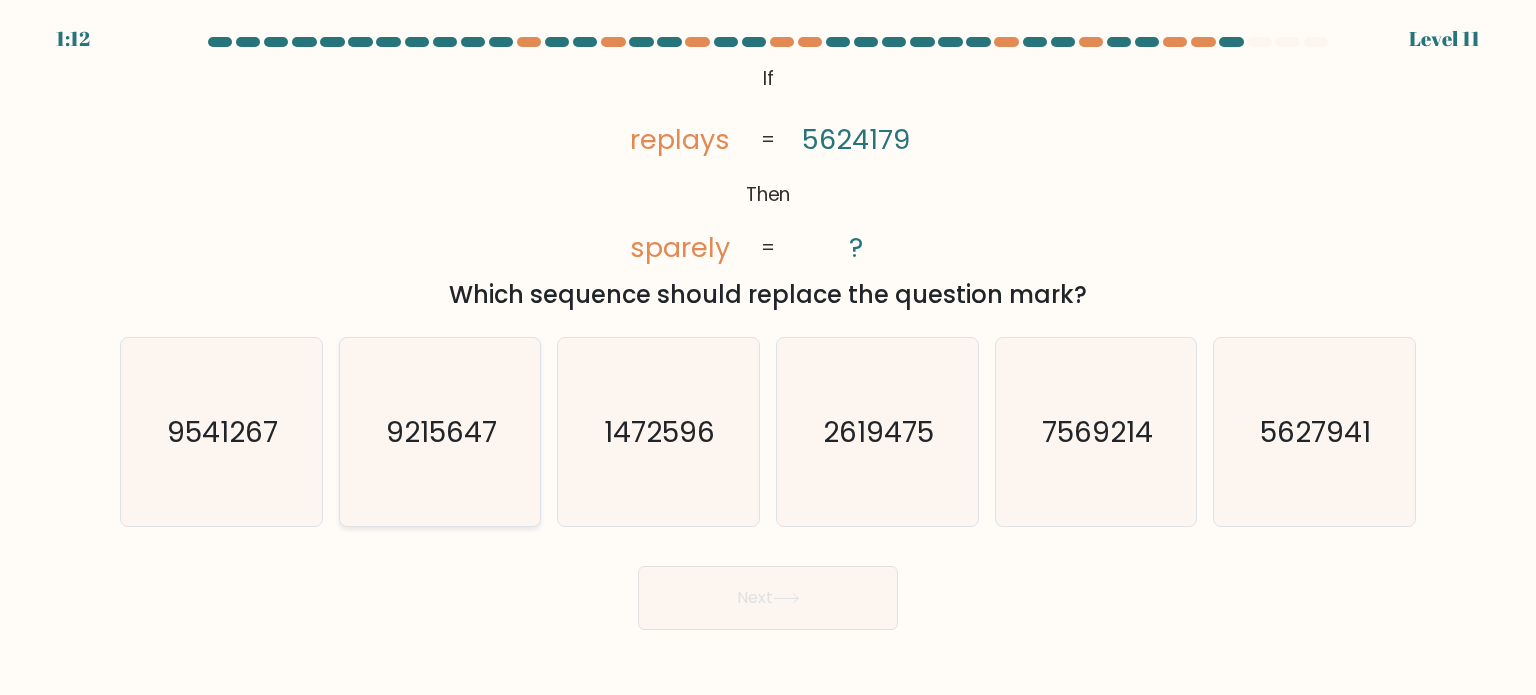 click on "9215647" at bounding box center [441, 431] 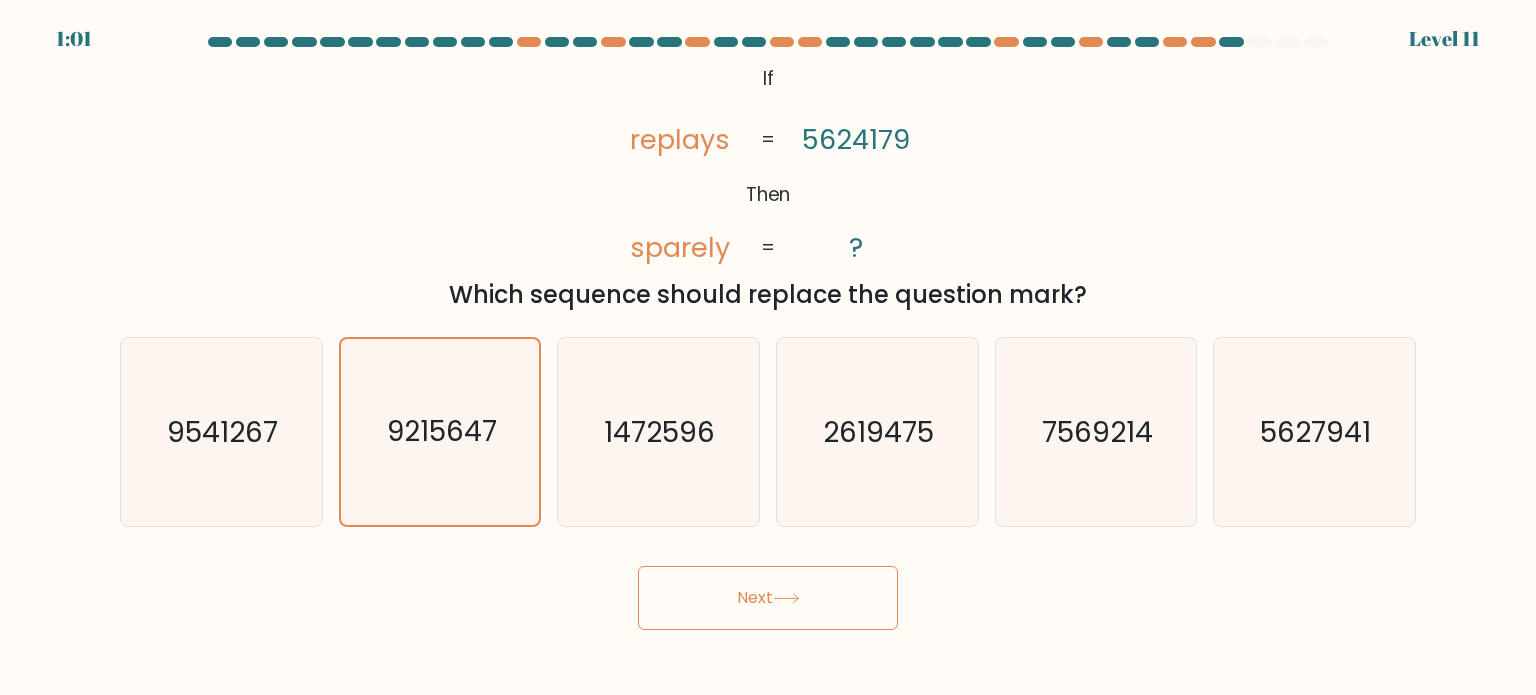 click on "Next" at bounding box center [768, 598] 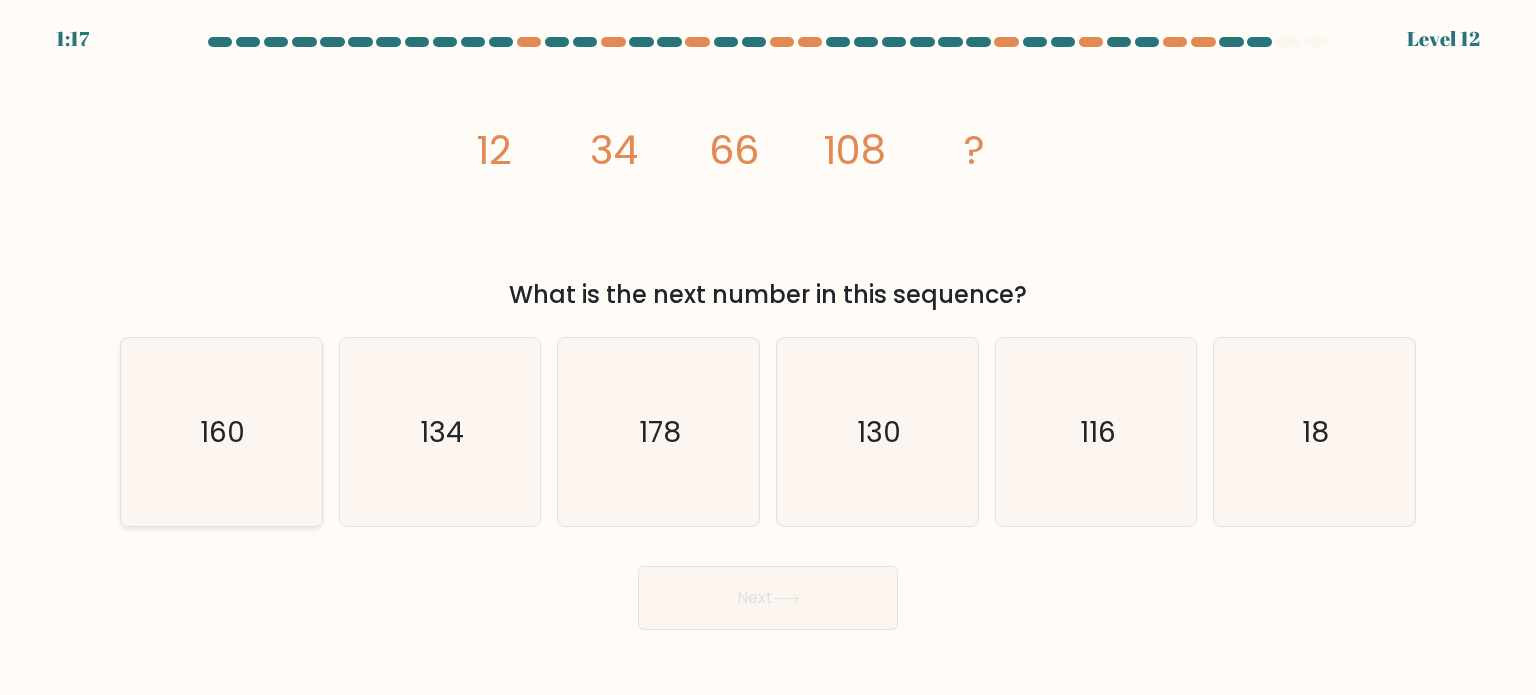 click on "160" at bounding box center [221, 432] 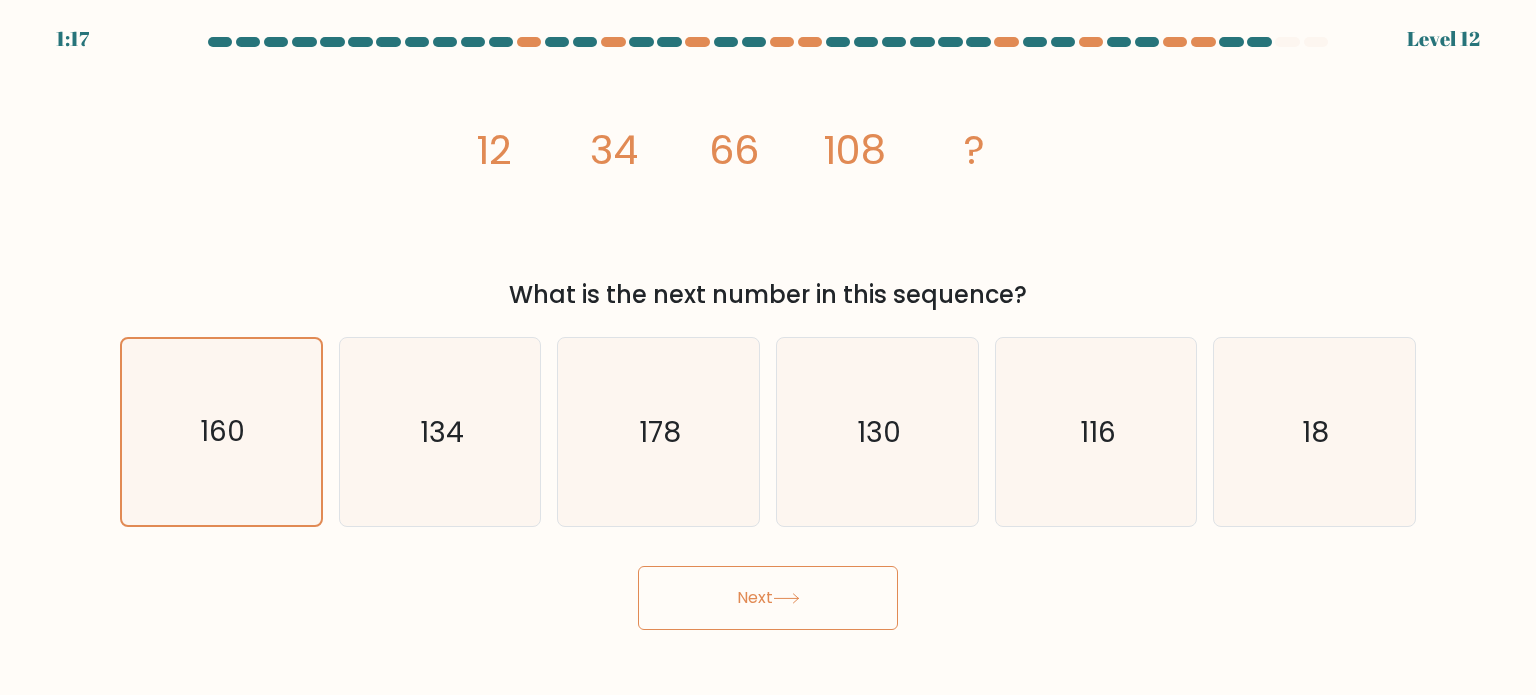 click on "Next" at bounding box center [768, 598] 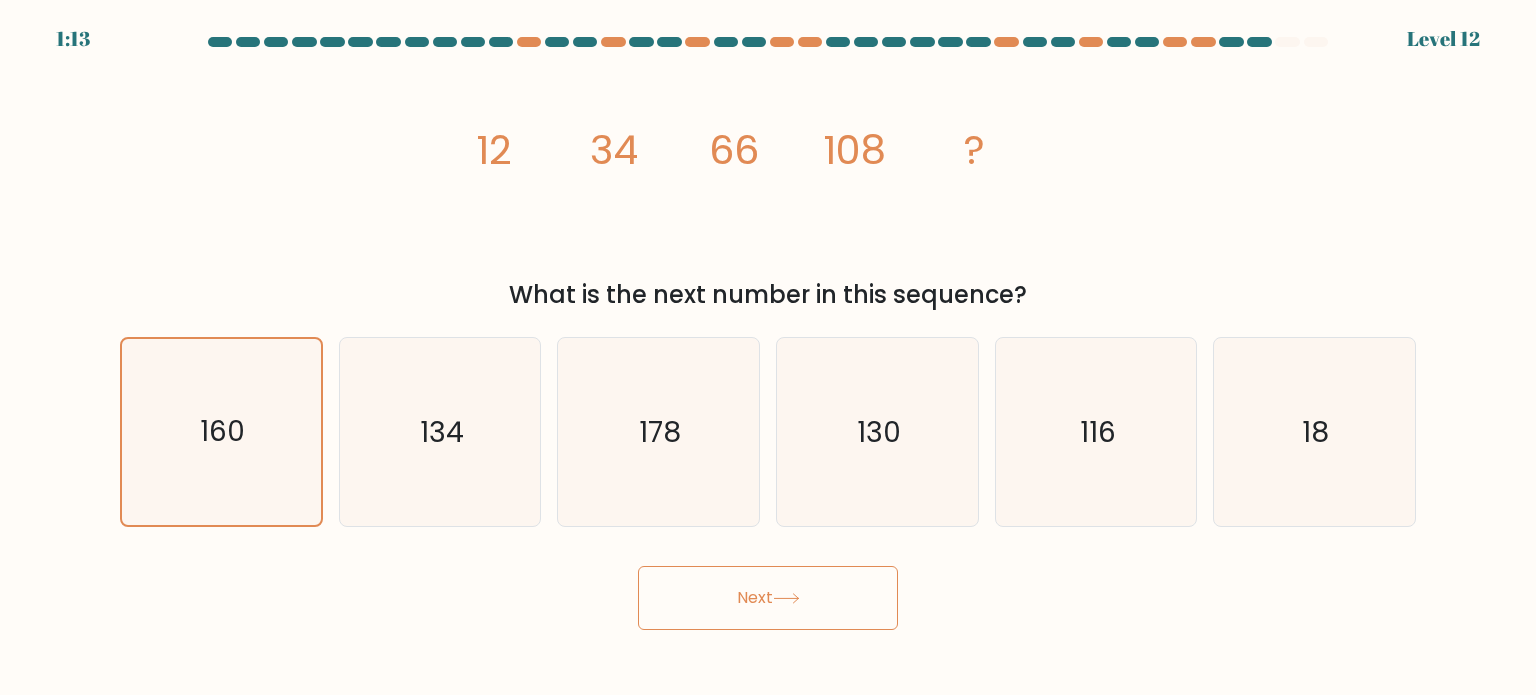 click on "Next" at bounding box center [768, 598] 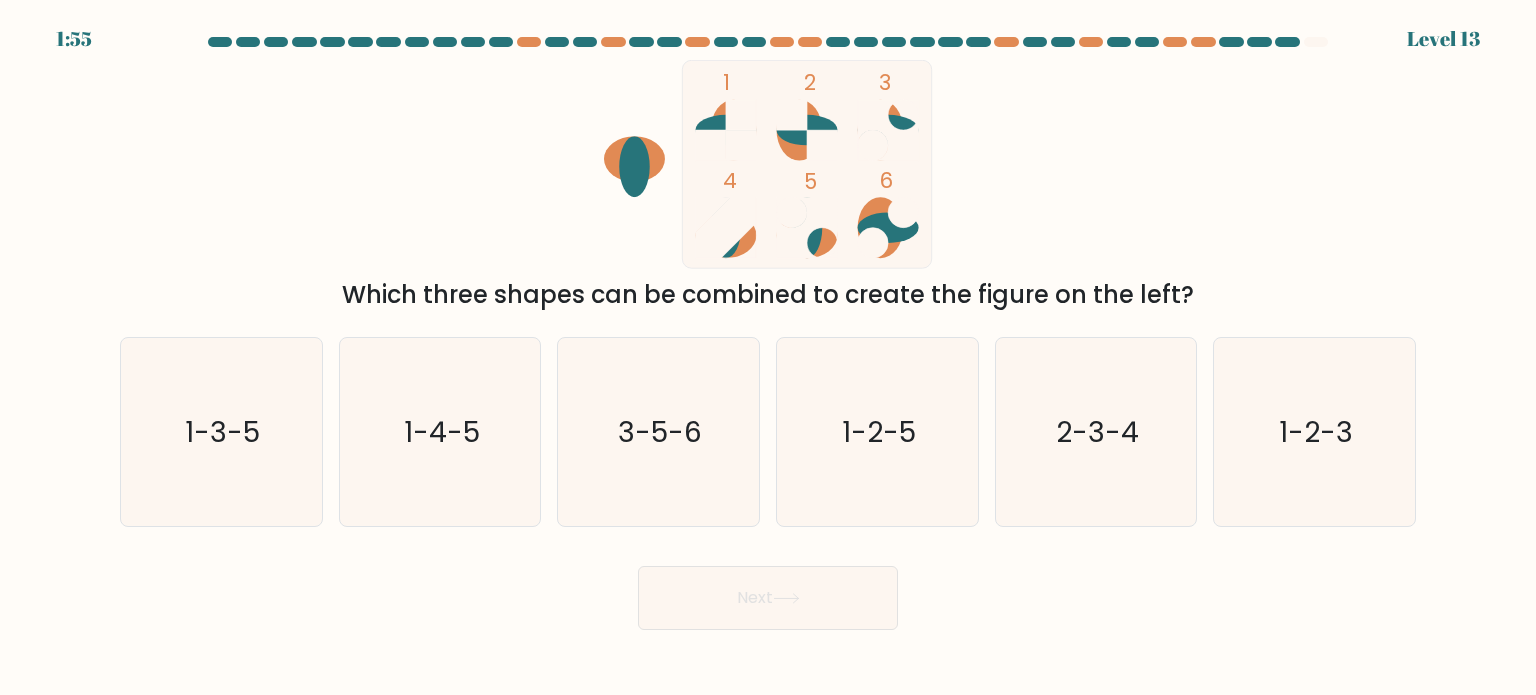 click on "Next" at bounding box center [768, 598] 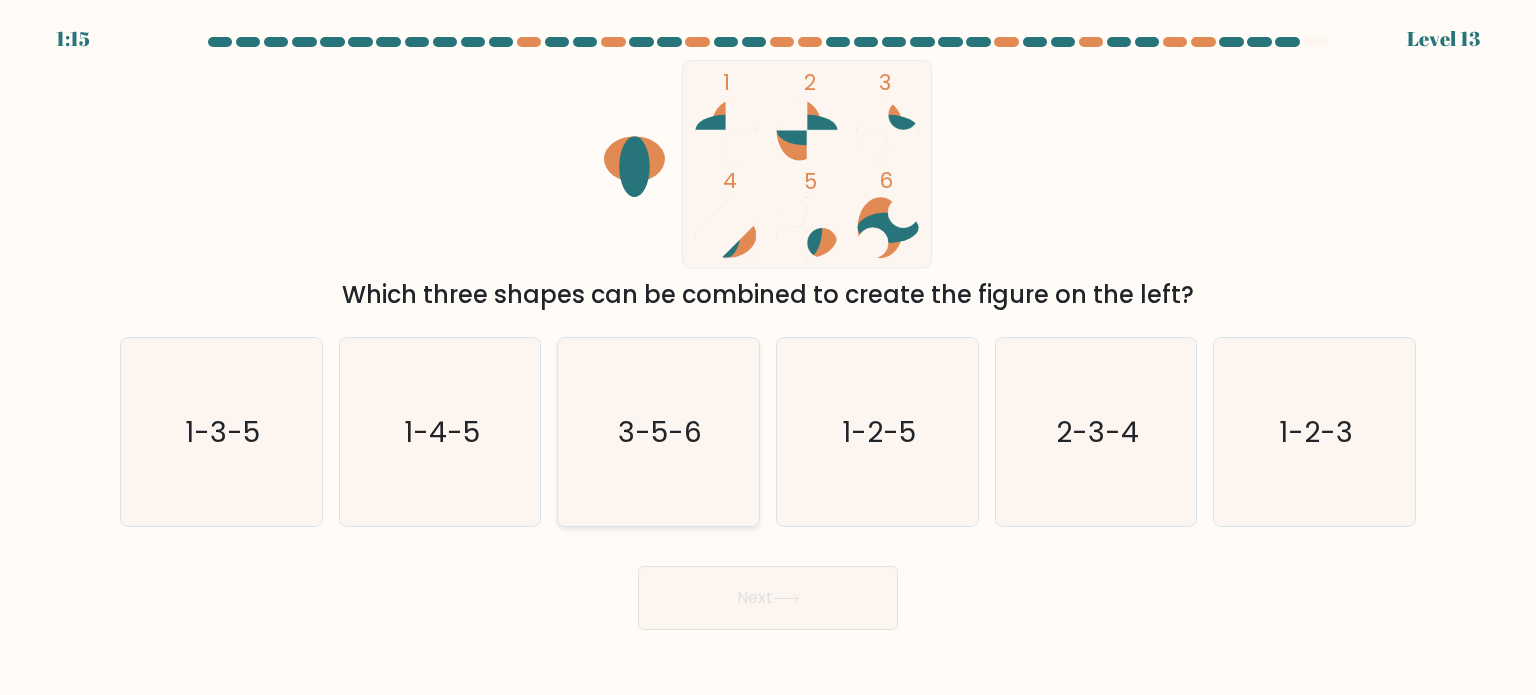 drag, startPoint x: 507, startPoint y: 566, endPoint x: 661, endPoint y: 447, distance: 194.62015 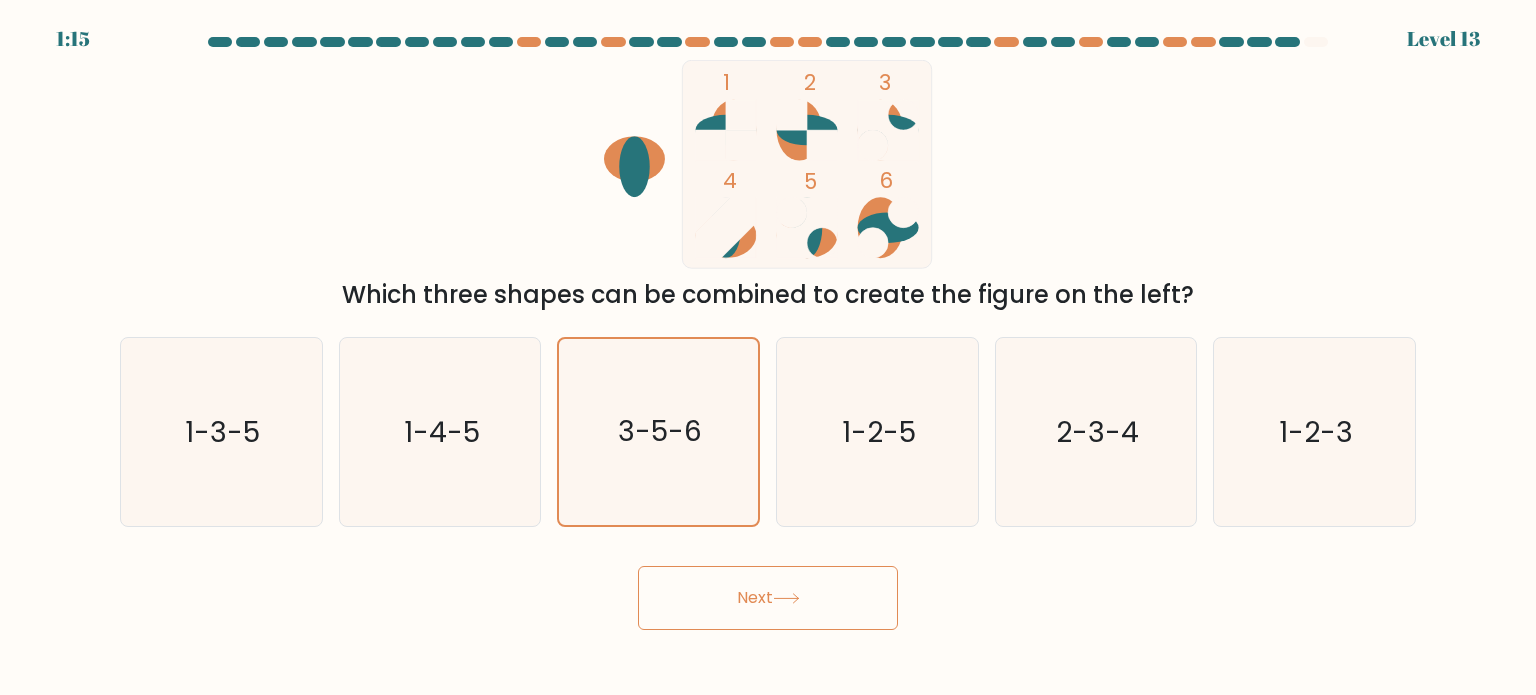 click on "Next" at bounding box center [768, 598] 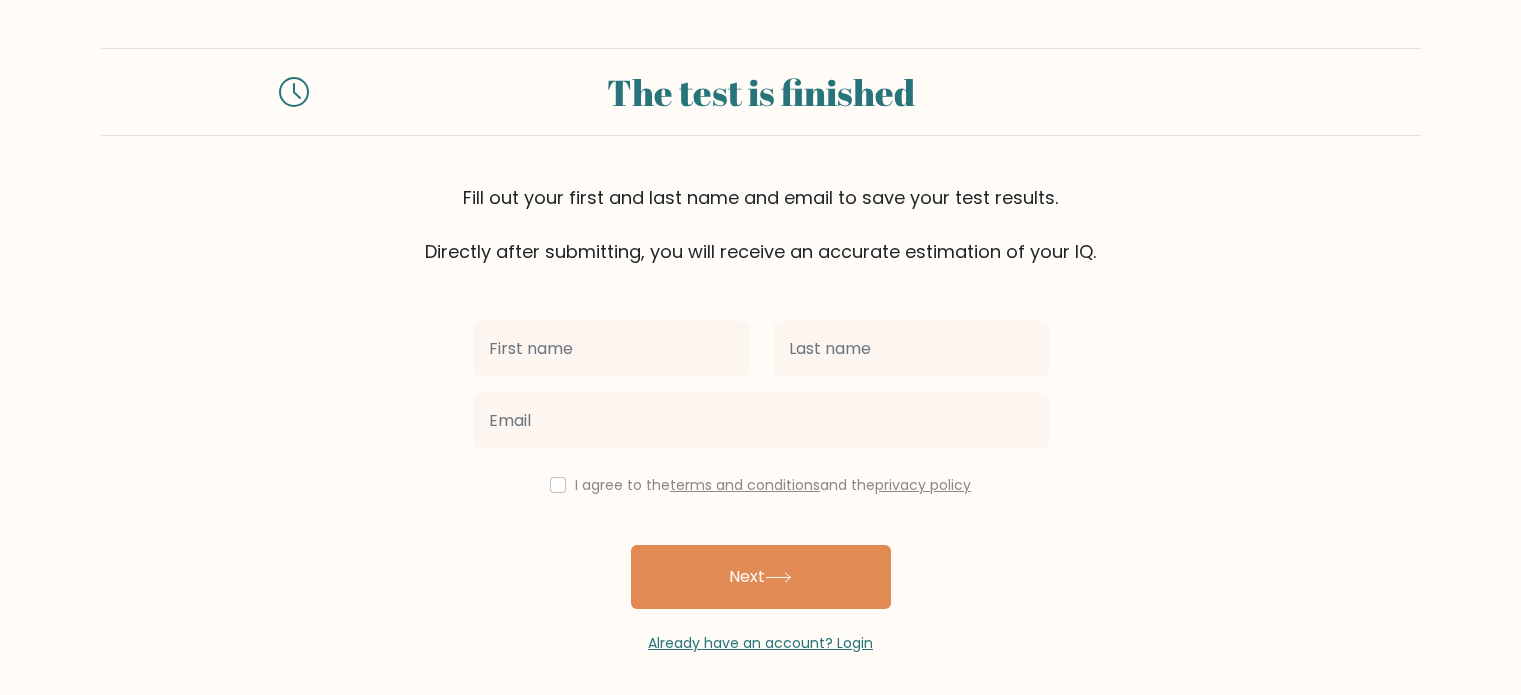 scroll, scrollTop: 0, scrollLeft: 0, axis: both 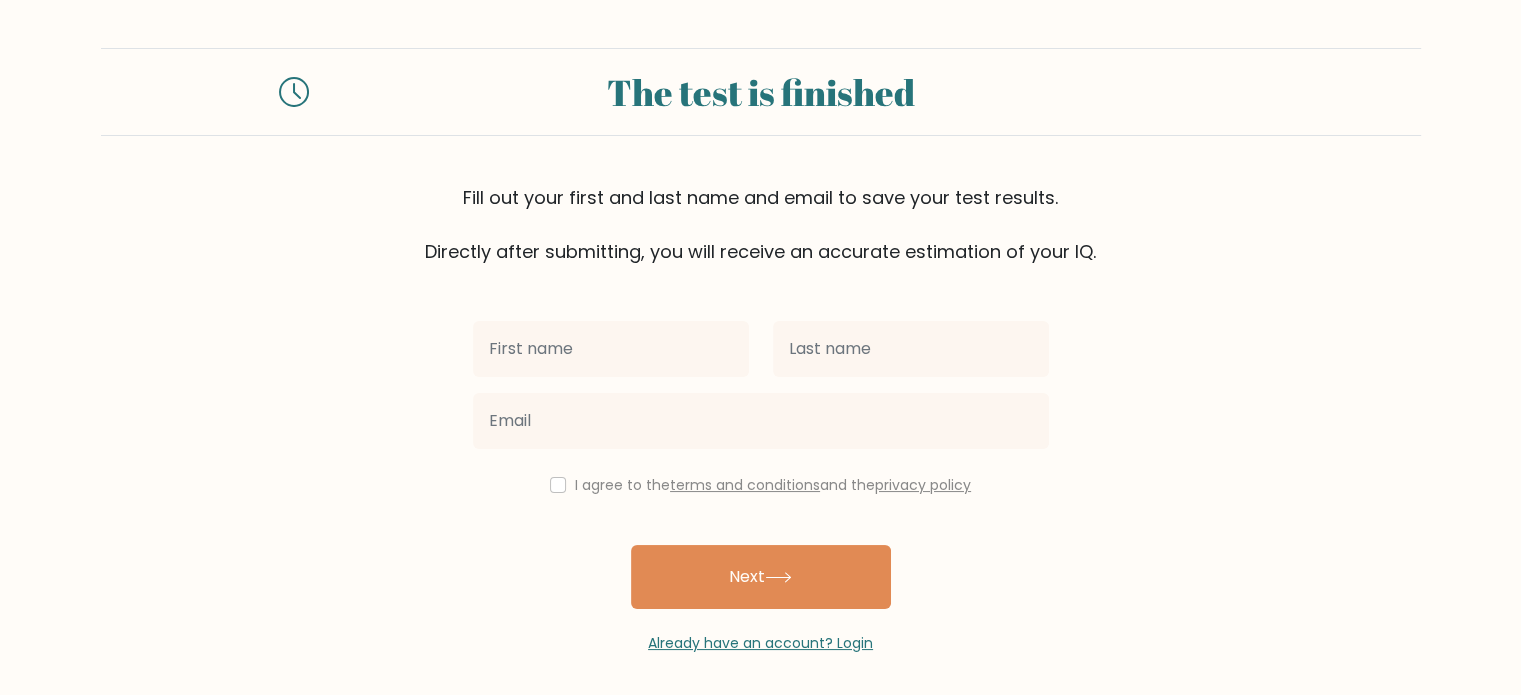 click at bounding box center (611, 349) 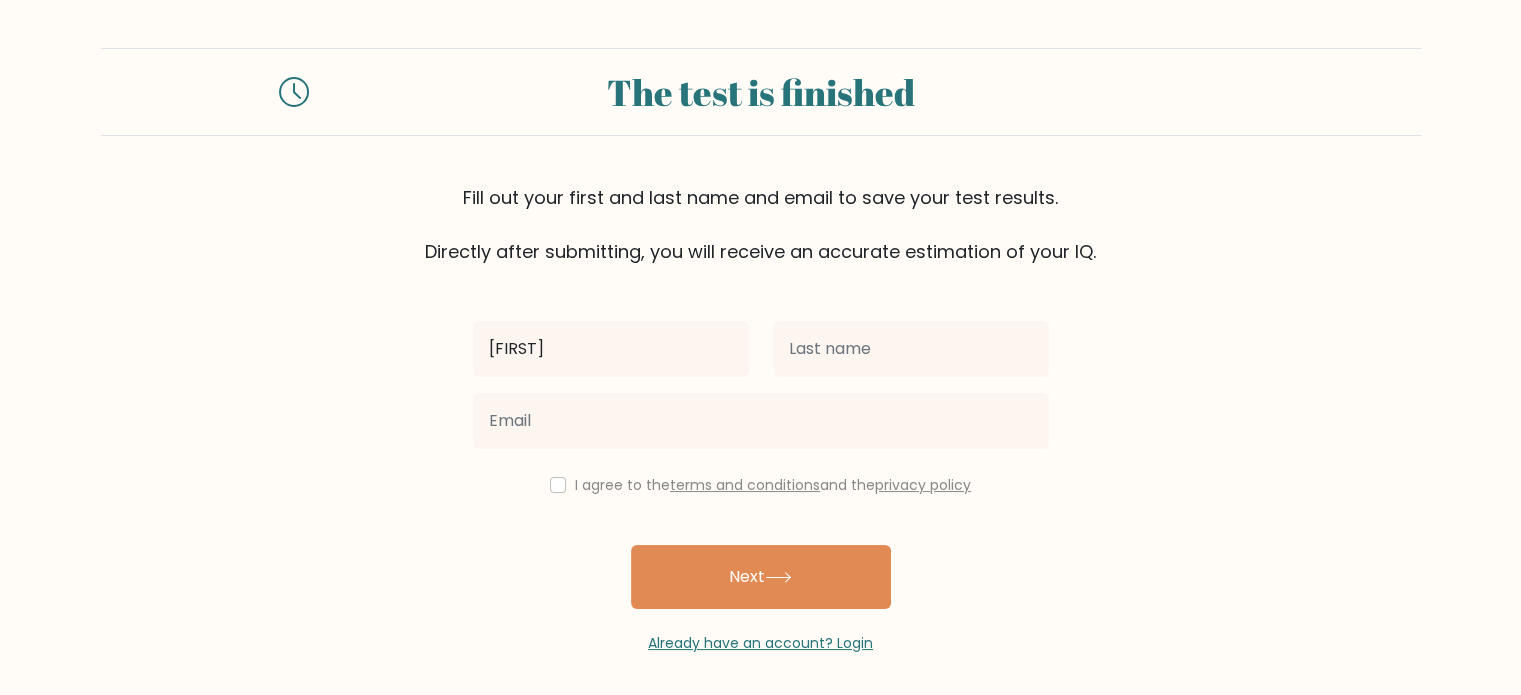 type on "[FIRST]" 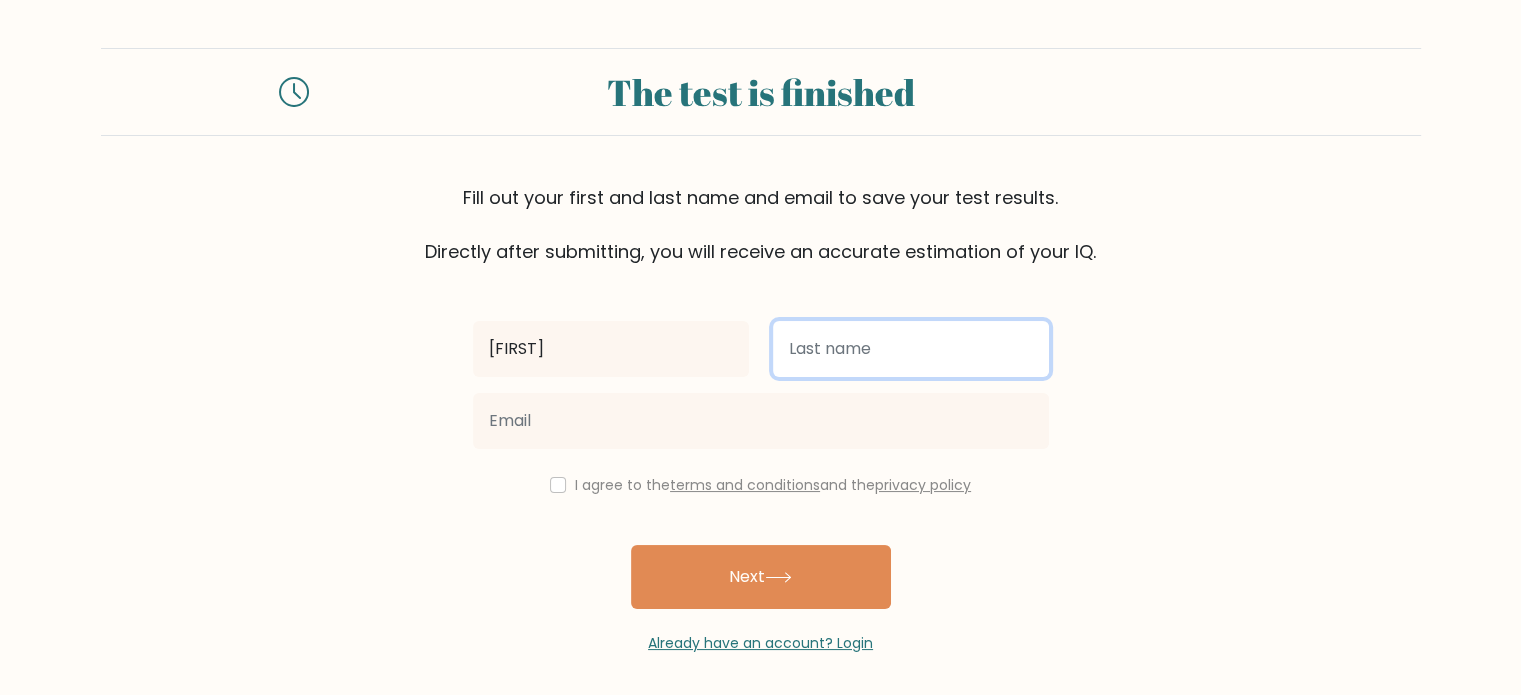 click at bounding box center [911, 349] 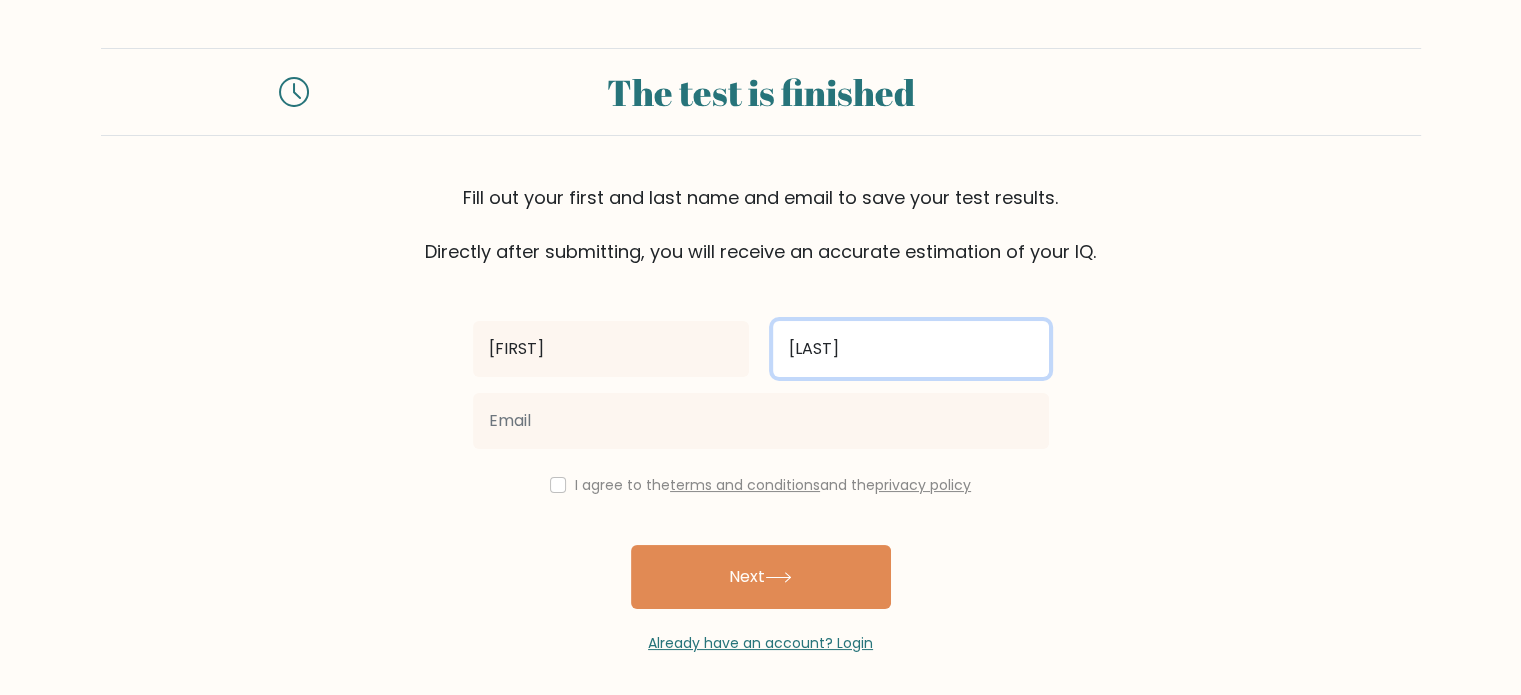 type on "[LAST]" 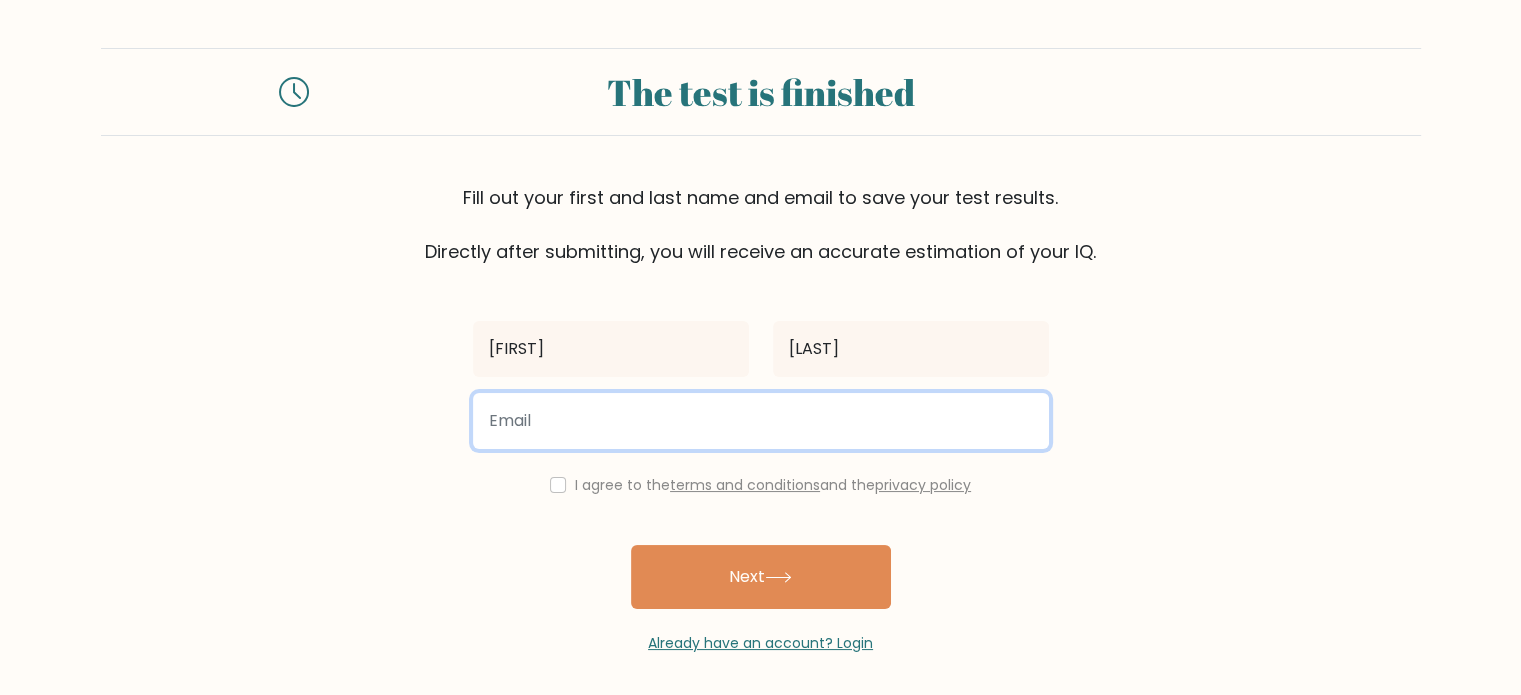 click at bounding box center [761, 421] 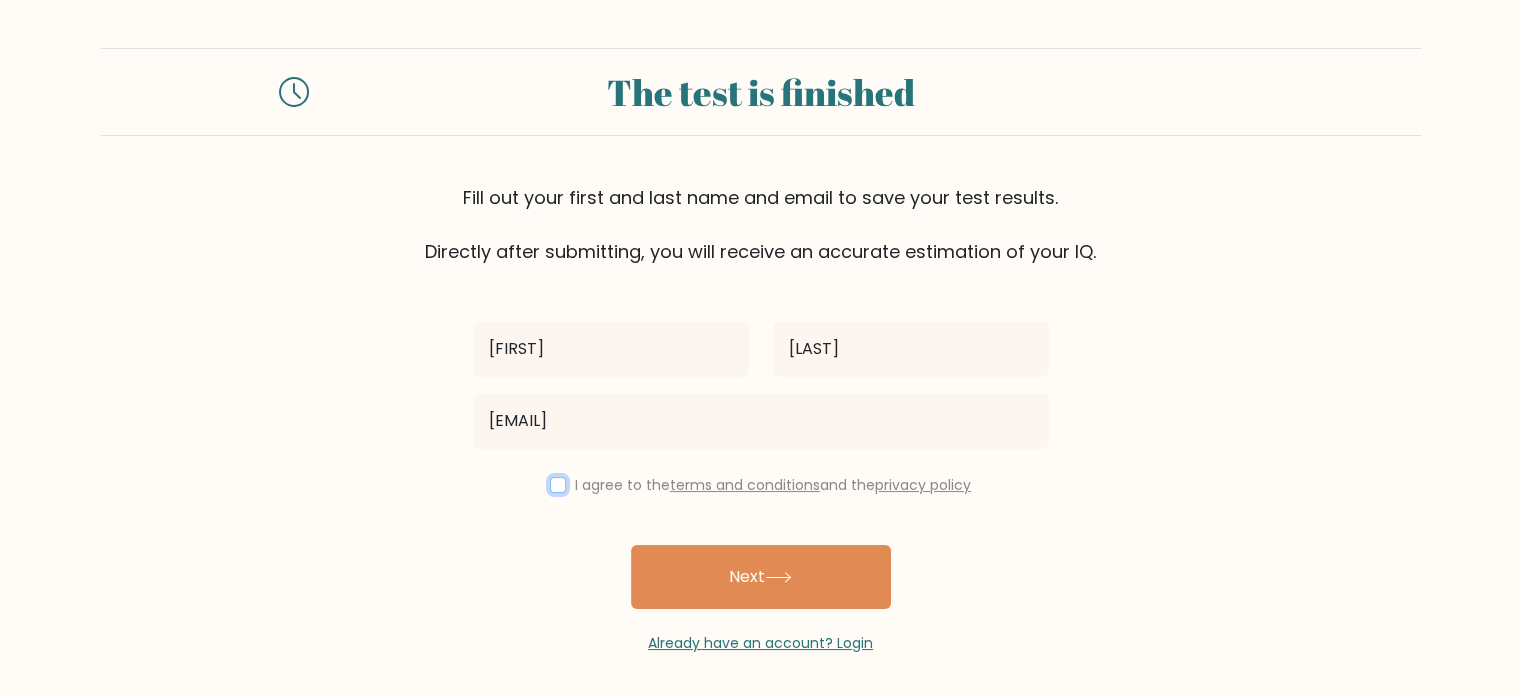 click at bounding box center (558, 485) 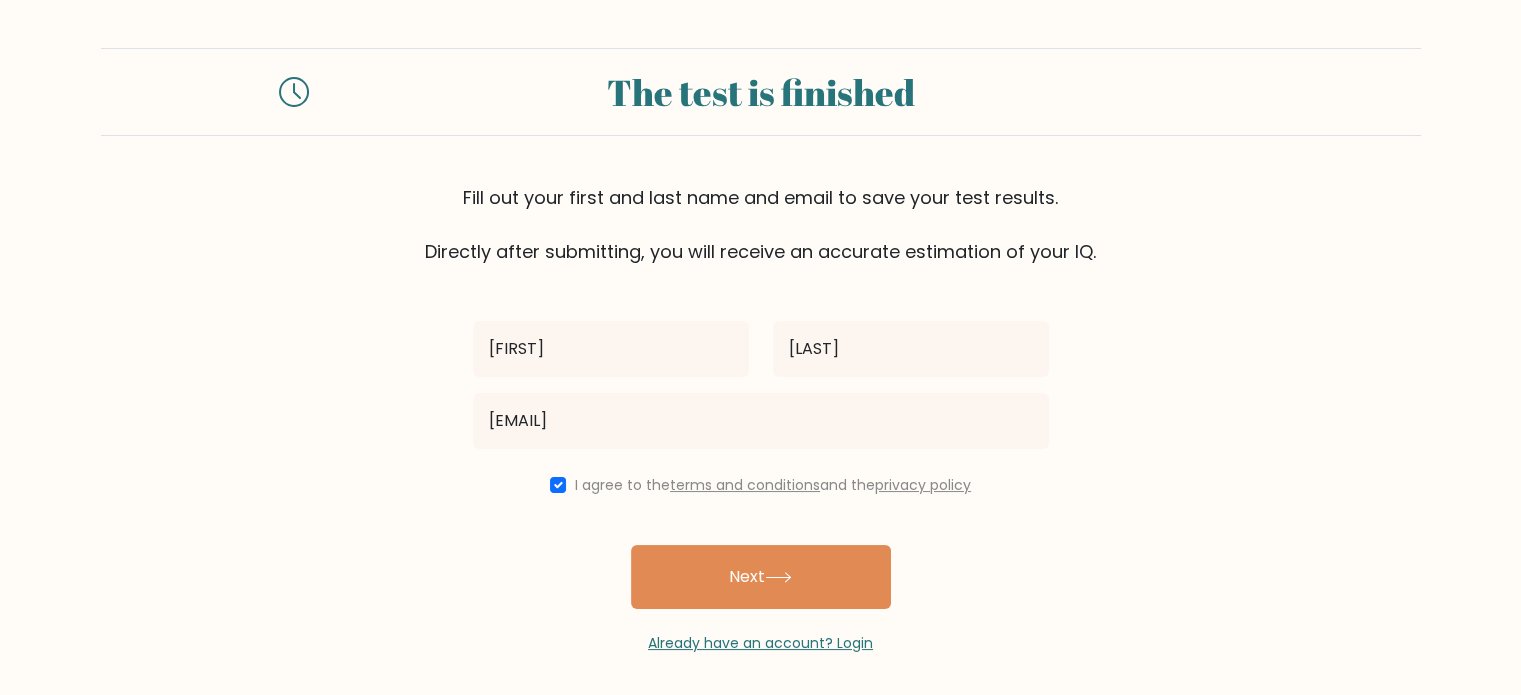 click on "Rachelle
Entierro
rachelleentierro@gmail.com
I agree to the  terms and conditions  and the  privacy policy
Next
Already have an account? Login" at bounding box center [761, 459] 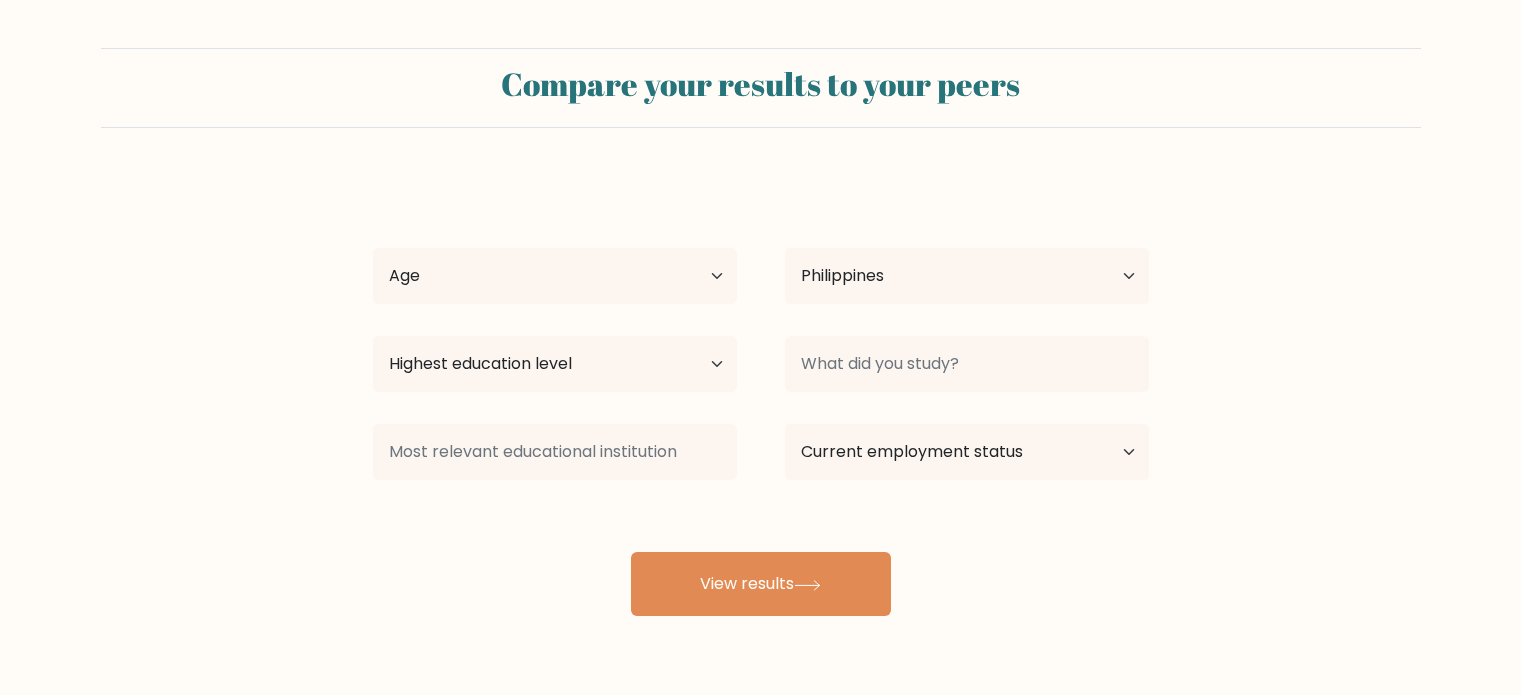 scroll, scrollTop: 0, scrollLeft: 0, axis: both 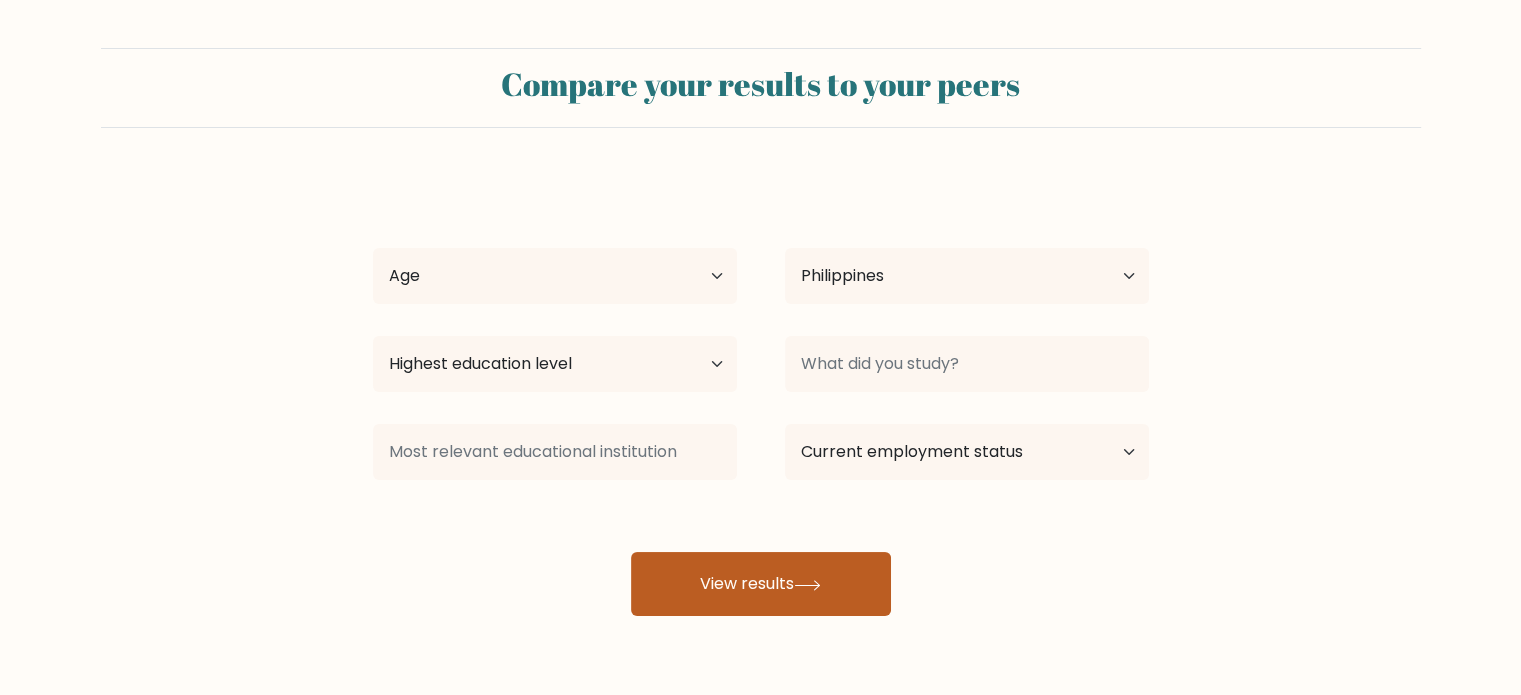 click on "View results" at bounding box center (761, 584) 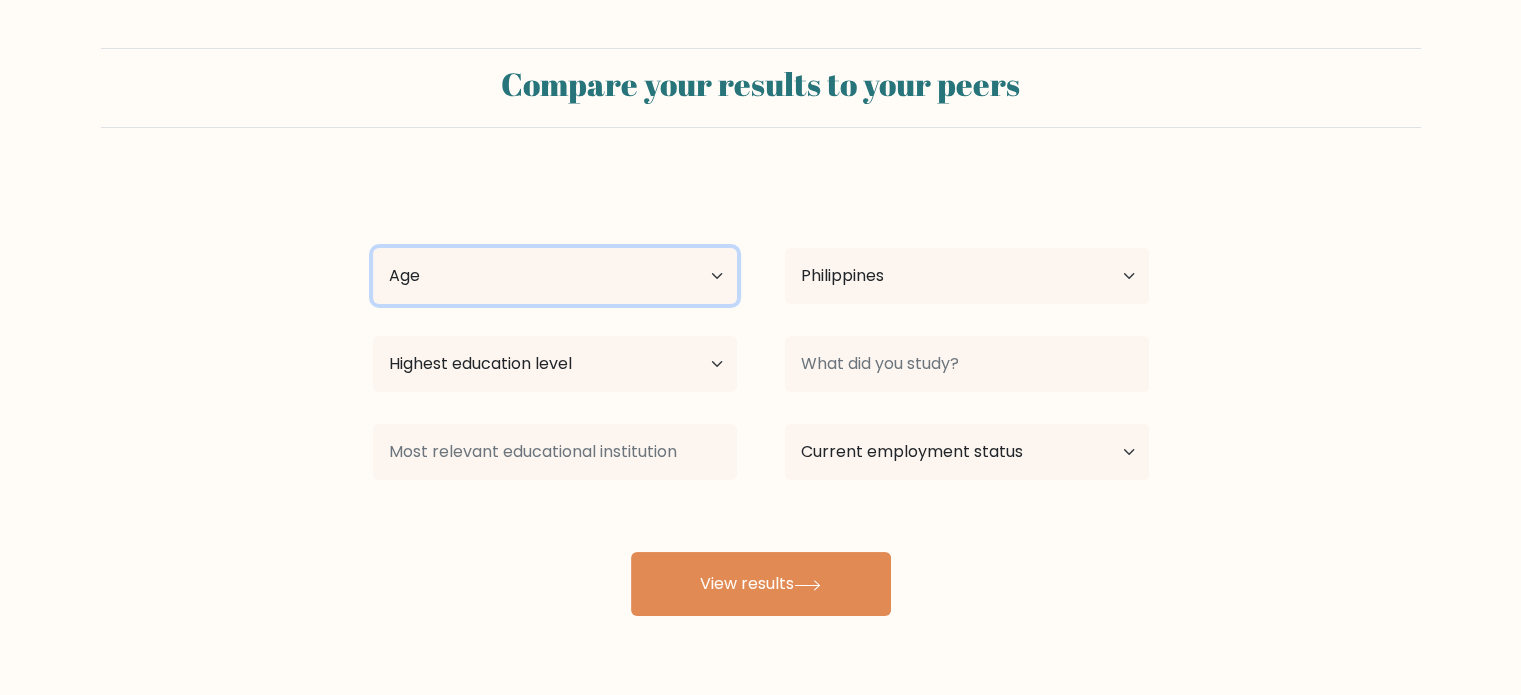 click on "Age
Under 18 years old
18-24 years old
25-34 years old
35-44 years old
45-54 years old
55-64 years old
65 years old and above" at bounding box center (555, 276) 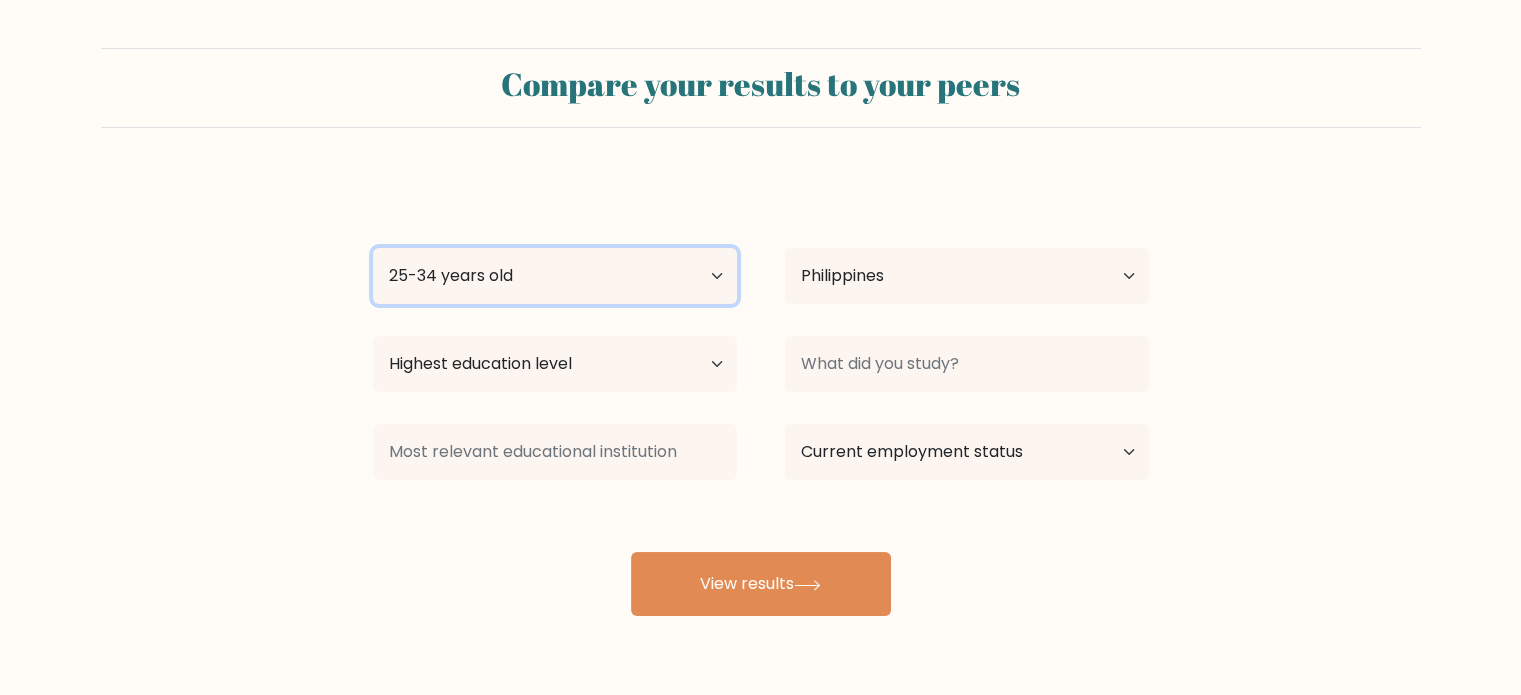 click on "Age
Under 18 years old
18-24 years old
25-34 years old
35-44 years old
45-54 years old
55-64 years old
65 years old and above" at bounding box center (555, 276) 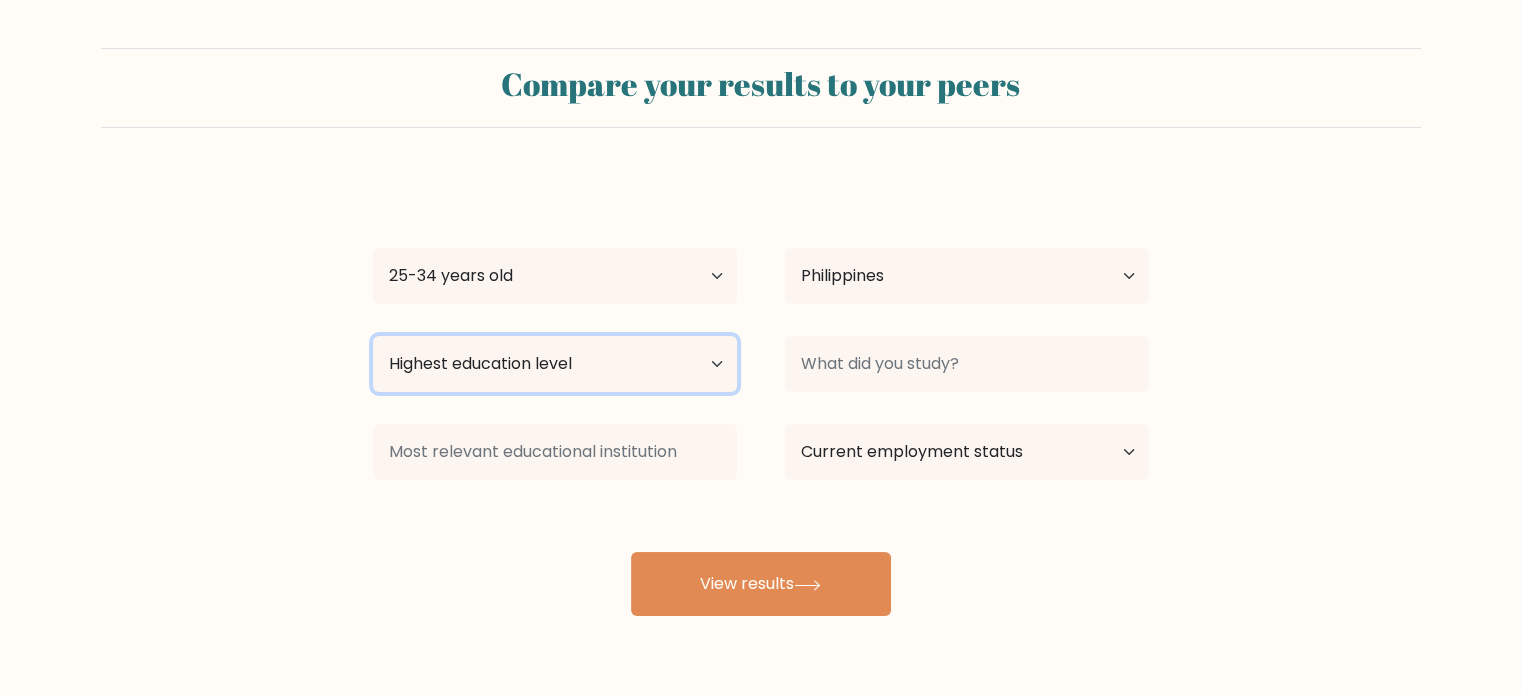 click on "Highest education level
No schooling
Primary
Lower Secondary
Upper Secondary
Occupation Specific
Bachelor's degree
Master's degree
Doctoral degree" at bounding box center (555, 364) 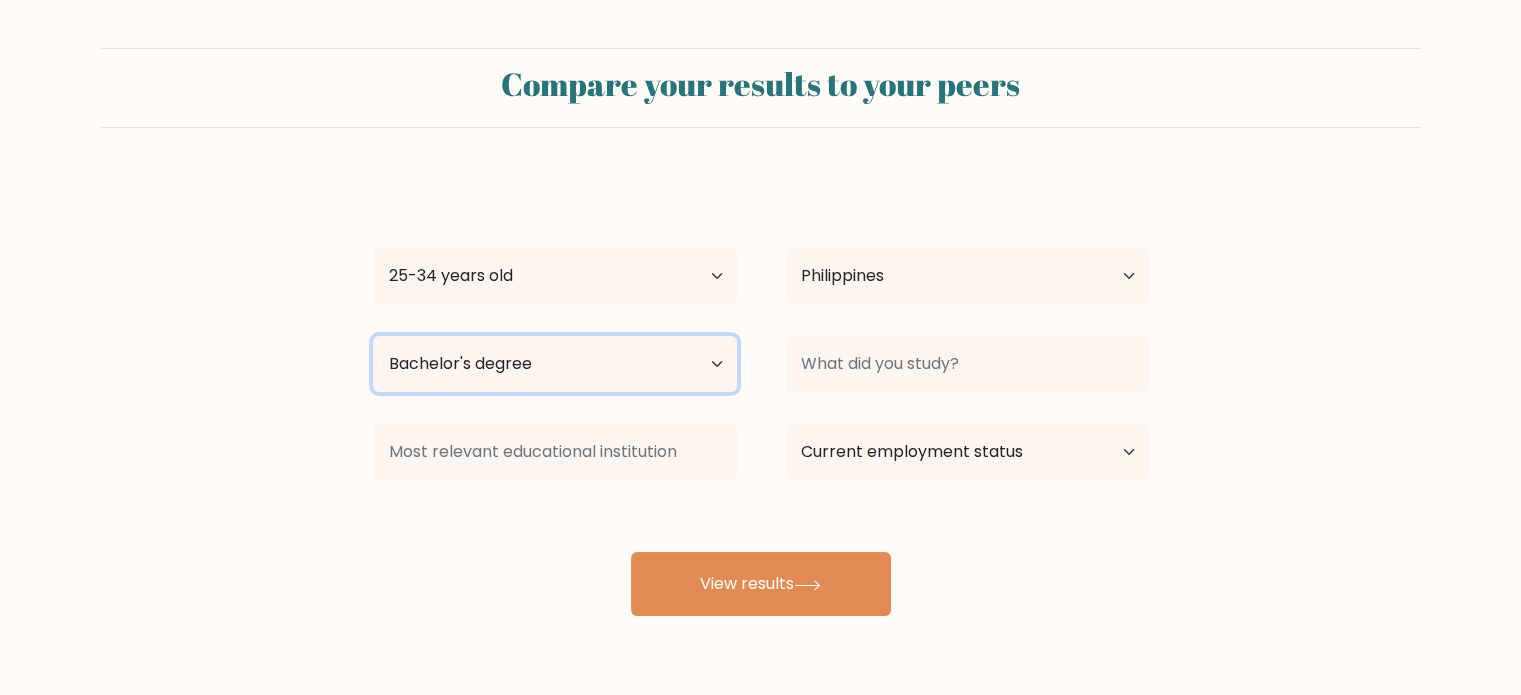 click on "Highest education level
No schooling
Primary
Lower Secondary
Upper Secondary
Occupation Specific
Bachelor's degree
Master's degree
Doctoral degree" at bounding box center (555, 364) 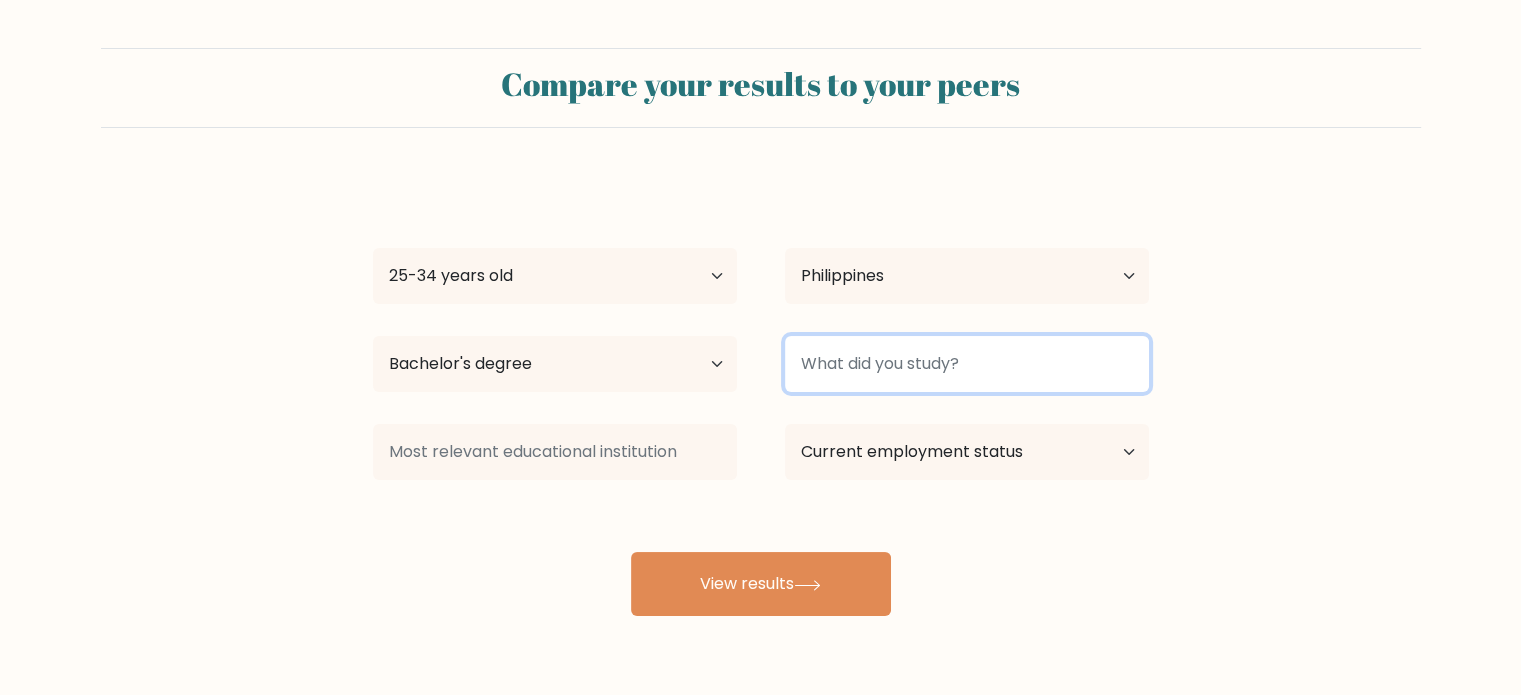 click at bounding box center [967, 364] 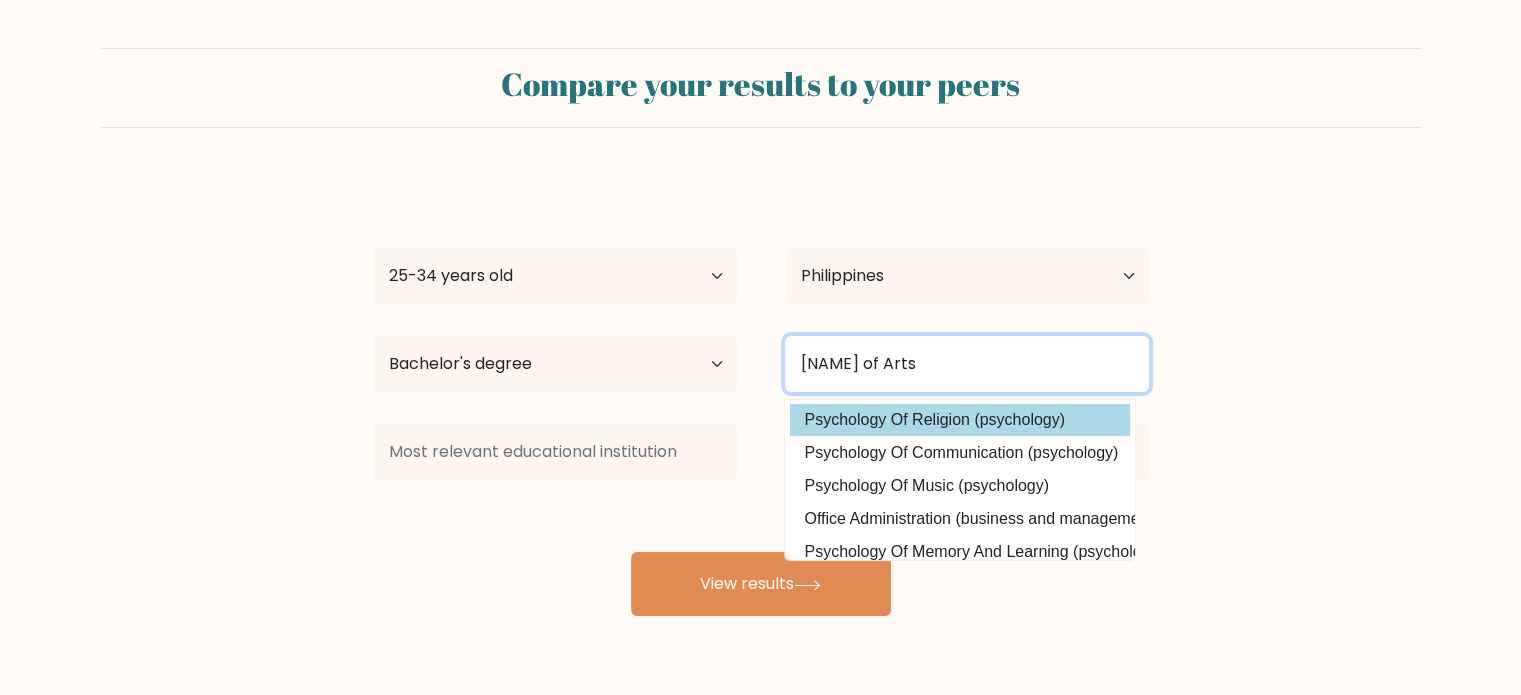 scroll, scrollTop: 195, scrollLeft: 0, axis: vertical 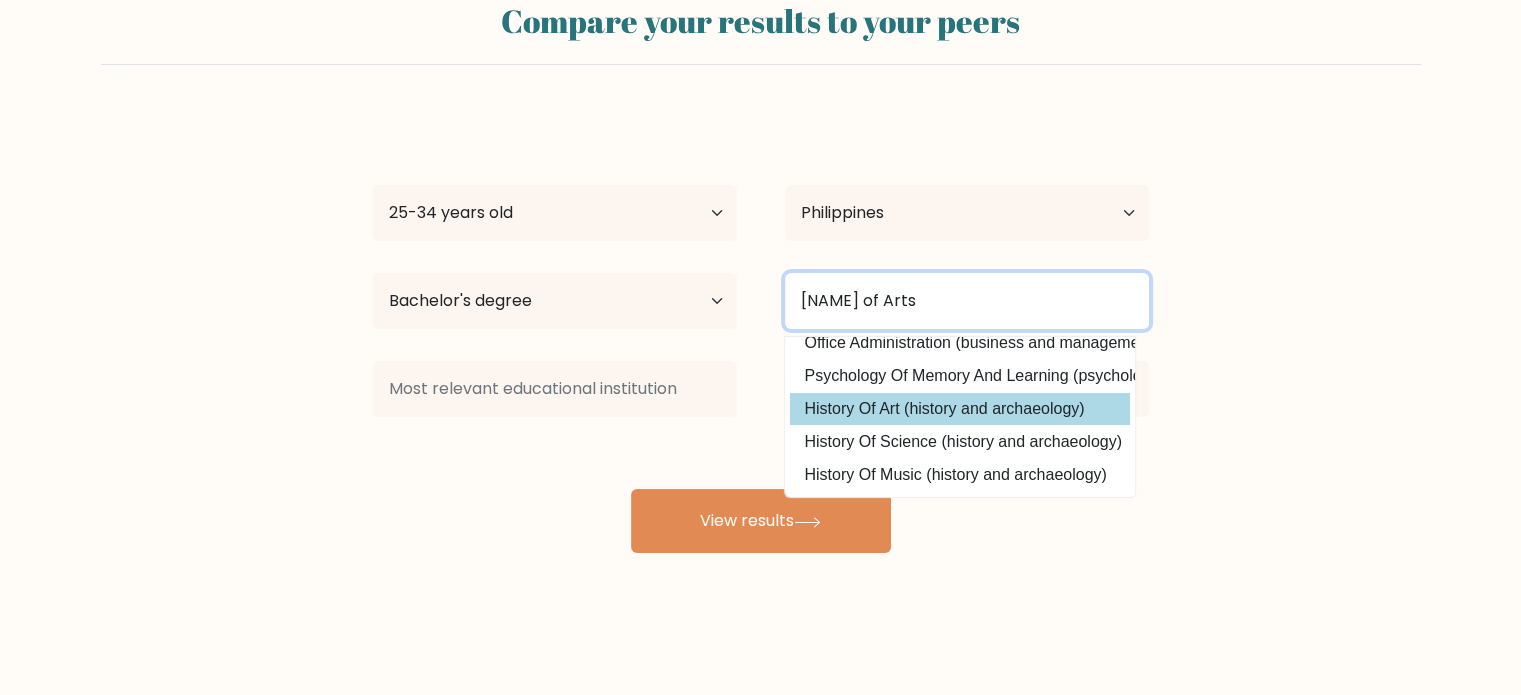 type on "Bahcelor of Arts" 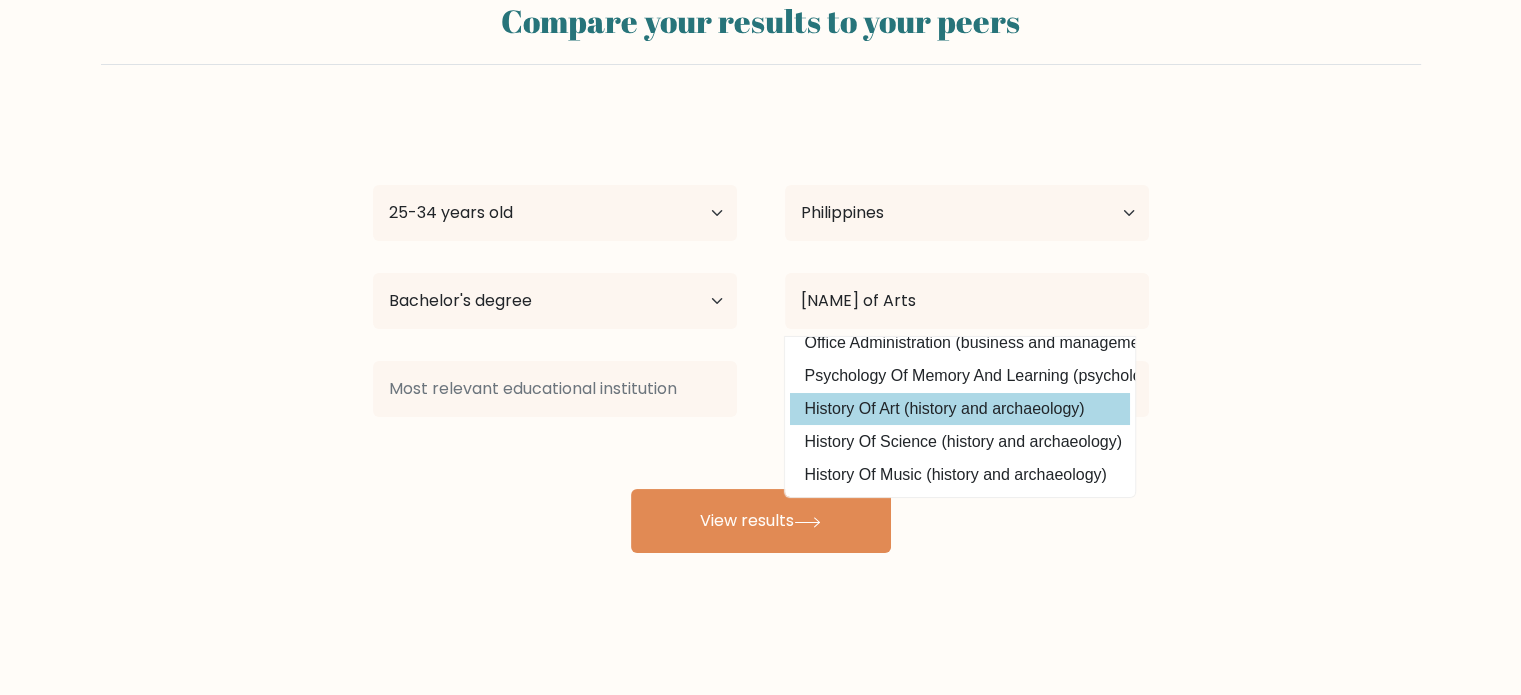 click on "History Of Art (history and archaeology)" at bounding box center [960, 409] 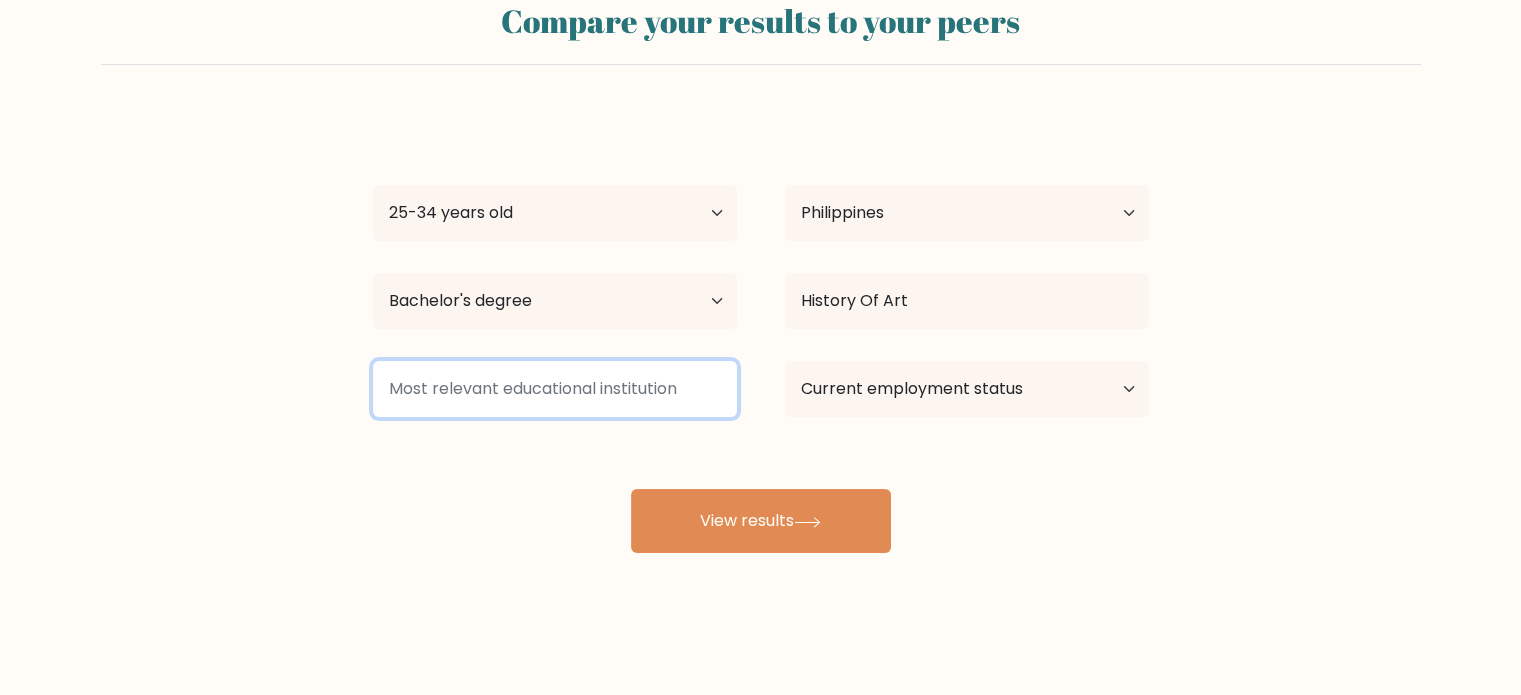 click at bounding box center [555, 389] 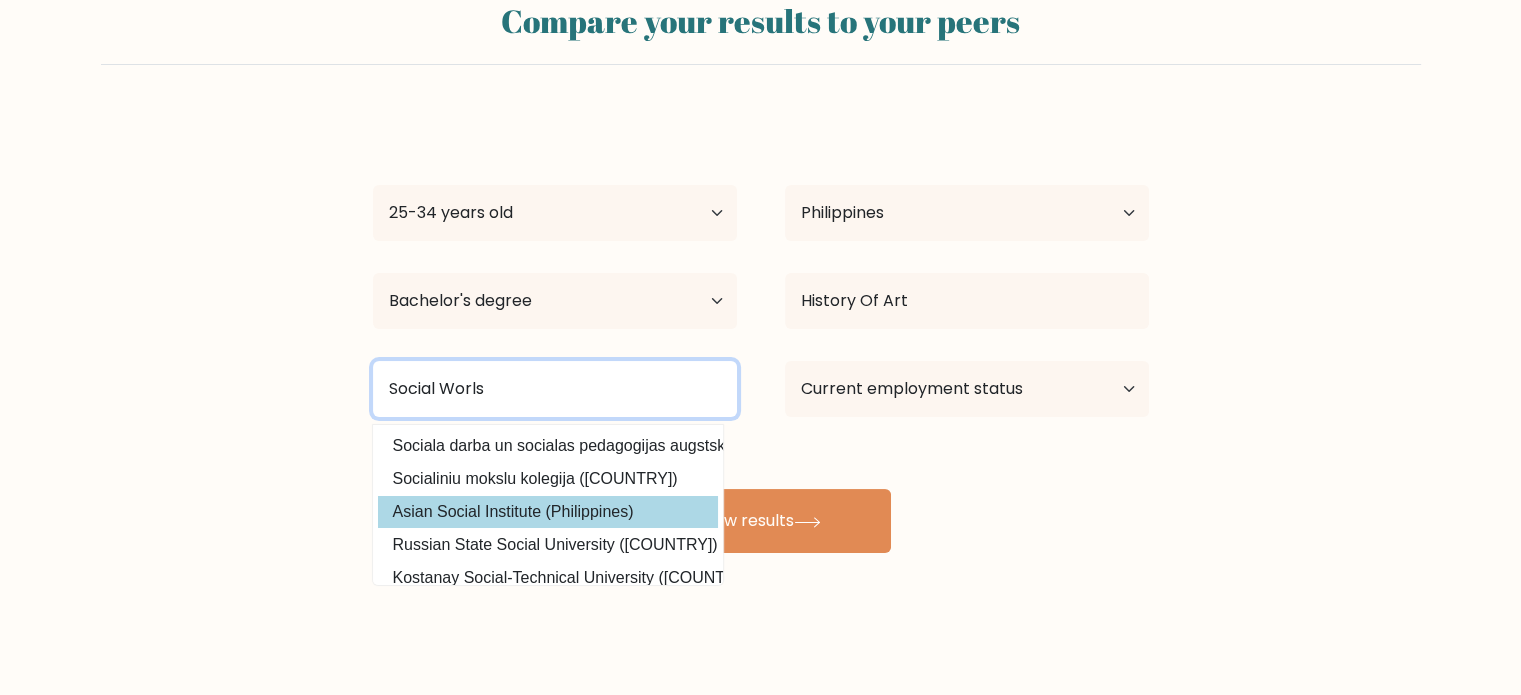 type on "Social Worls" 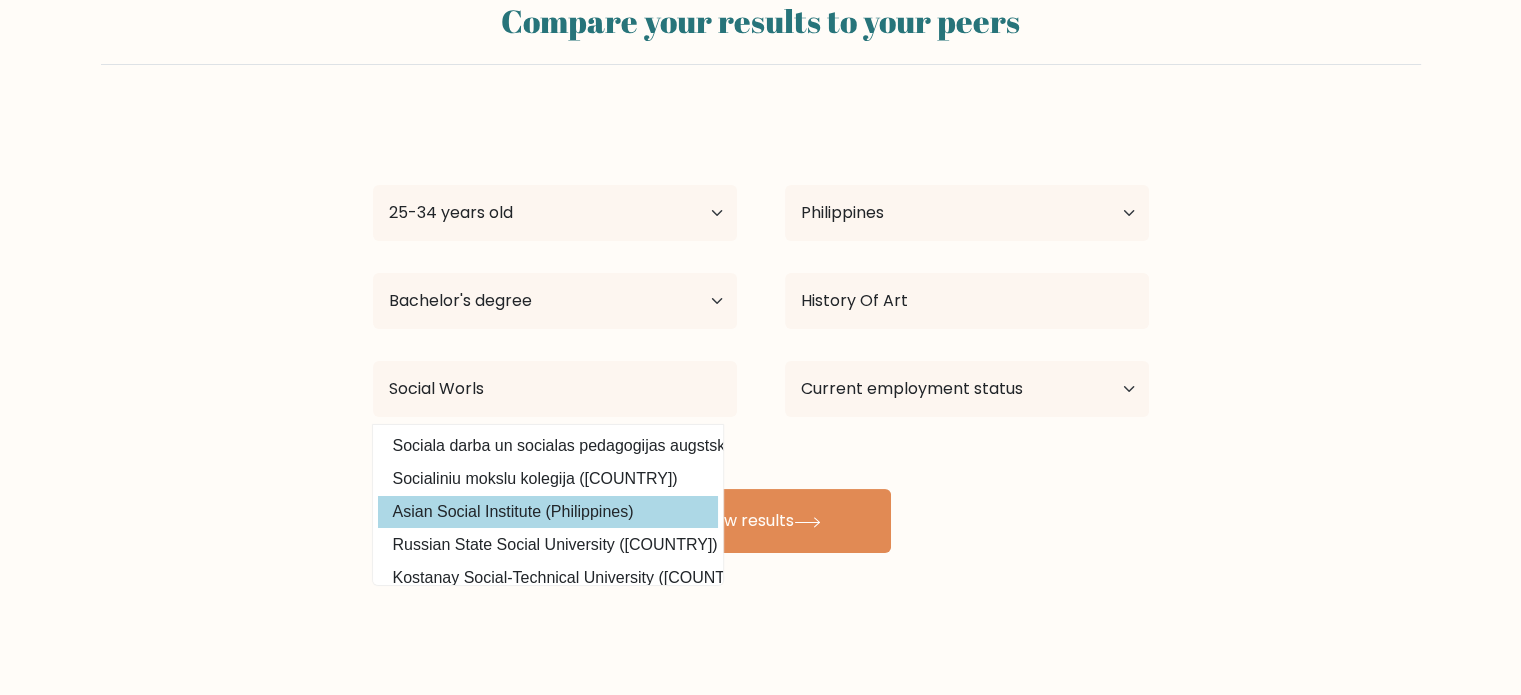 click on "Rachelle
Entierro
Age
Under 18 years old
18-24 years old
25-34 years old
35-44 years old
45-54 years old
55-64 years old
65 years old and above
Country
Afghanistan
Albania
Algeria
American Samoa
Andorra
Angola
Anguilla
Antarctica
Antigua and Barbuda
Argentina
Armenia
Aruba
Australia
Austria
Azerbaijan
Bahamas
Bahrain
Bangladesh
Barbados
Belarus
Belgium
Belize
Benin
Bermuda
Bhutan
Bolivia
Bonaire, Sint Eustatius and Saba
Bosnia and Herzegovina
Botswana
Bouvet Island
Brazil
Brunei" at bounding box center (761, 333) 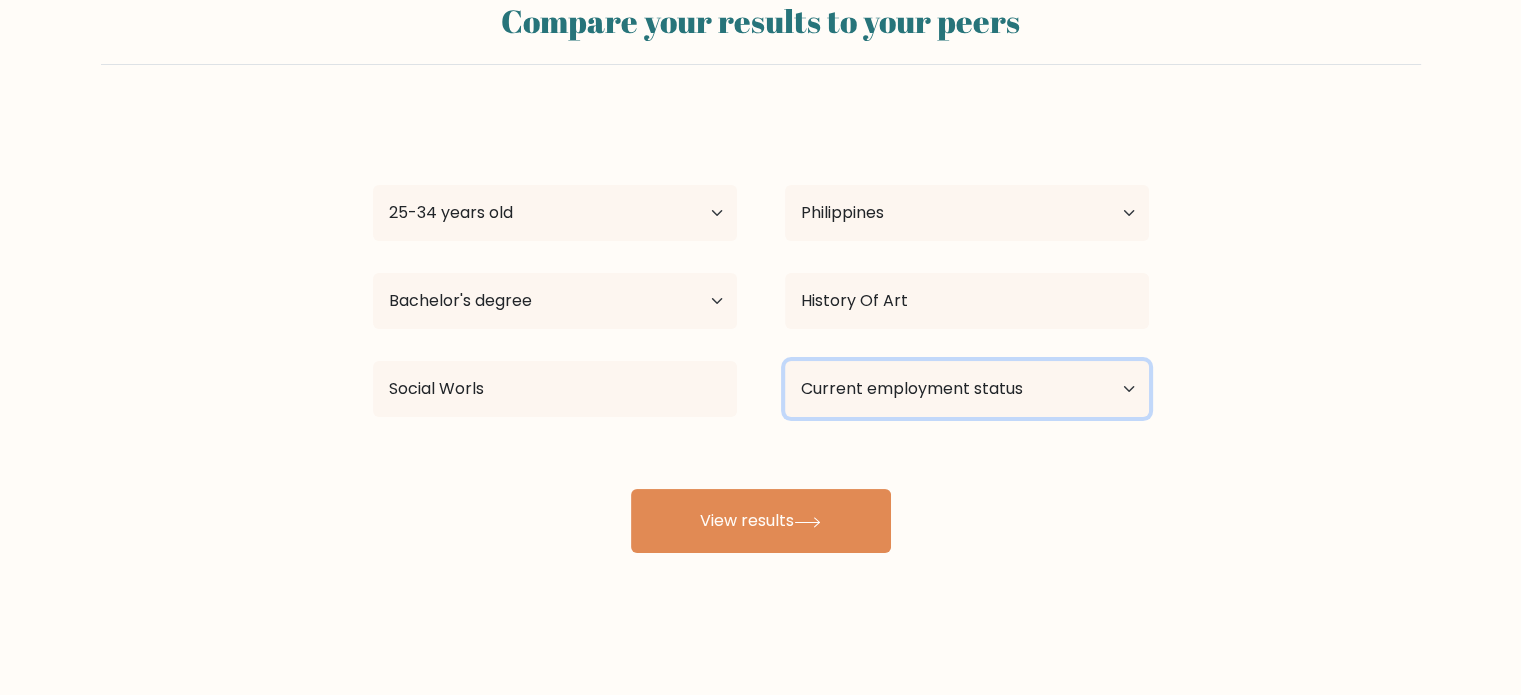 click on "Current employment status
Employed
Student
Retired
Other / prefer not to answer" at bounding box center [967, 389] 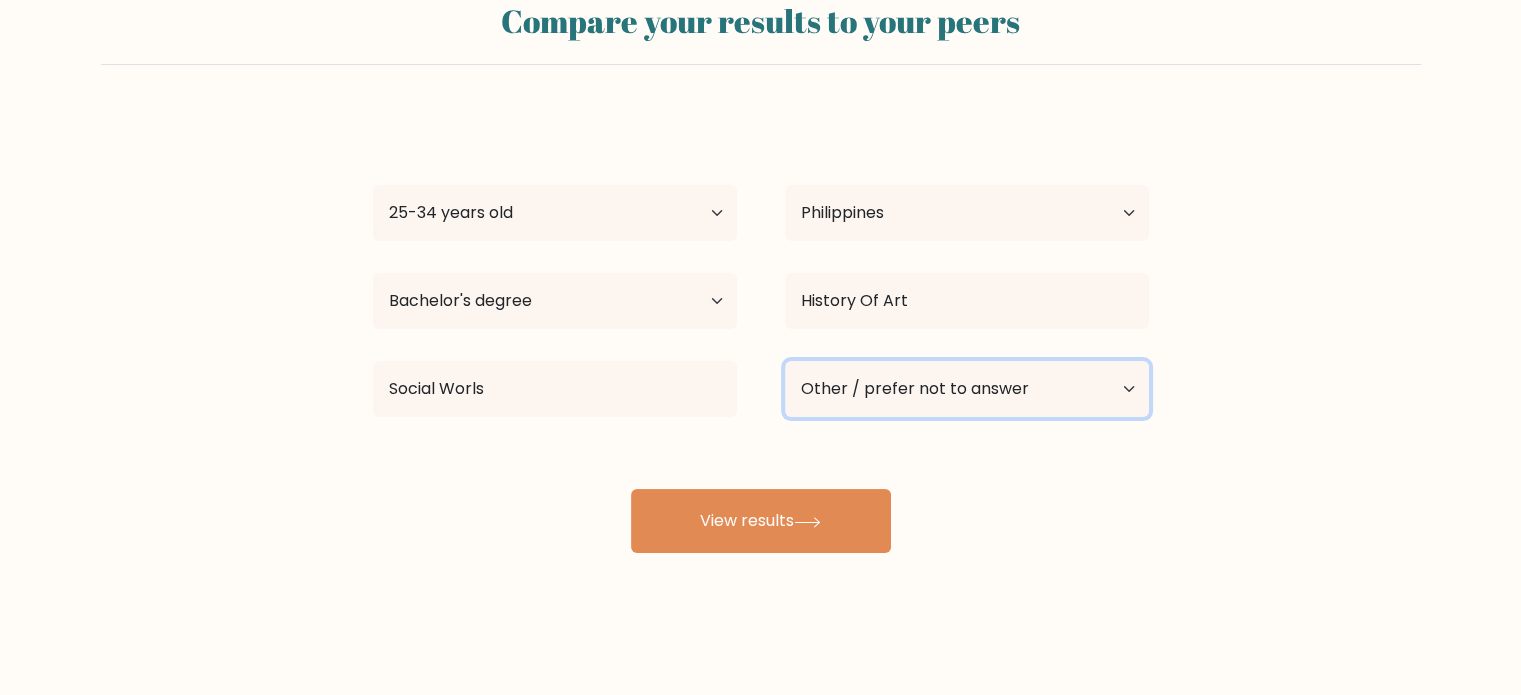 click on "Current employment status
Employed
Student
Retired
Other / prefer not to answer" at bounding box center (967, 389) 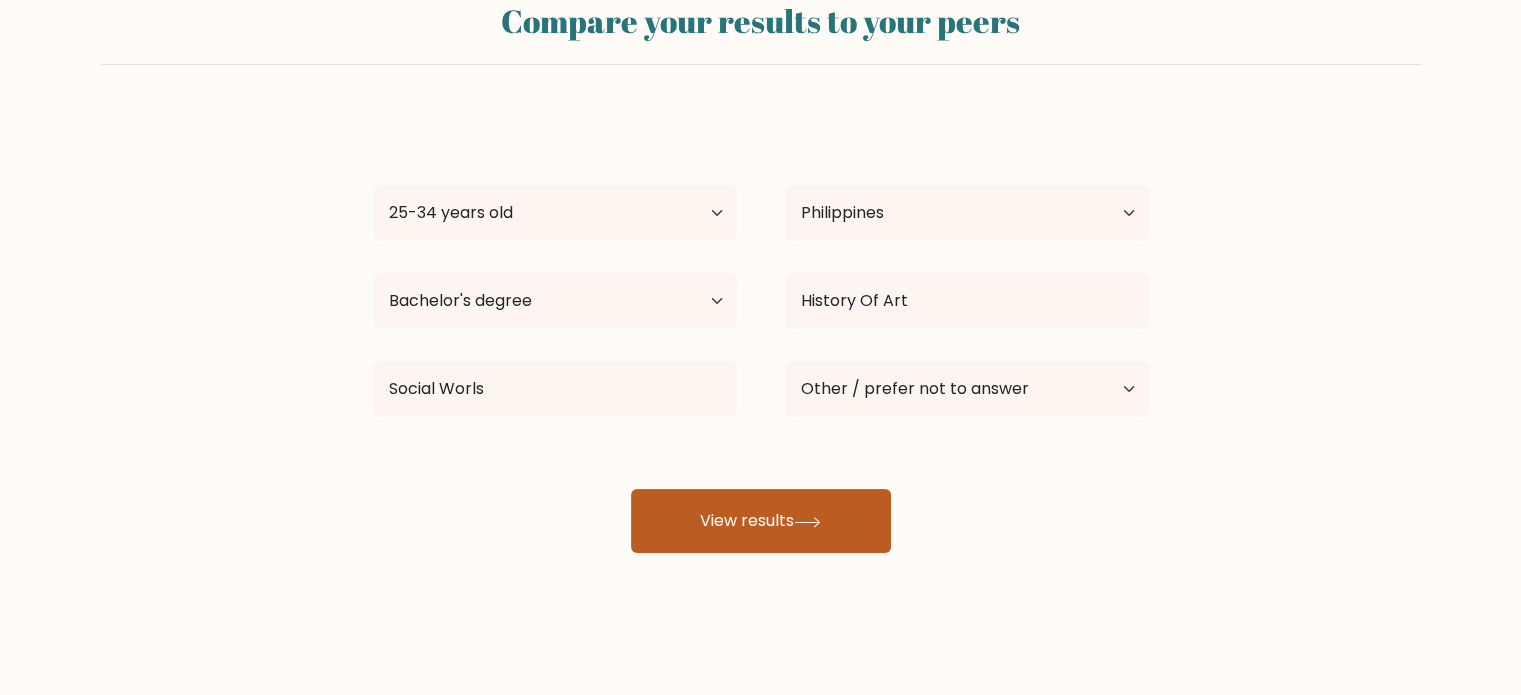 click at bounding box center (807, 522) 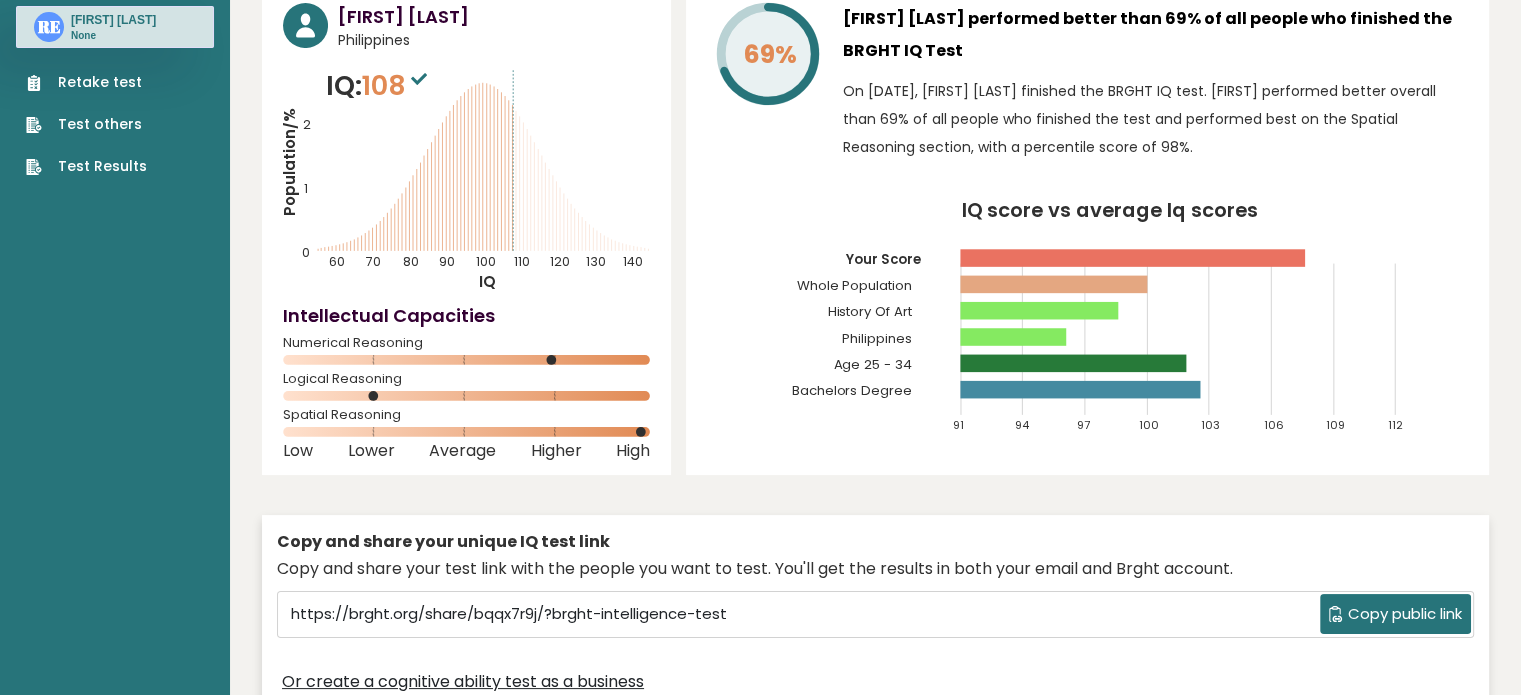 scroll, scrollTop: 0, scrollLeft: 0, axis: both 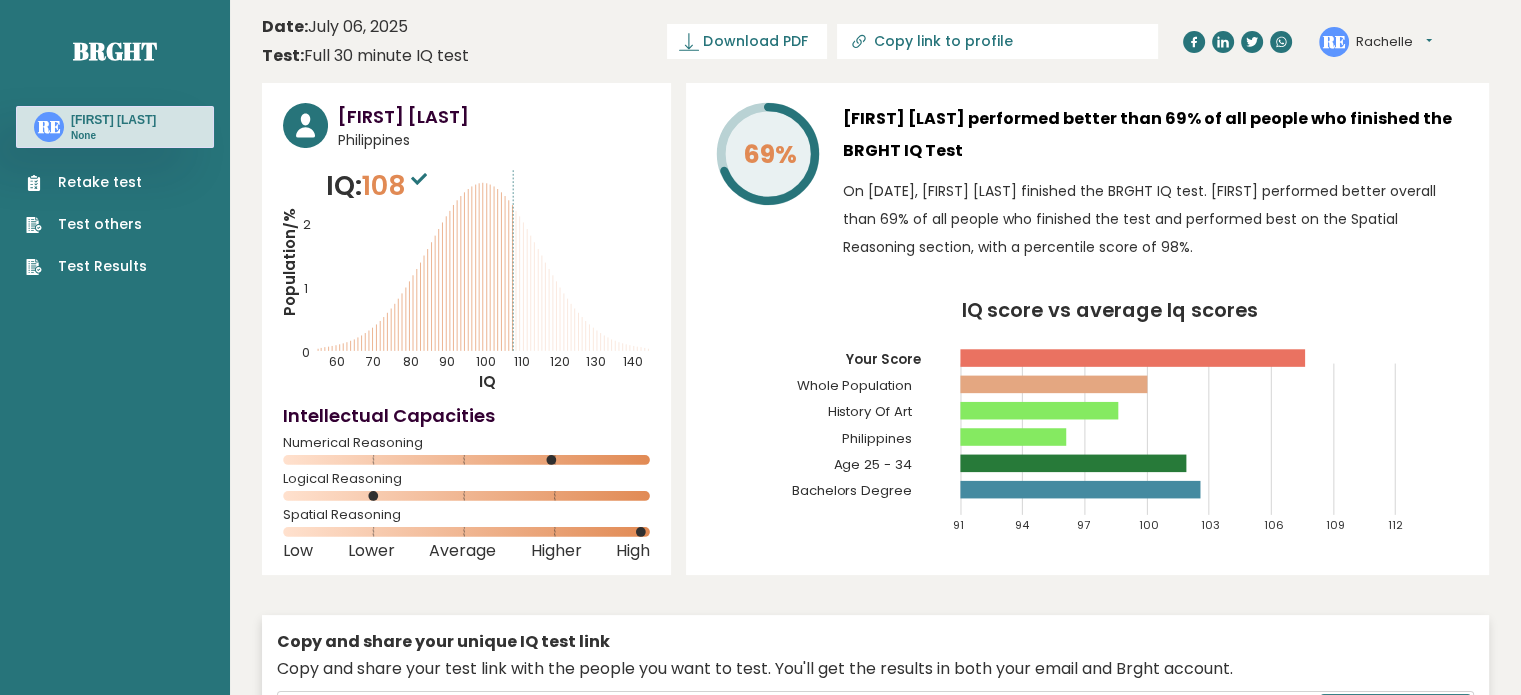 click on "[NAME]
[COUNTRY]
IQ:  108
Population/%
IQ
0
1
2
60
70
80
90
100
110
120
130
140" at bounding box center (875, 452) 